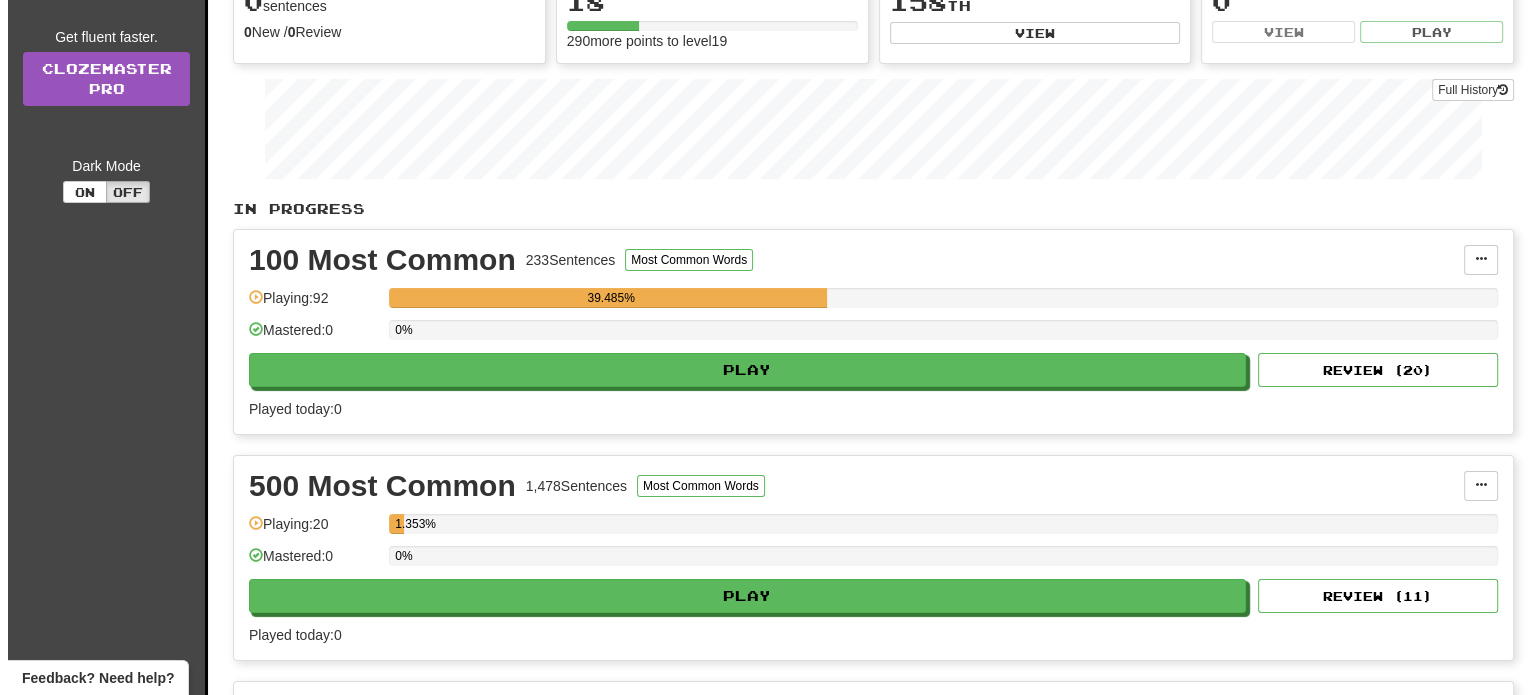scroll, scrollTop: 448, scrollLeft: 0, axis: vertical 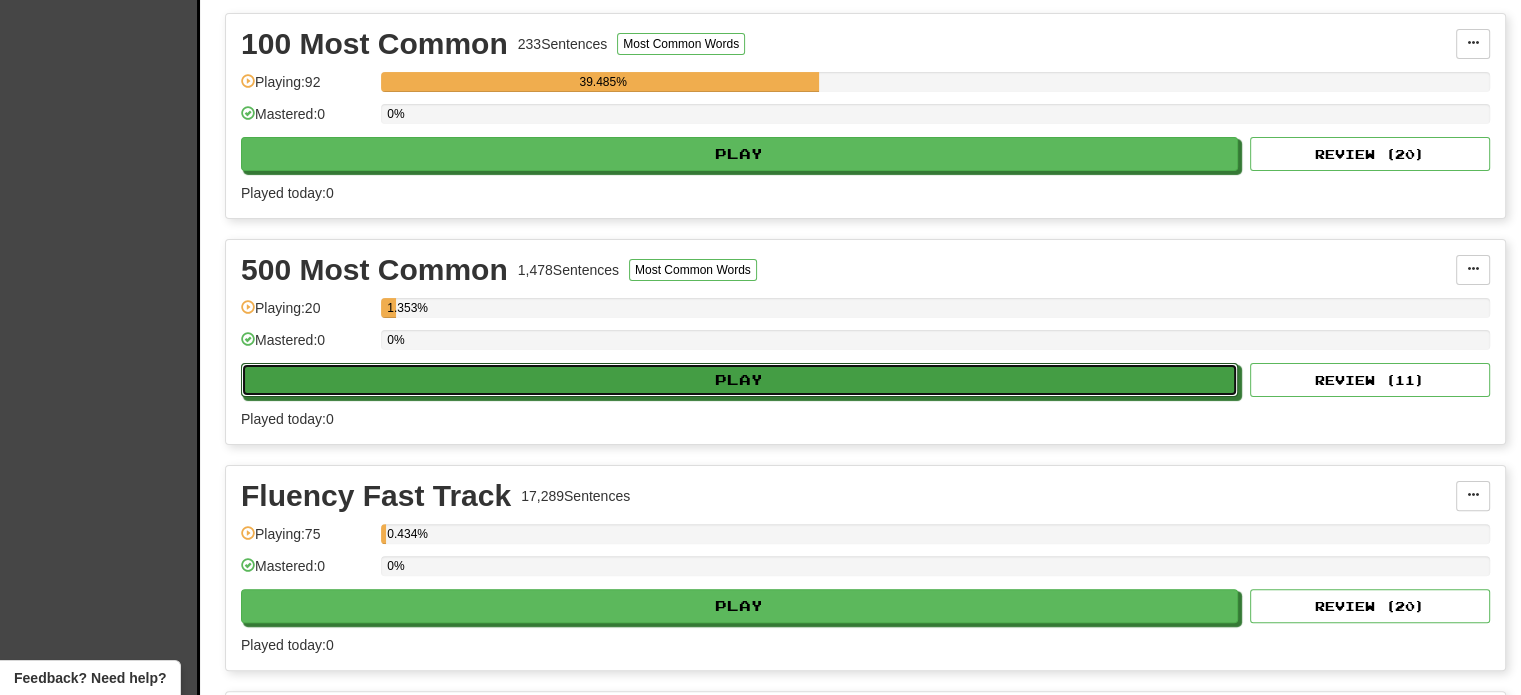 click on "Play" at bounding box center (739, 380) 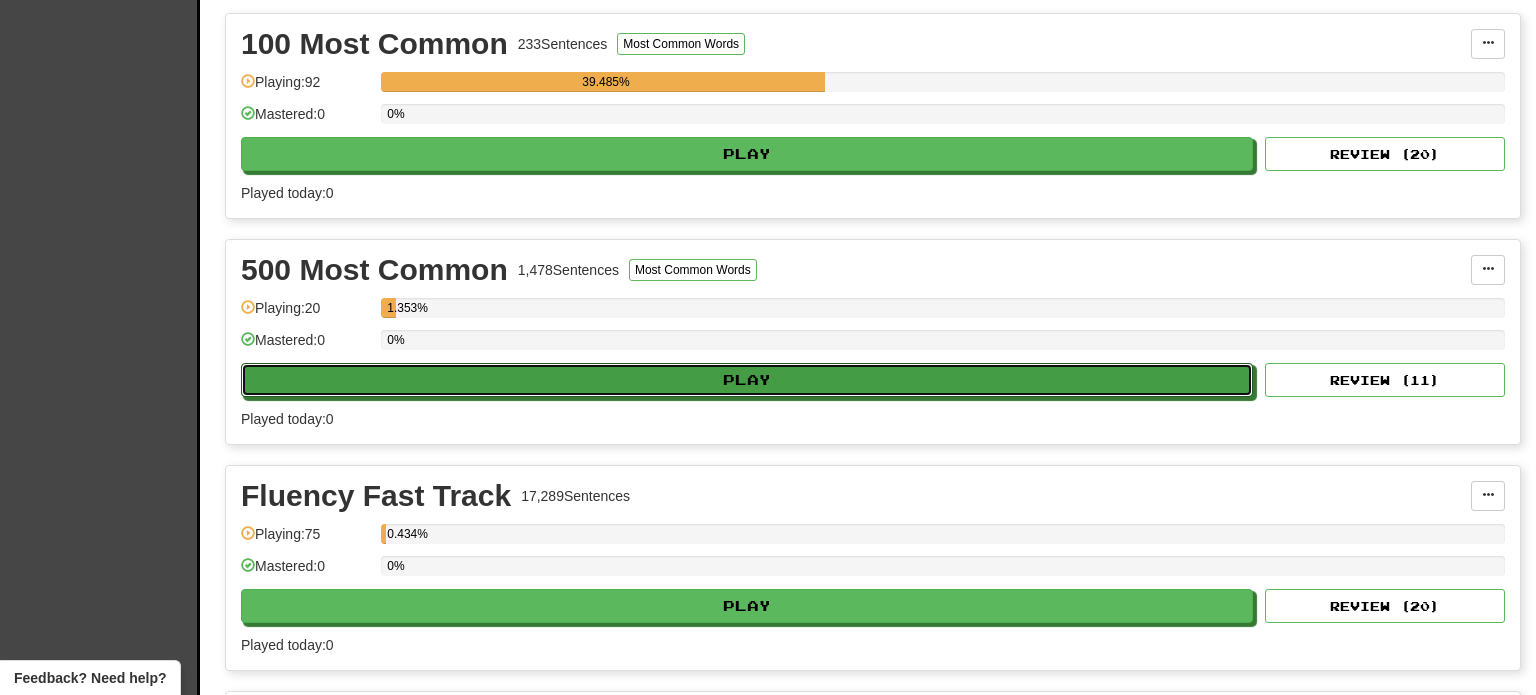 select on "**" 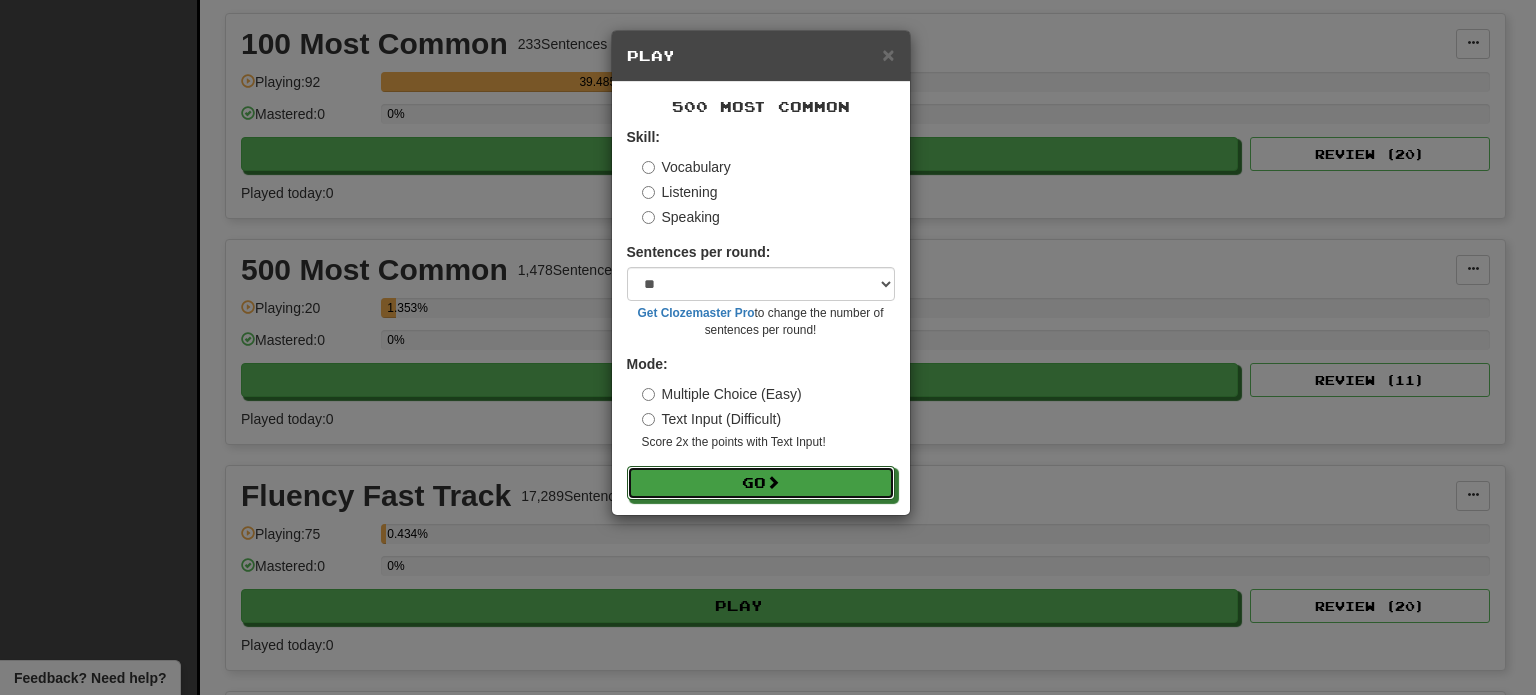 click at bounding box center (773, 482) 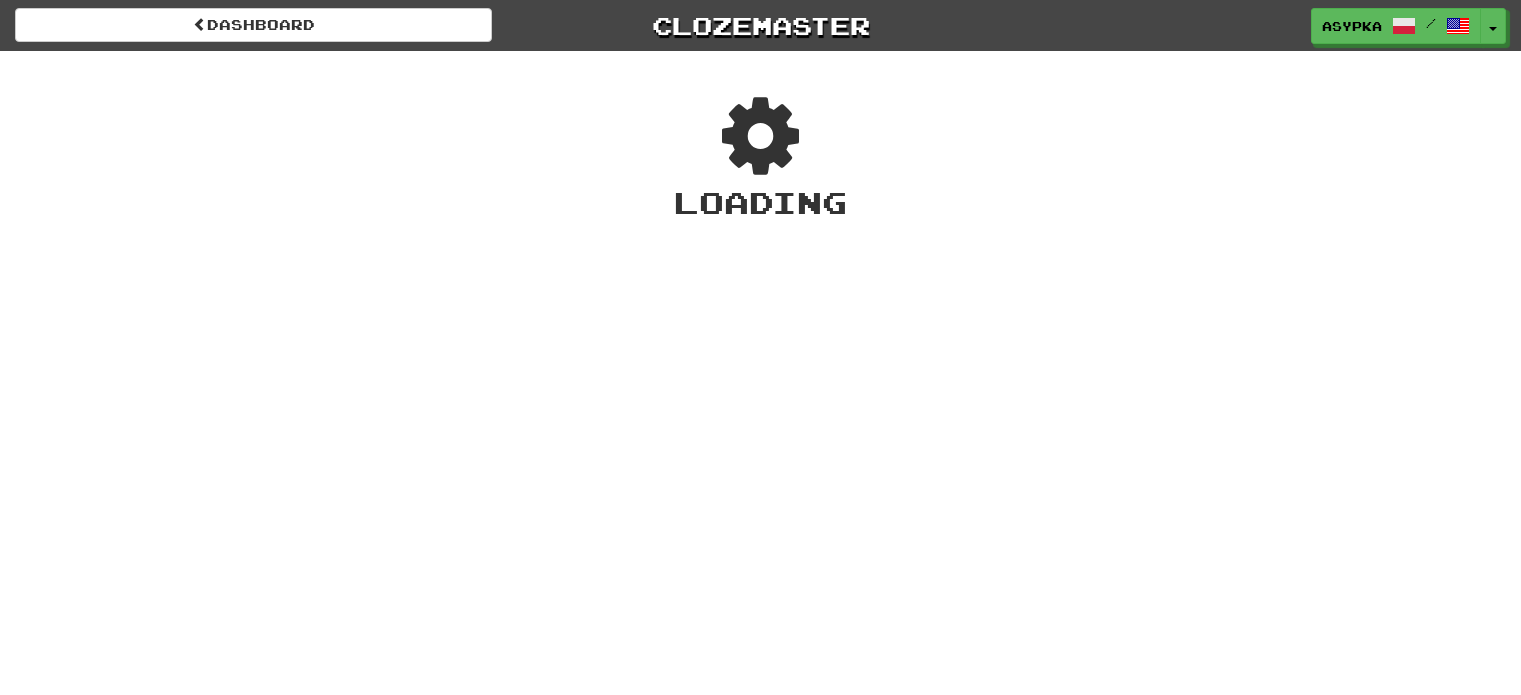 scroll, scrollTop: 0, scrollLeft: 0, axis: both 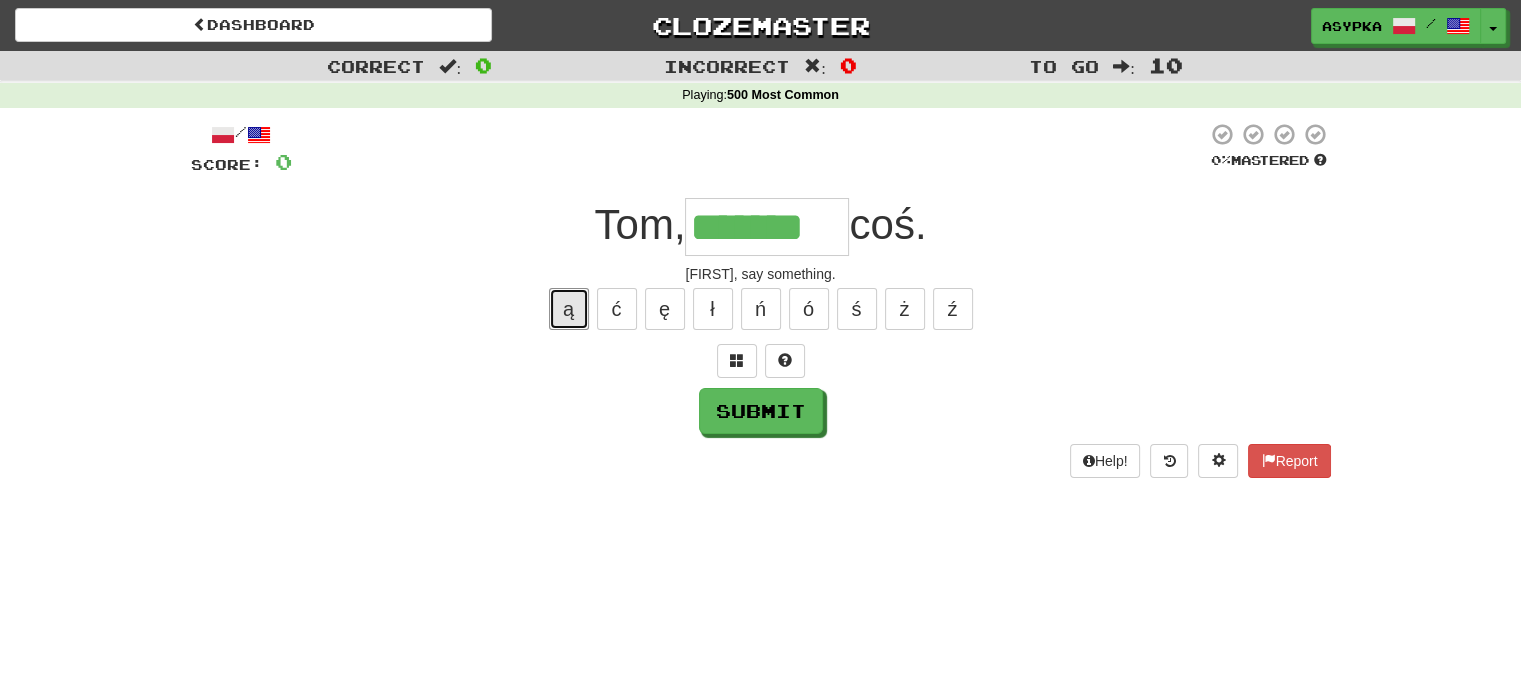 click on "ą" at bounding box center [569, 309] 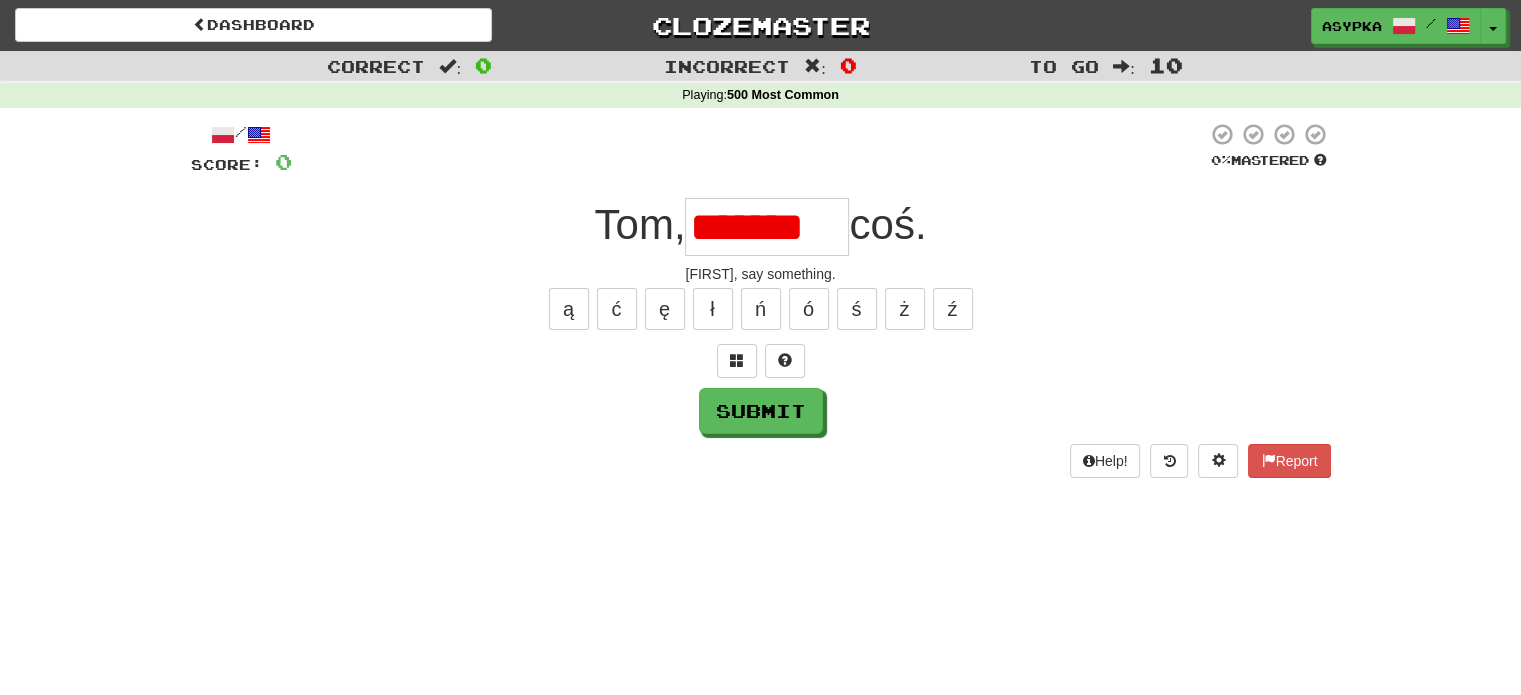 scroll, scrollTop: 0, scrollLeft: 0, axis: both 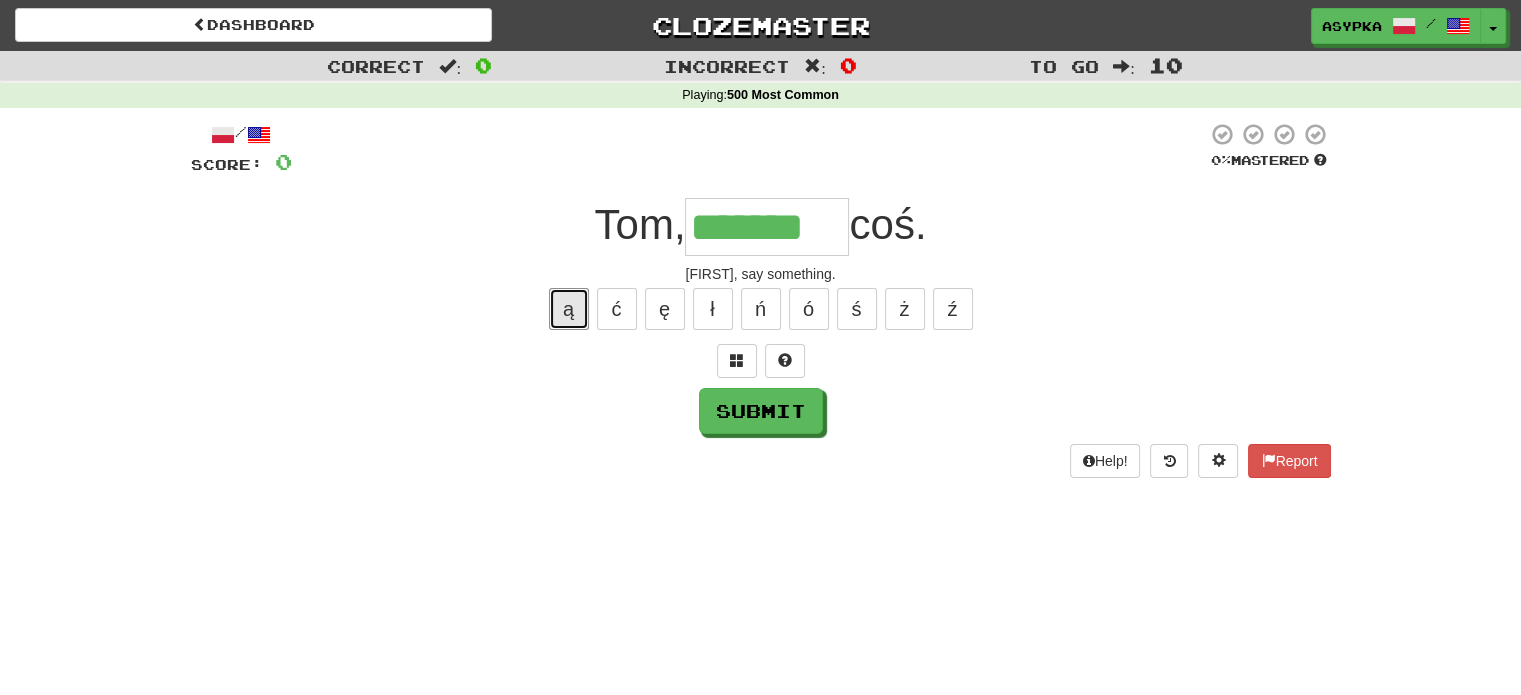 click on "ą" at bounding box center [569, 309] 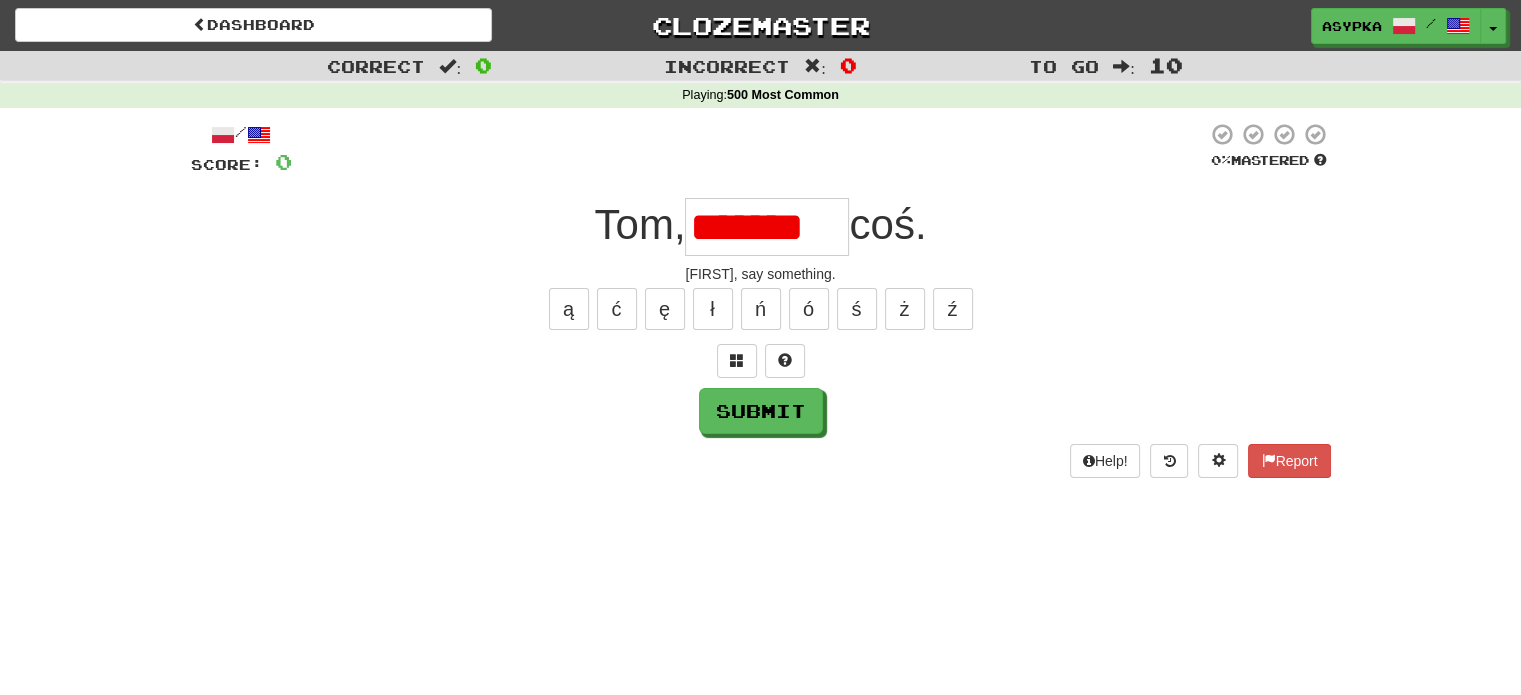 scroll, scrollTop: 0, scrollLeft: 0, axis: both 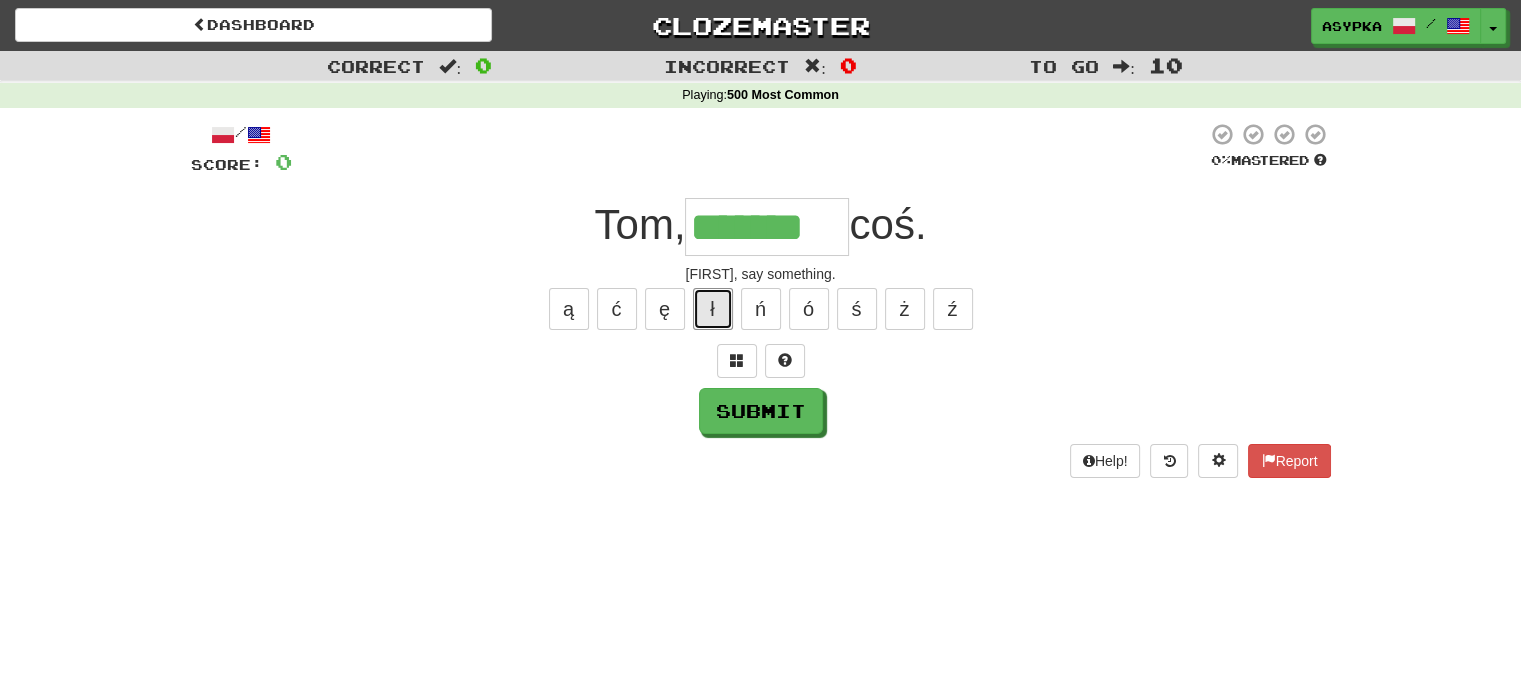 click on "ł" at bounding box center (713, 309) 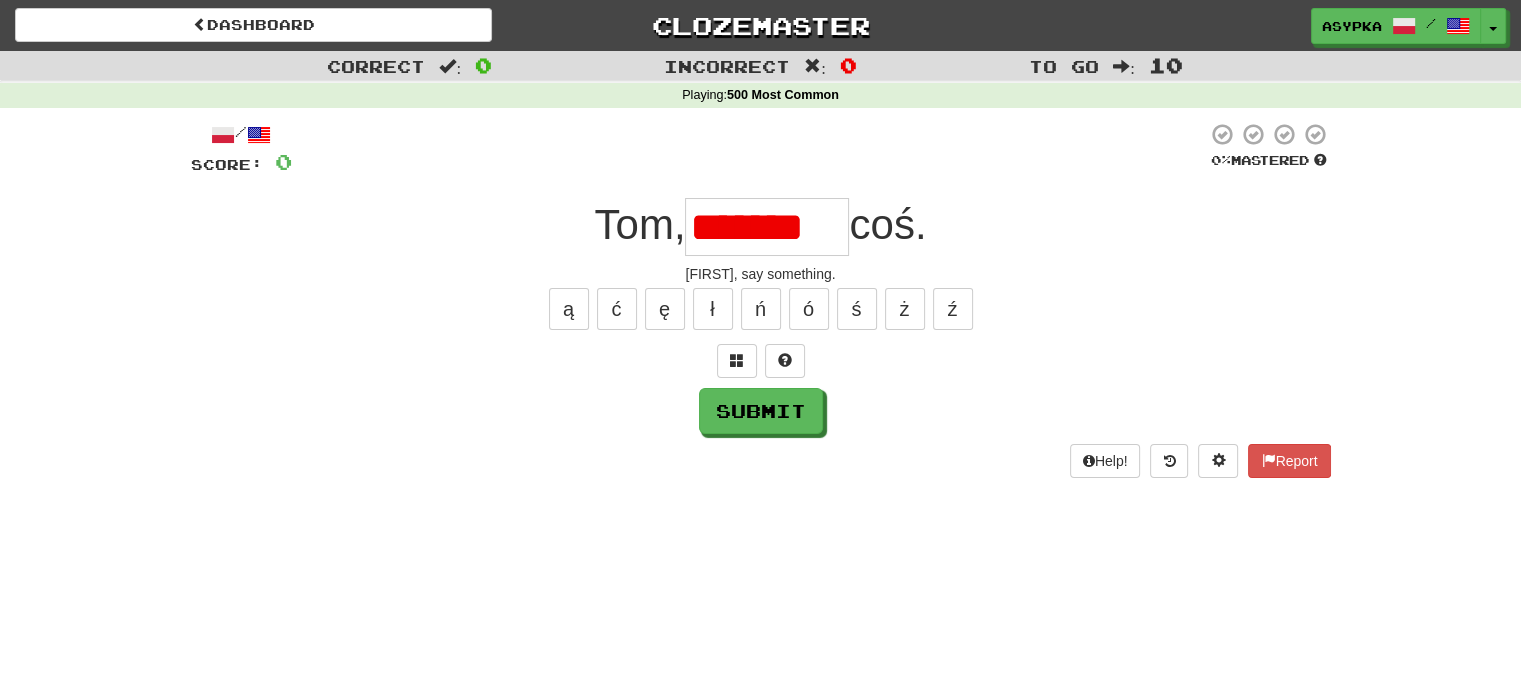 scroll, scrollTop: 0, scrollLeft: 0, axis: both 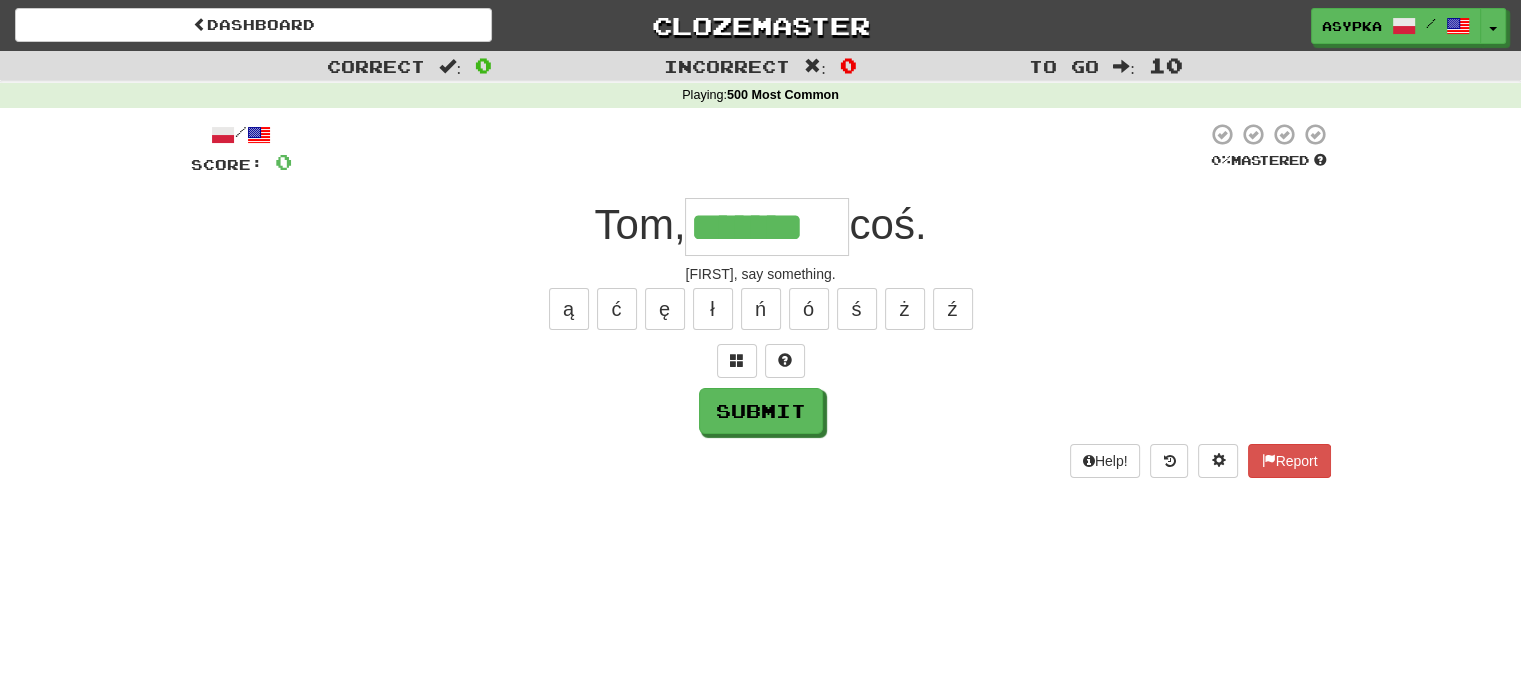 type on "*******" 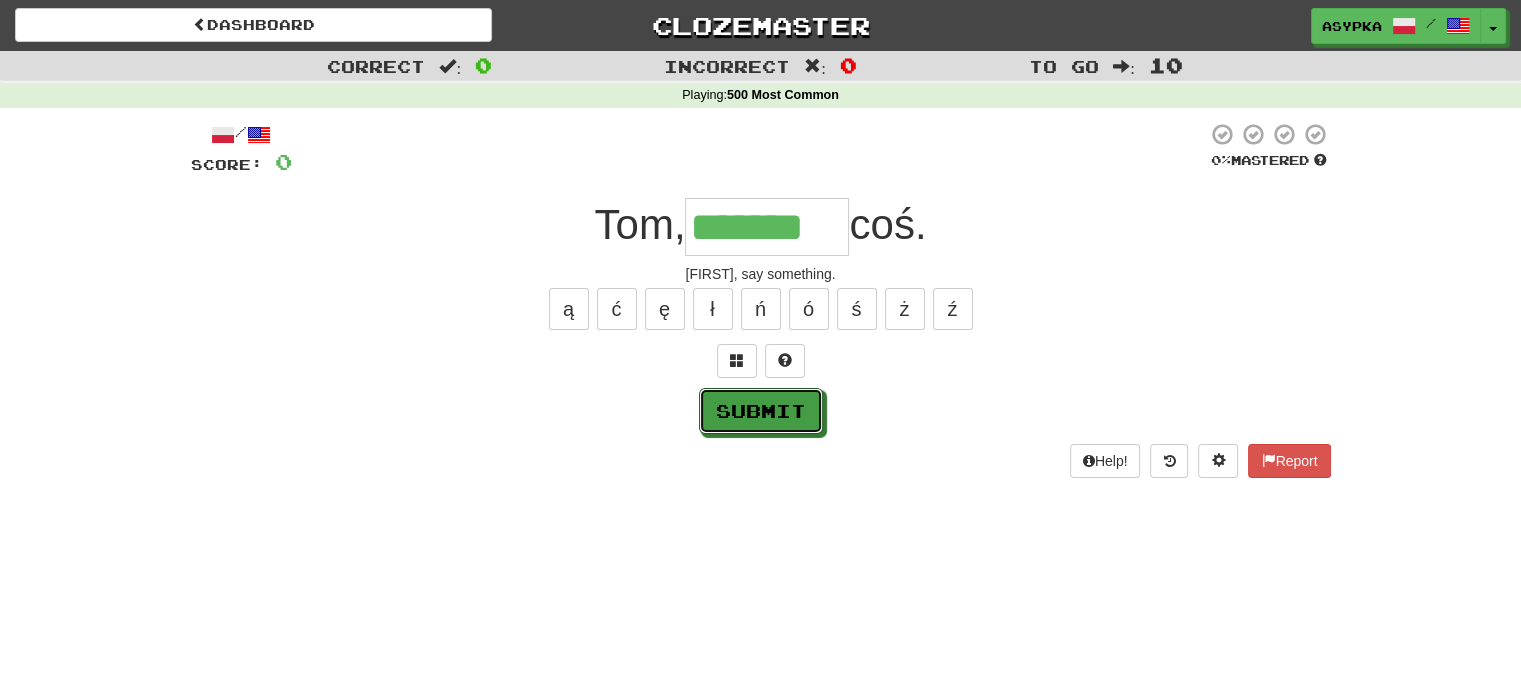 click on "Submit" at bounding box center [761, 411] 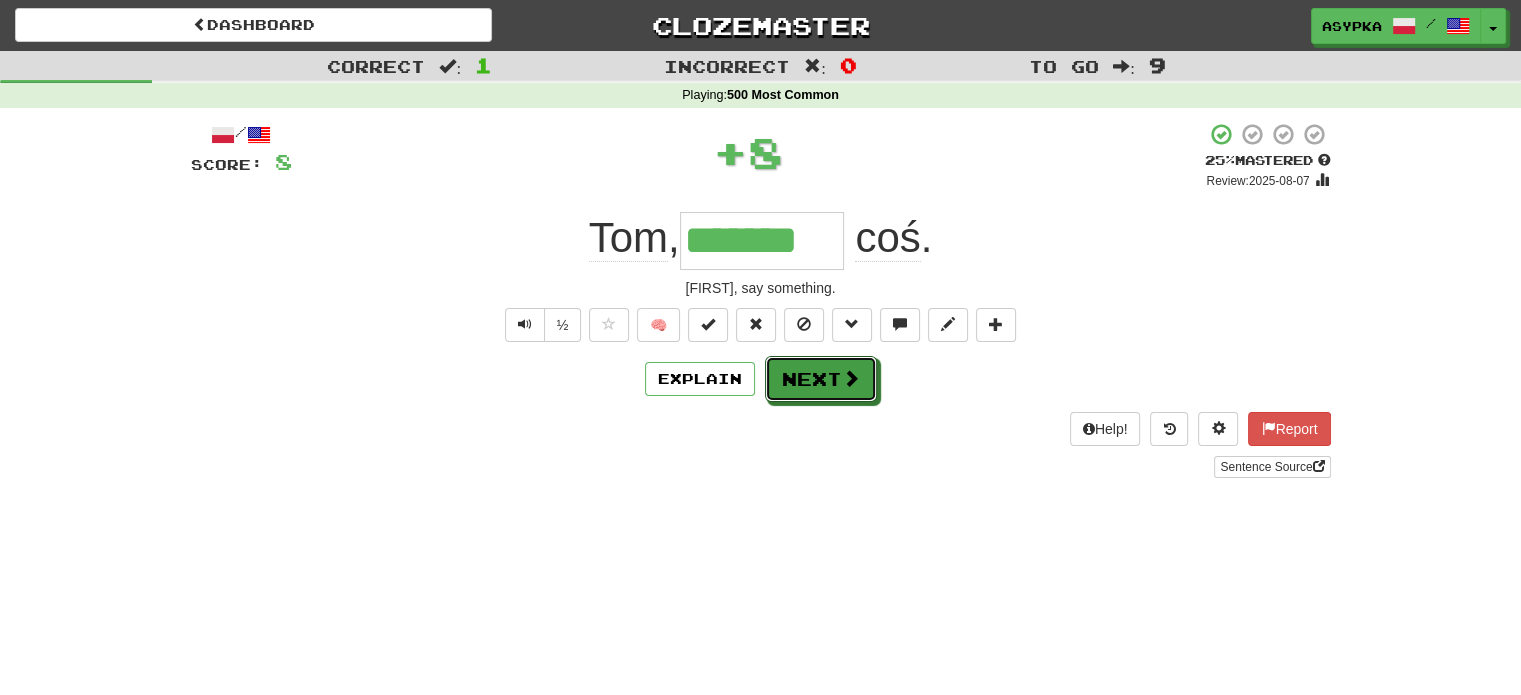click on "Next" at bounding box center [821, 379] 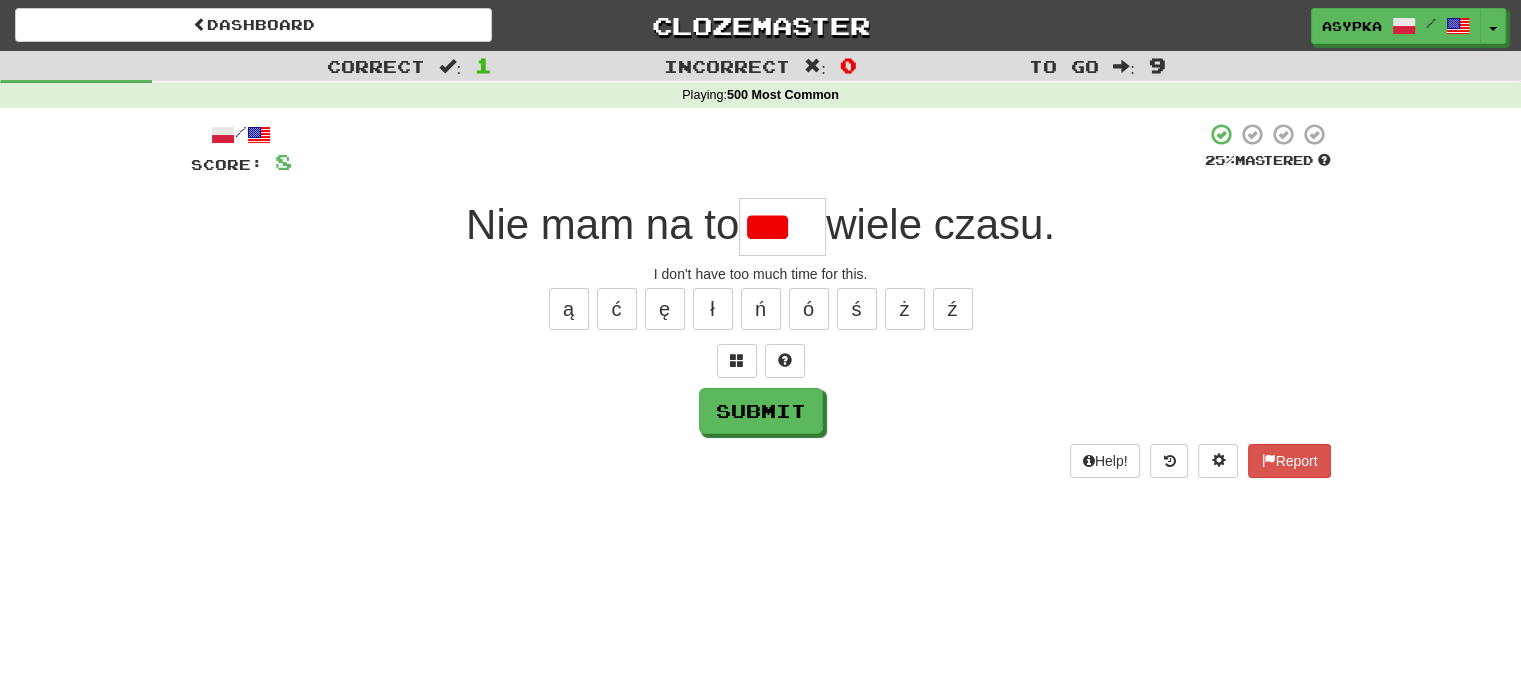scroll, scrollTop: 0, scrollLeft: 0, axis: both 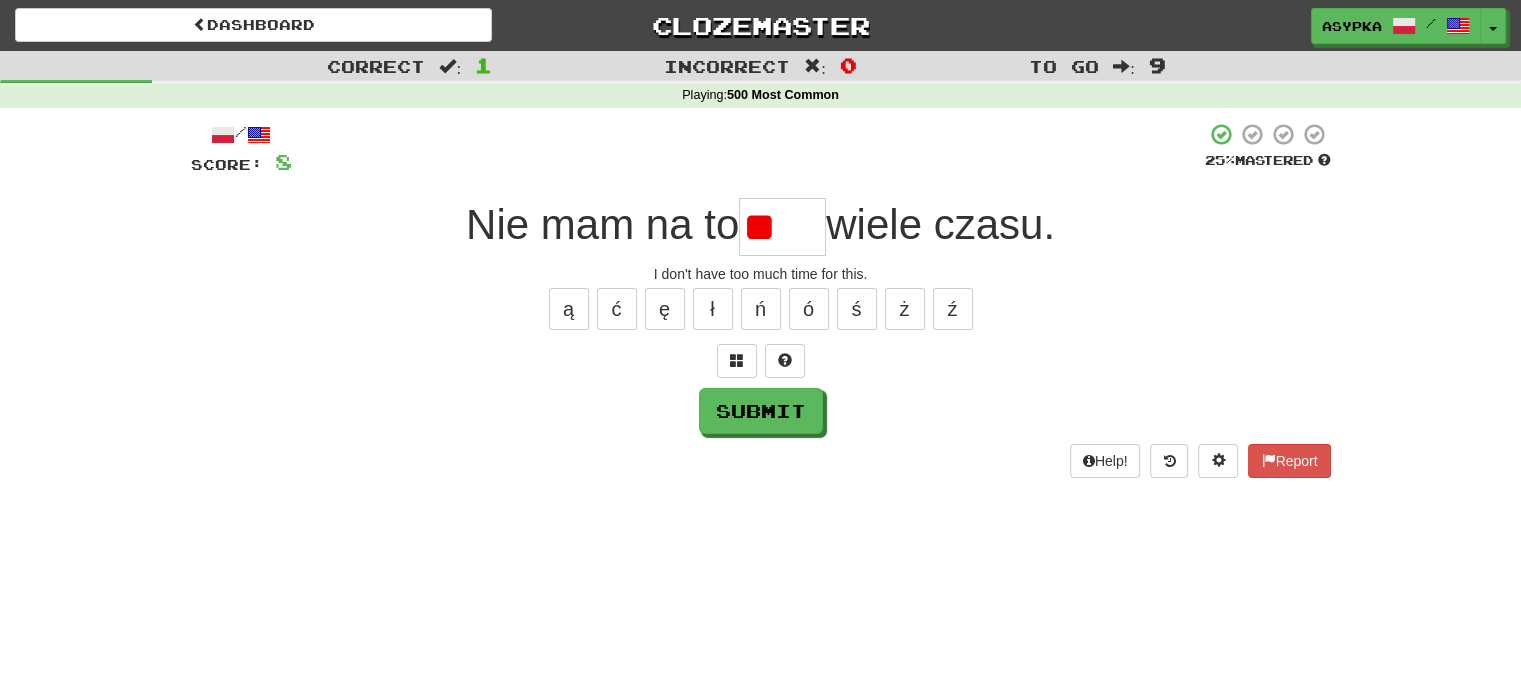type on "*" 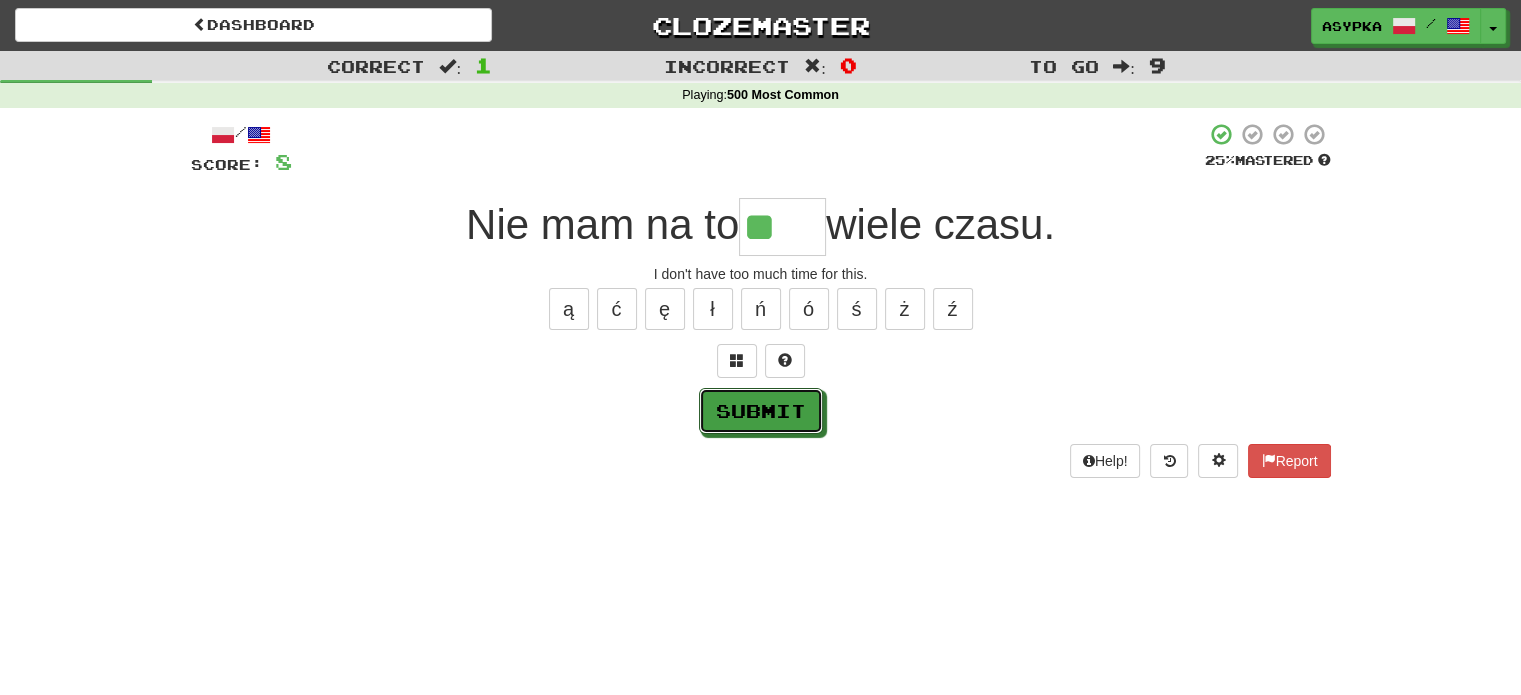 click on "Submit" at bounding box center [761, 411] 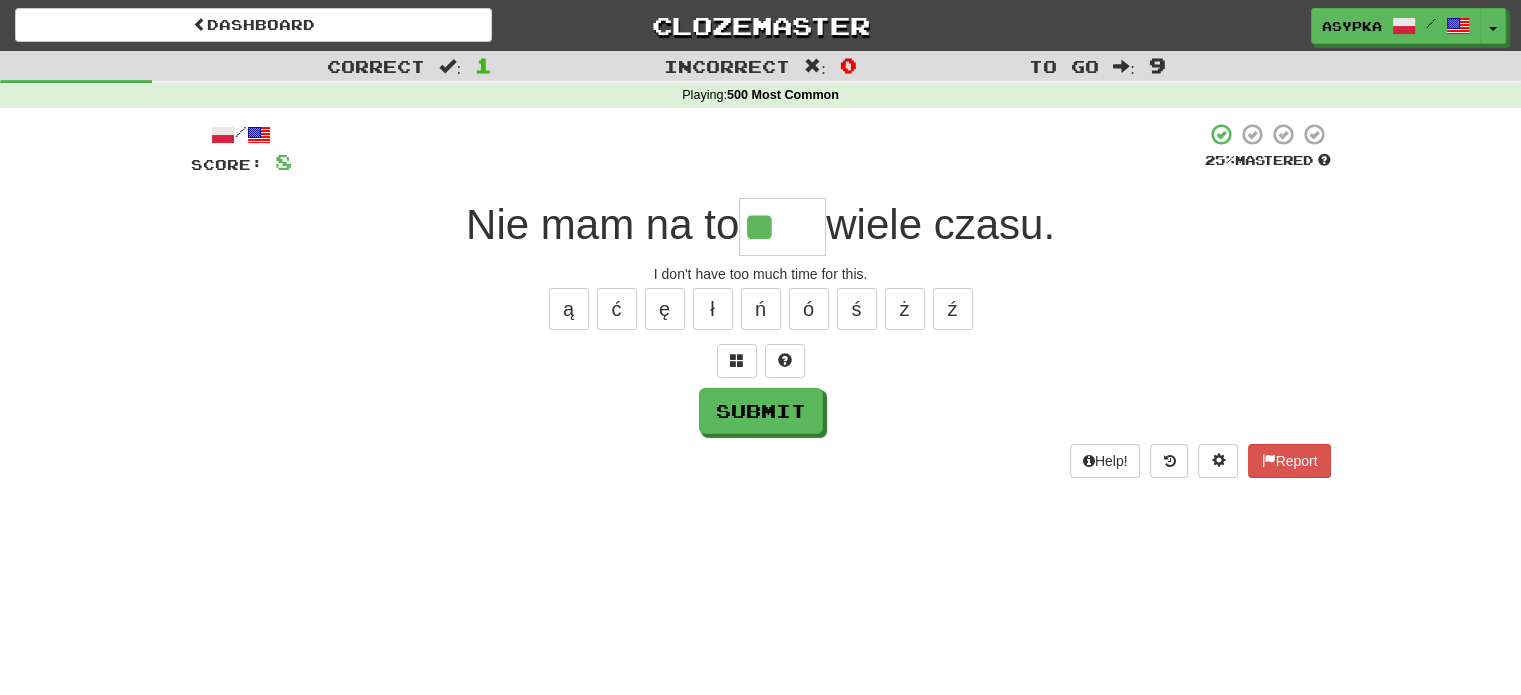 type on "****" 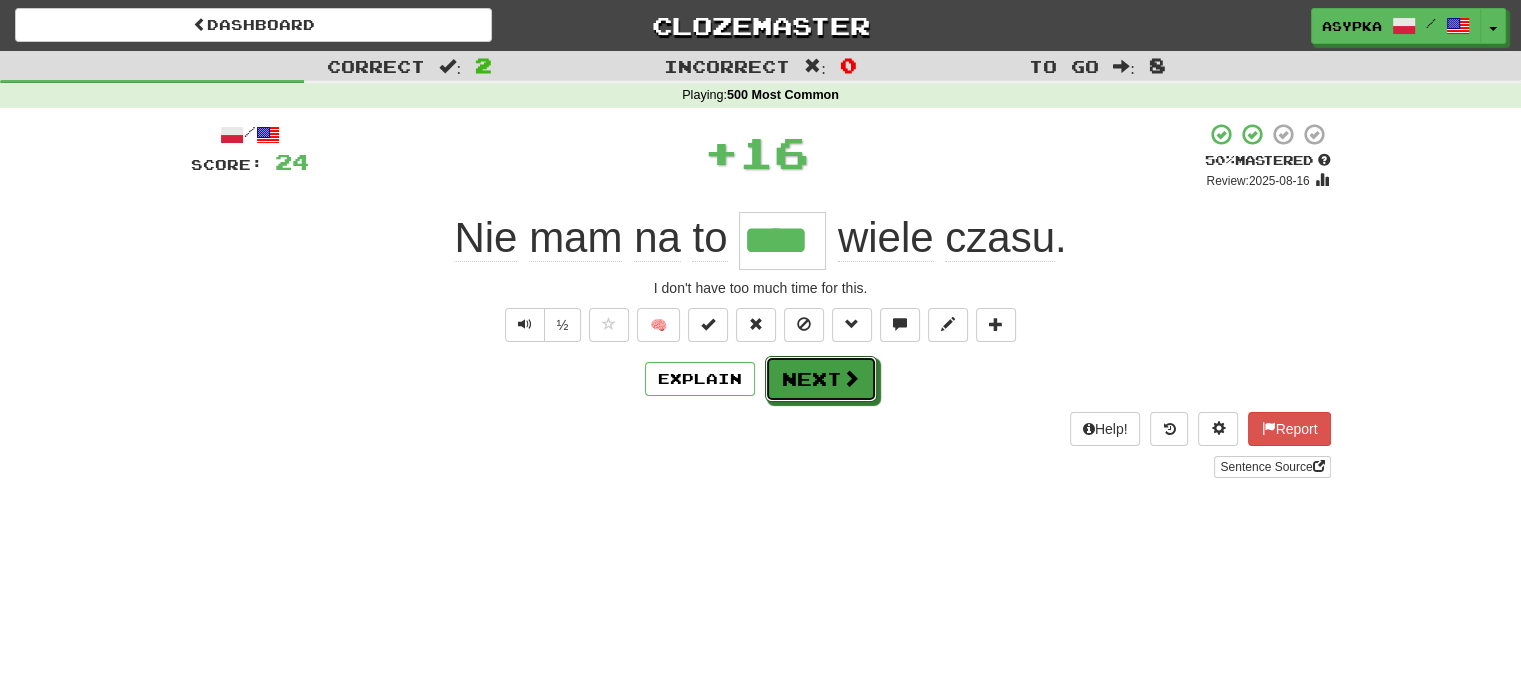 click on "Next" at bounding box center (821, 379) 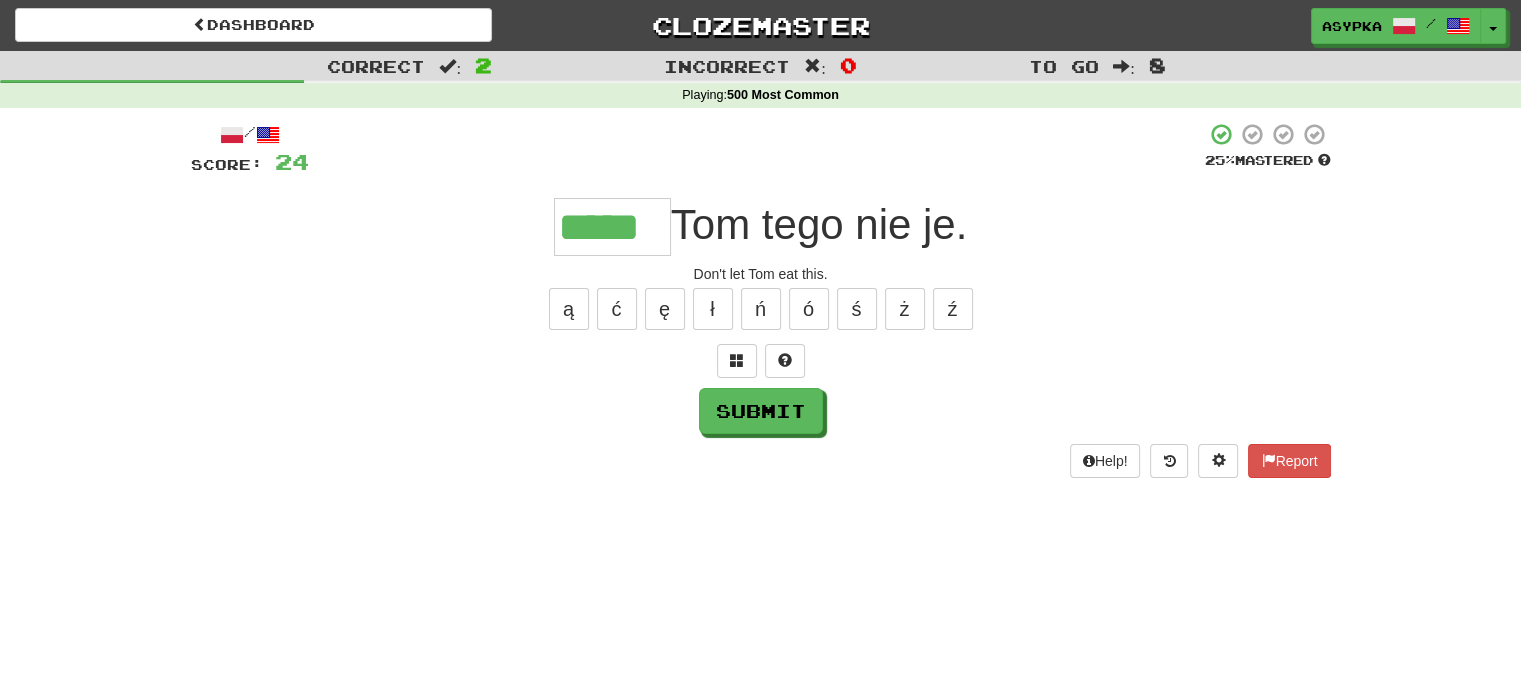 type on "*****" 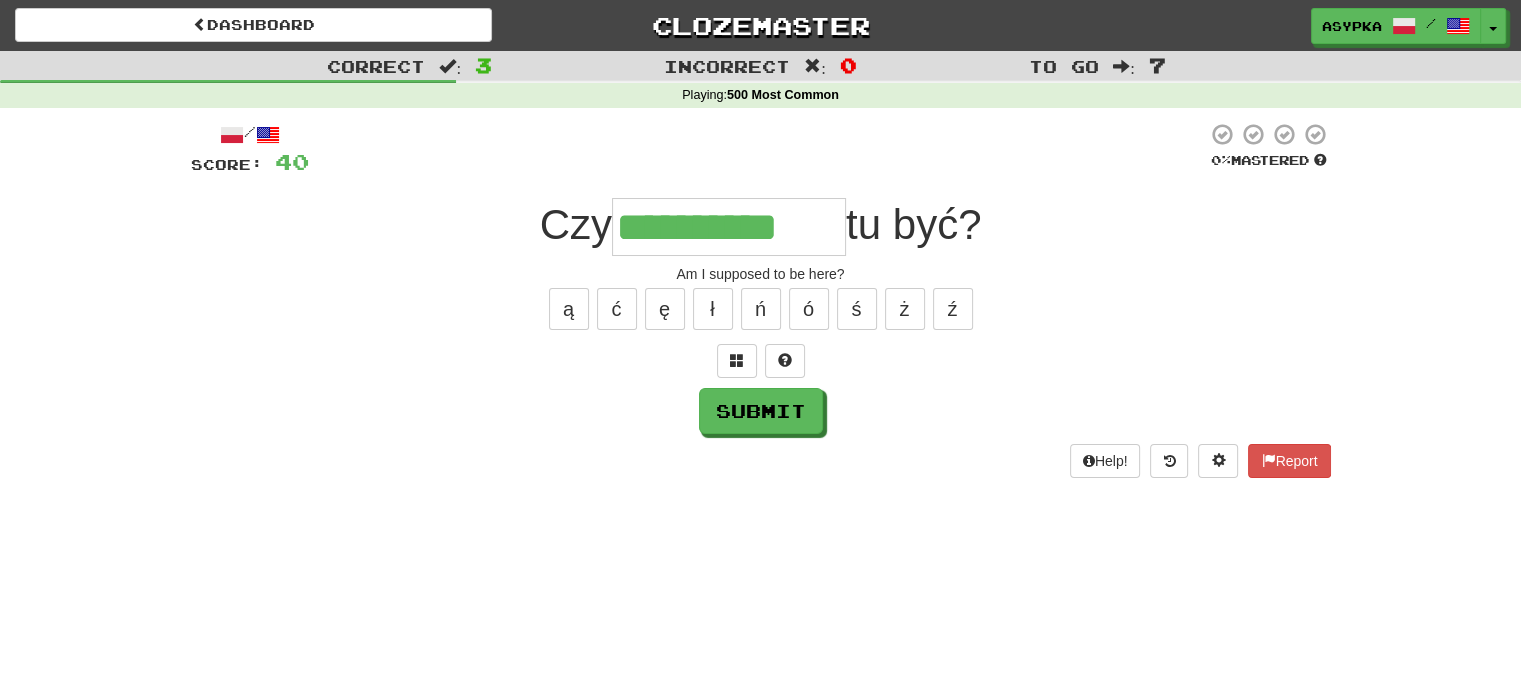 type on "**********" 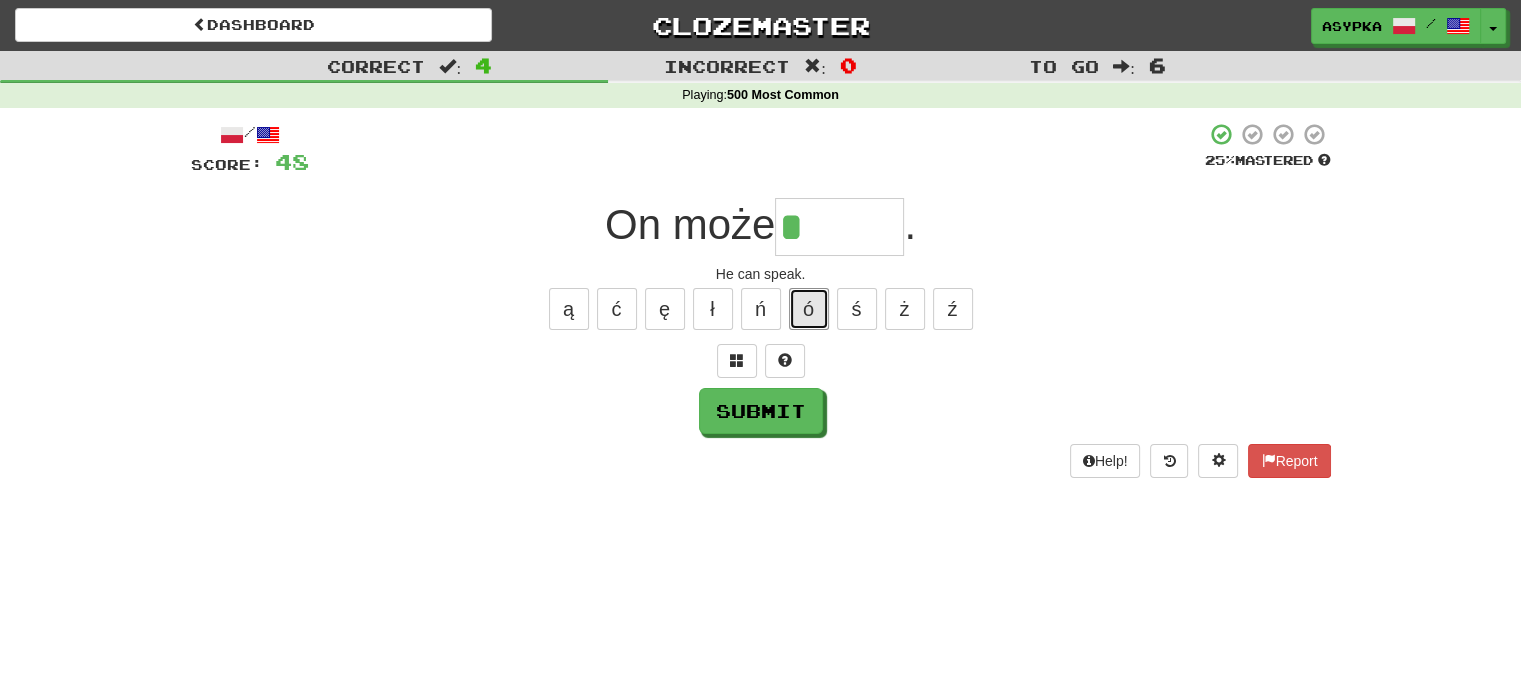 click on "ó" at bounding box center (809, 309) 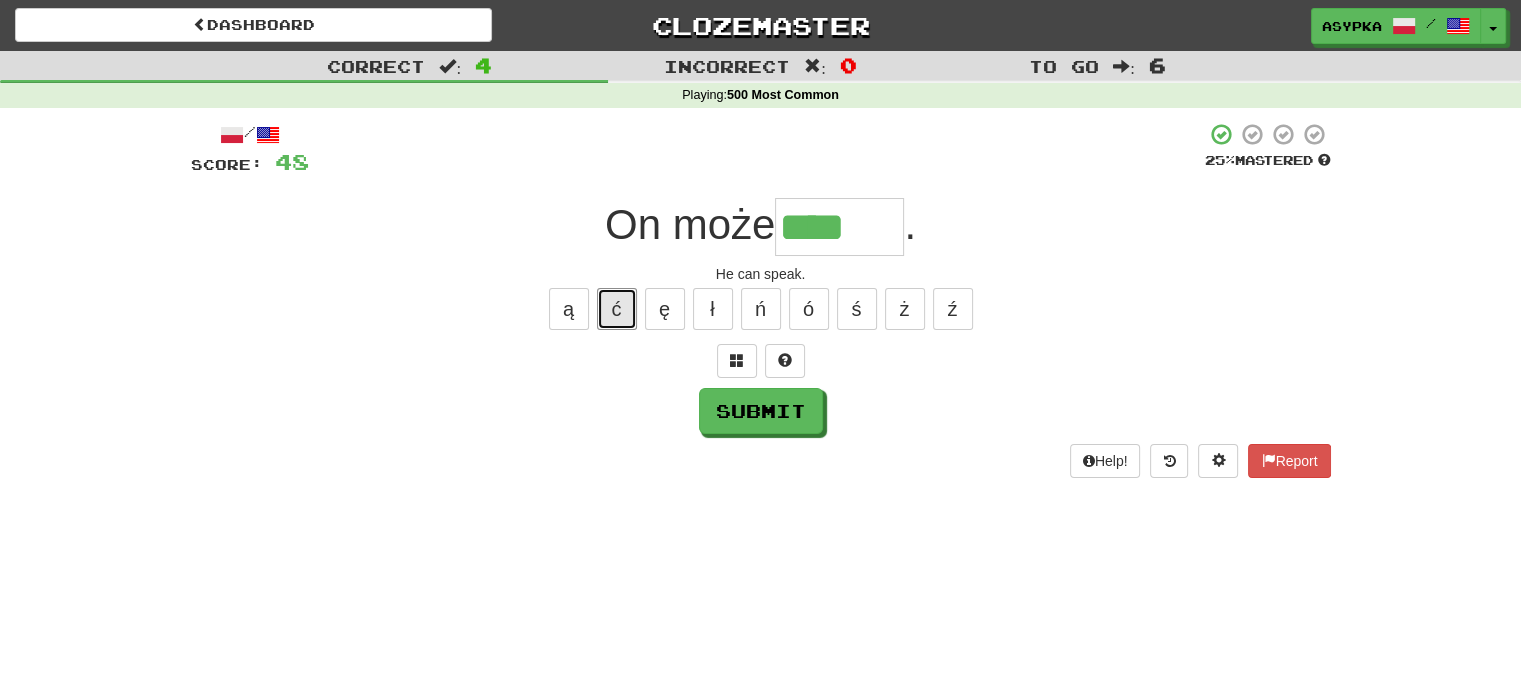 click on "ć" at bounding box center (617, 309) 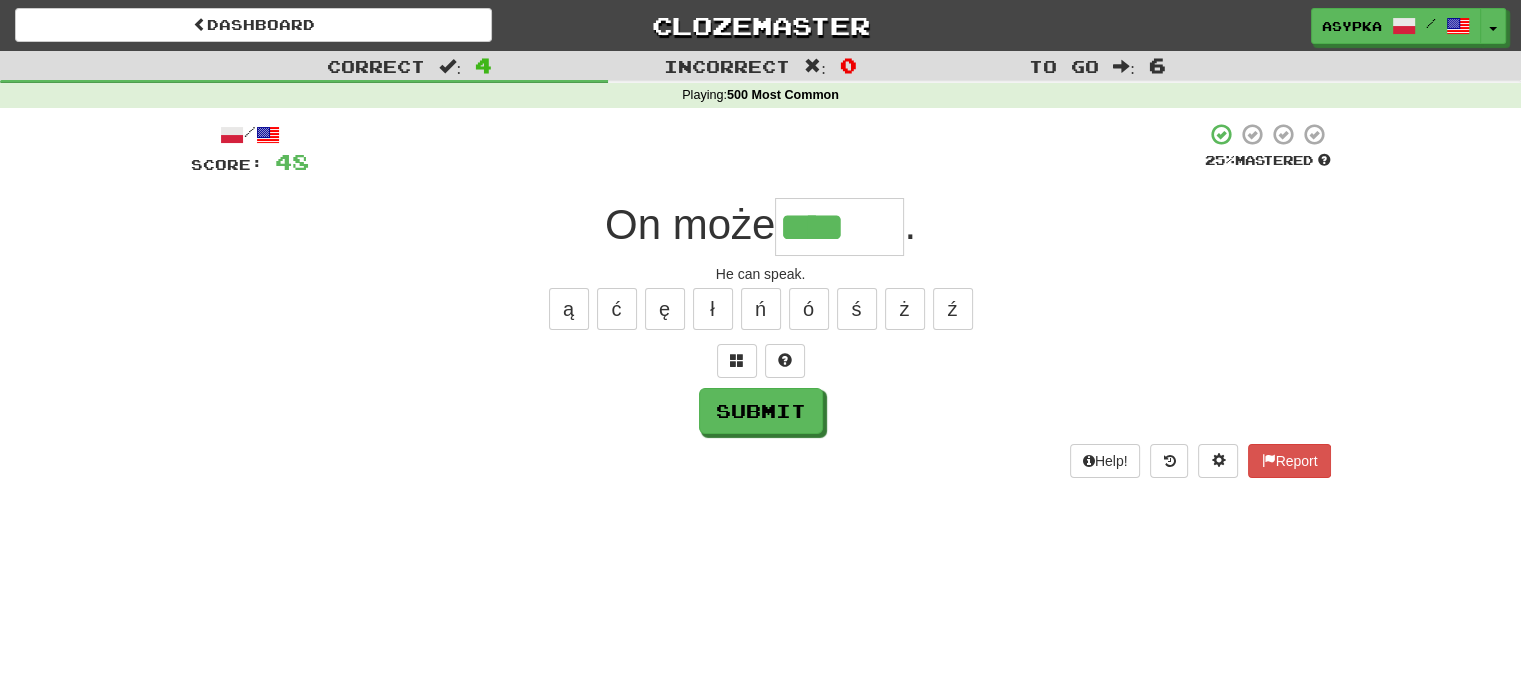 type on "*****" 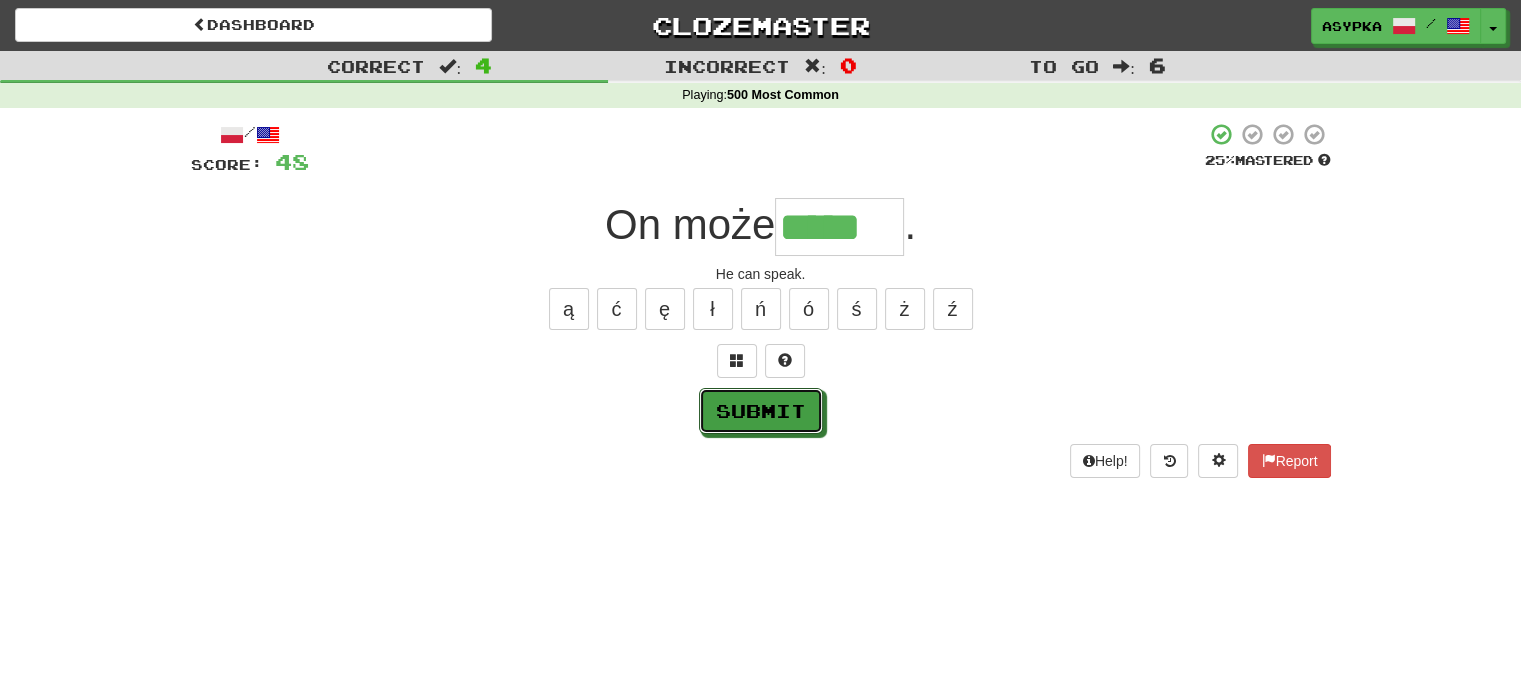 click on "Submit" at bounding box center [761, 411] 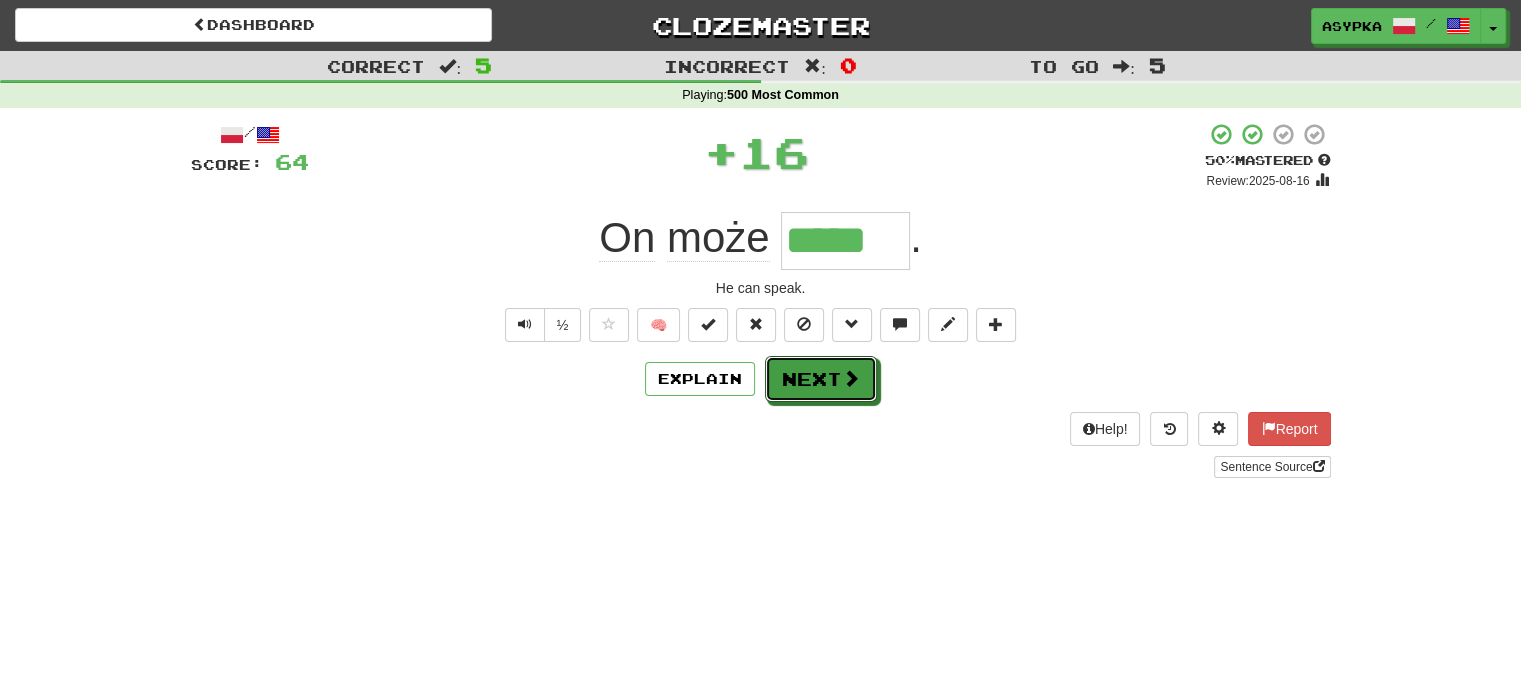 click on "Next" at bounding box center (821, 379) 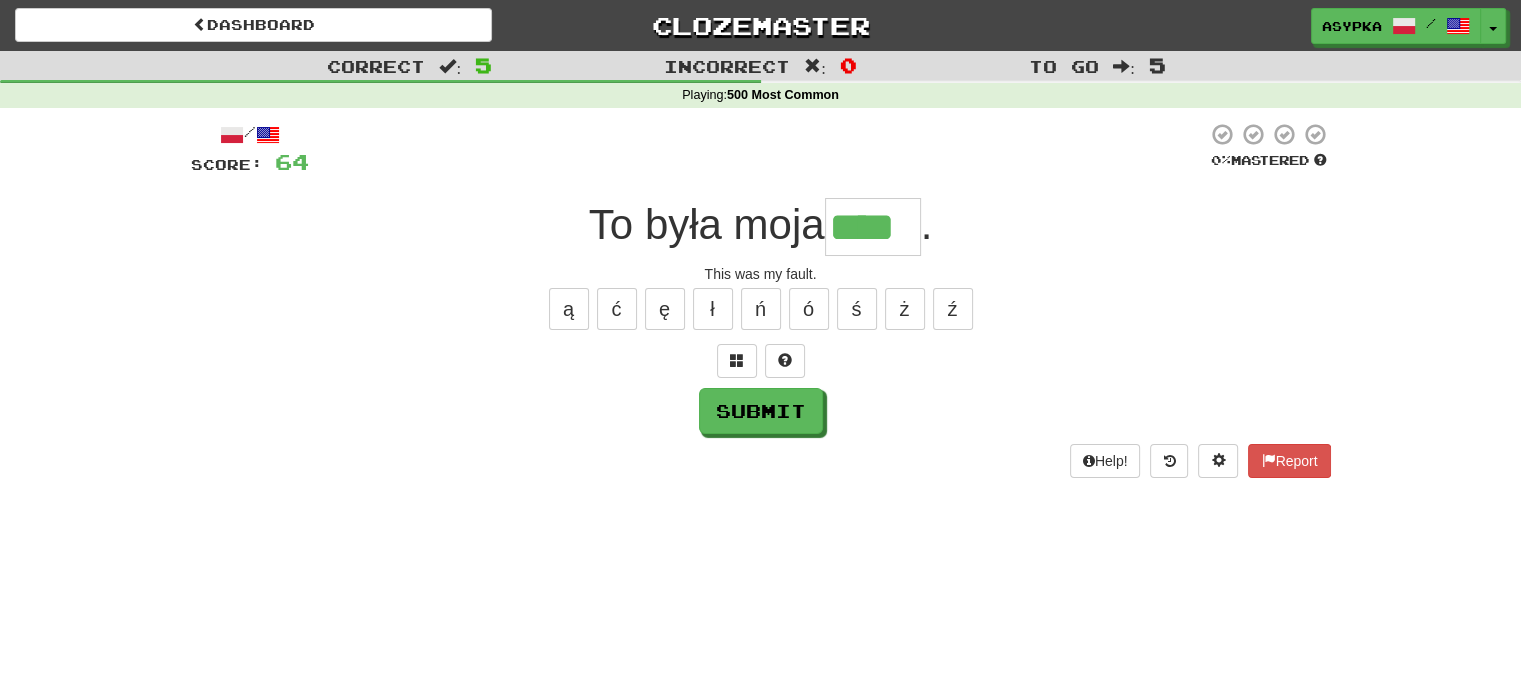 scroll, scrollTop: 0, scrollLeft: 7, axis: horizontal 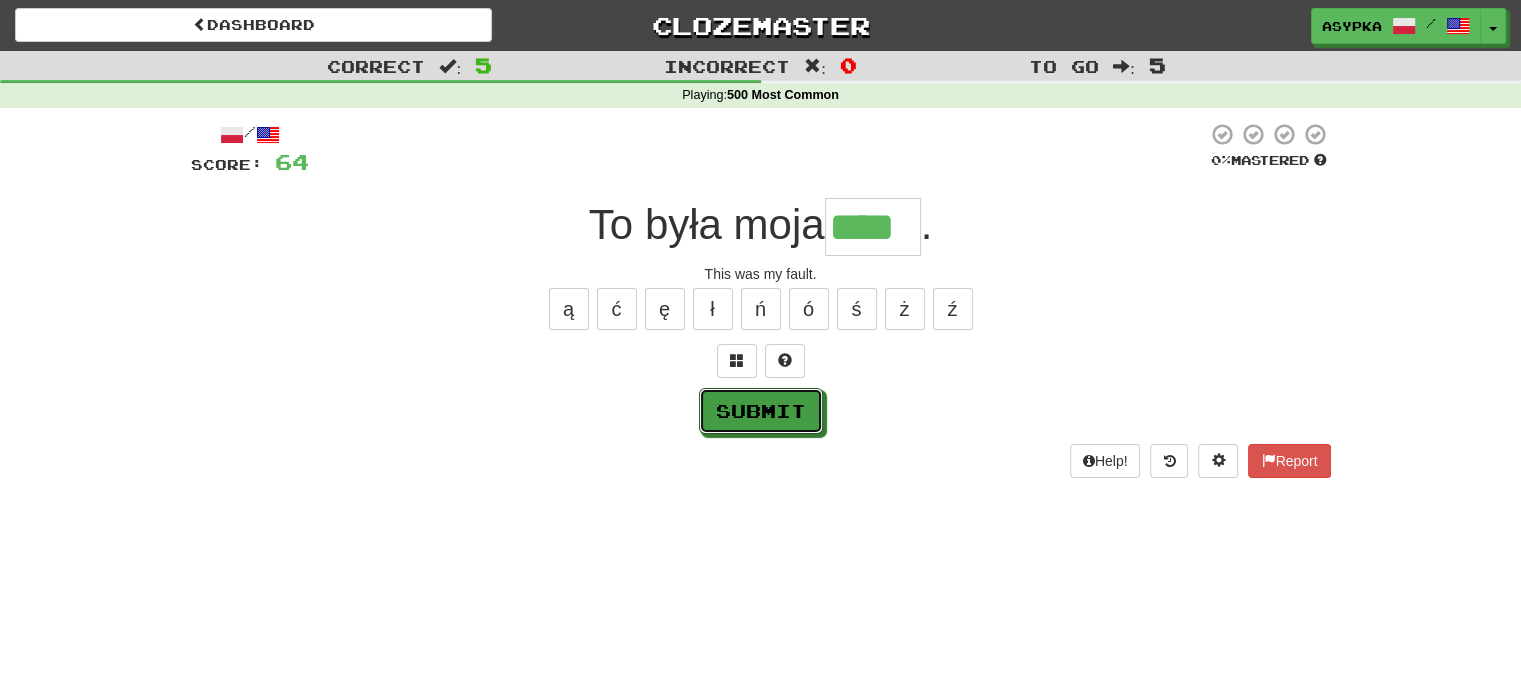 click on "Submit" at bounding box center (761, 411) 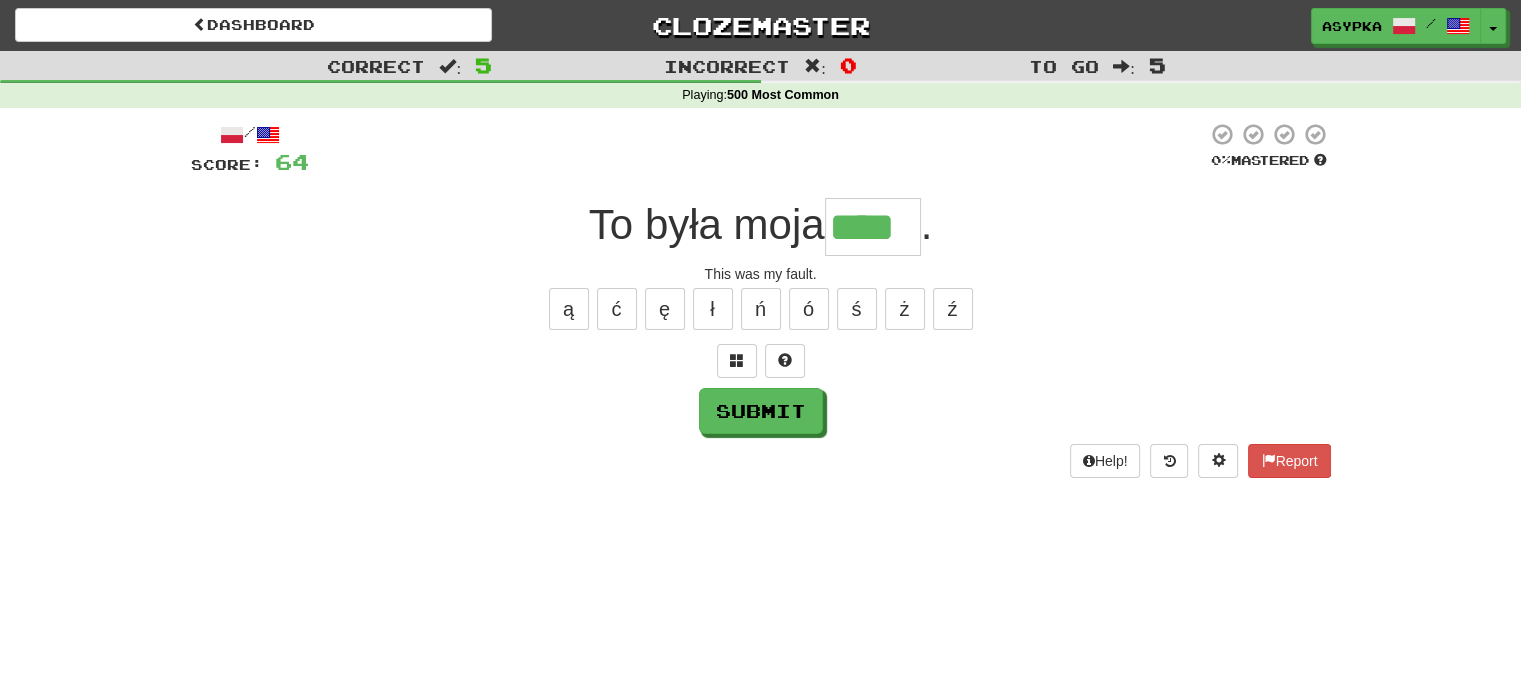 type on "****" 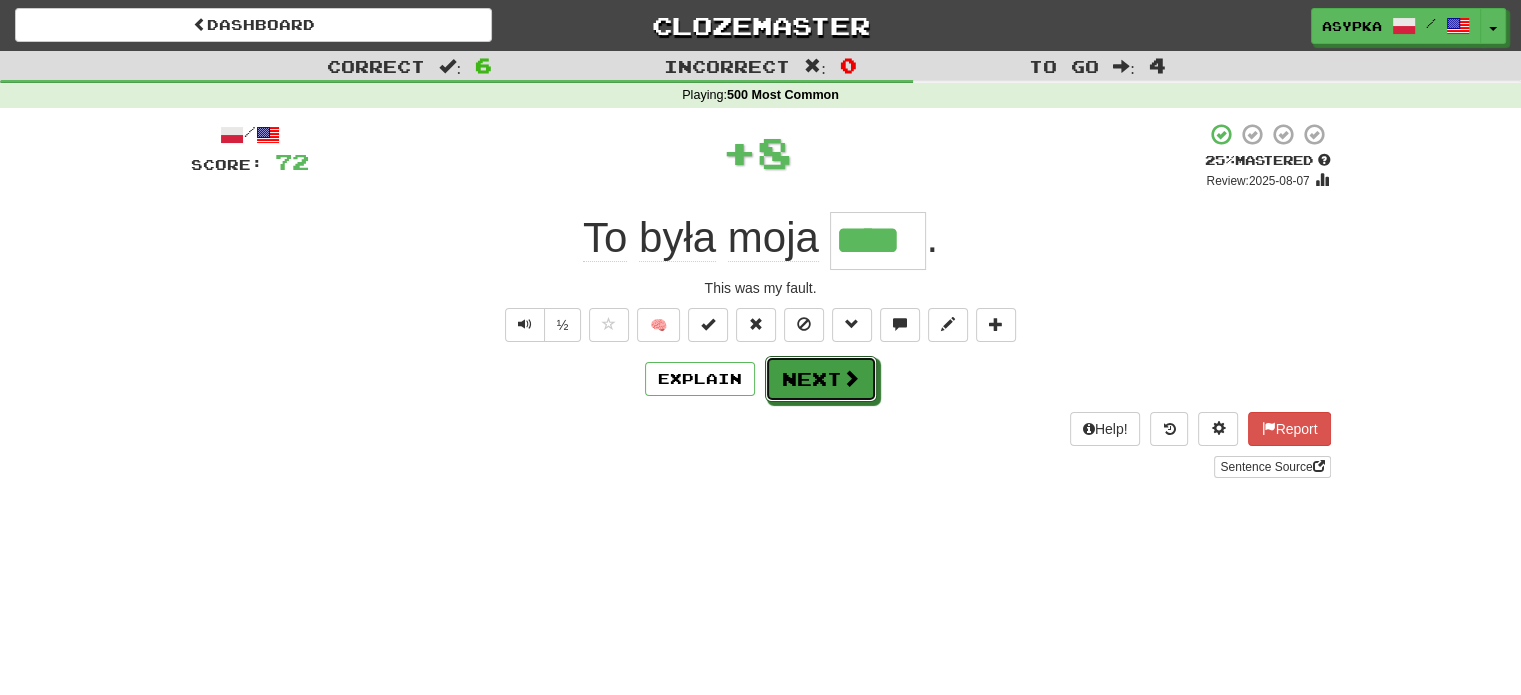 click on "Next" at bounding box center [821, 379] 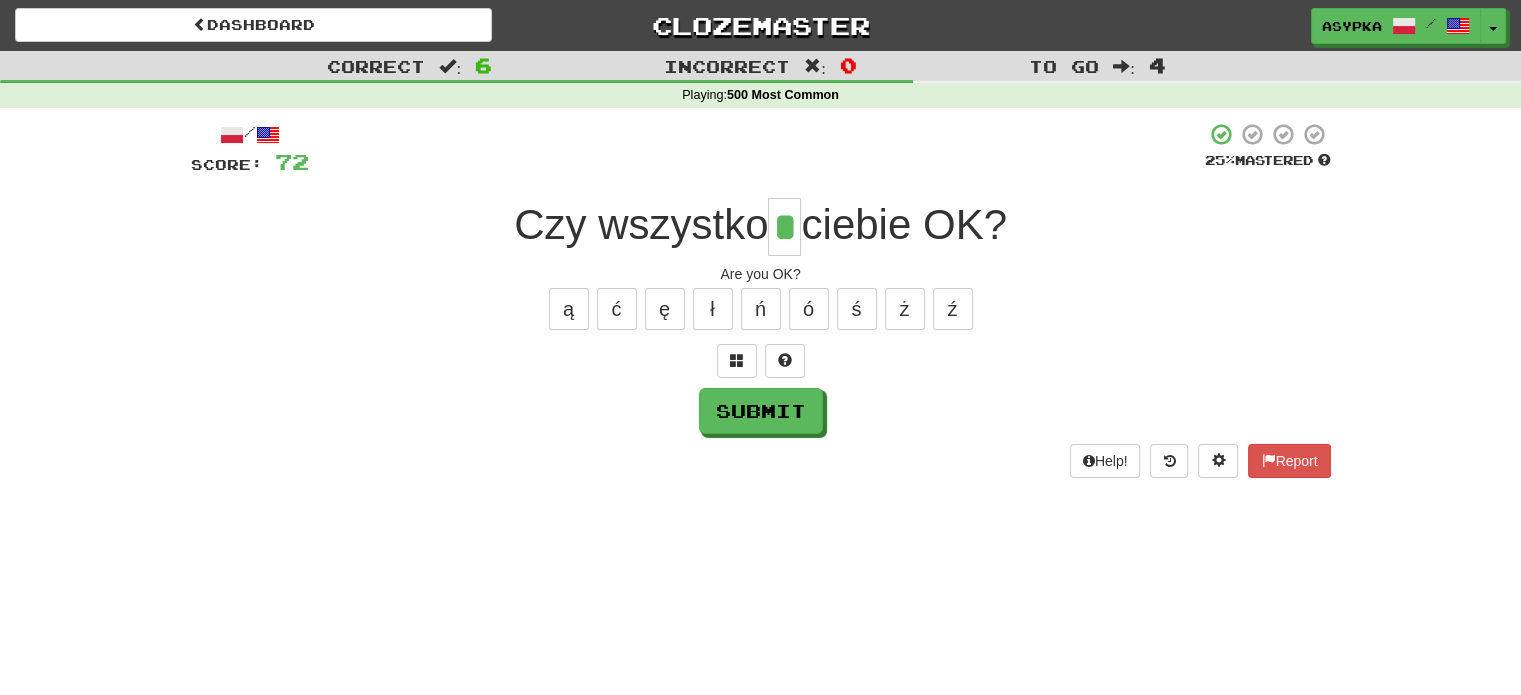 type on "*" 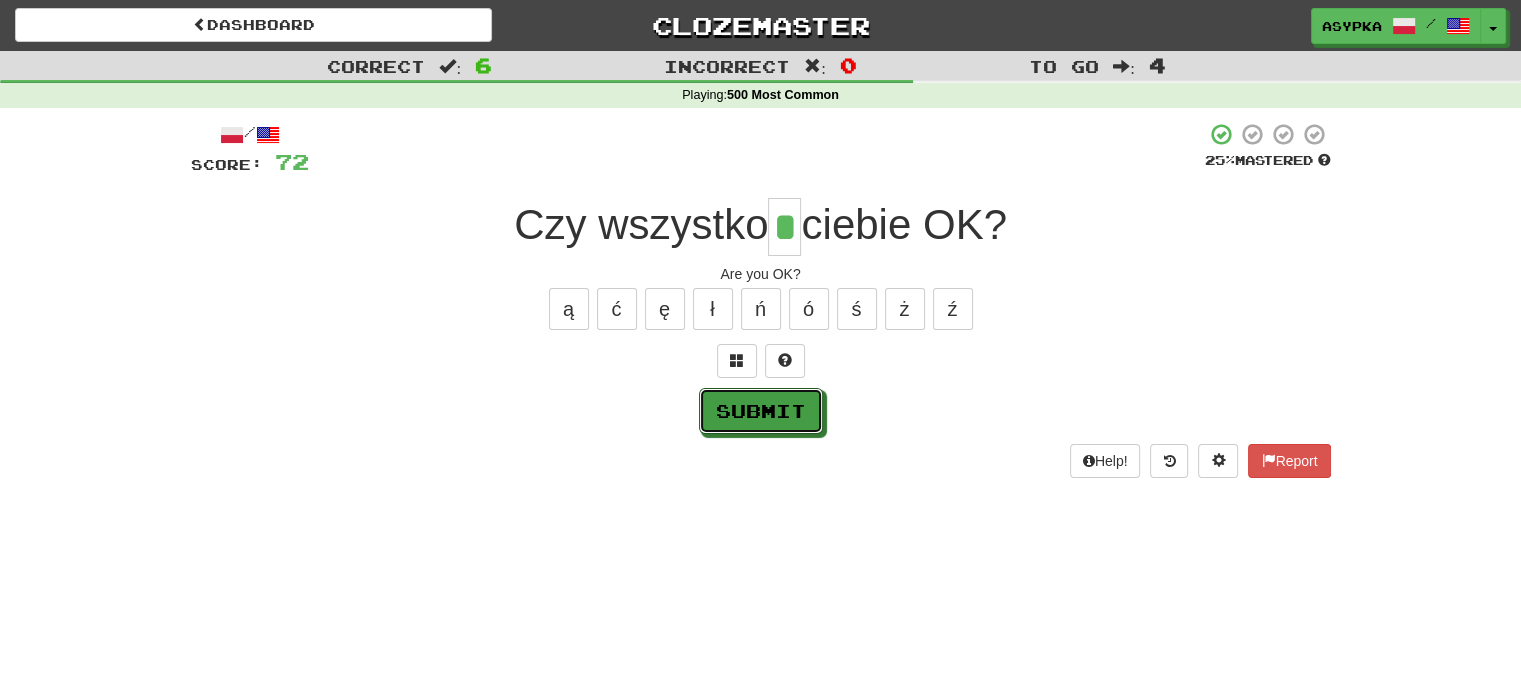 click on "Submit" at bounding box center (761, 411) 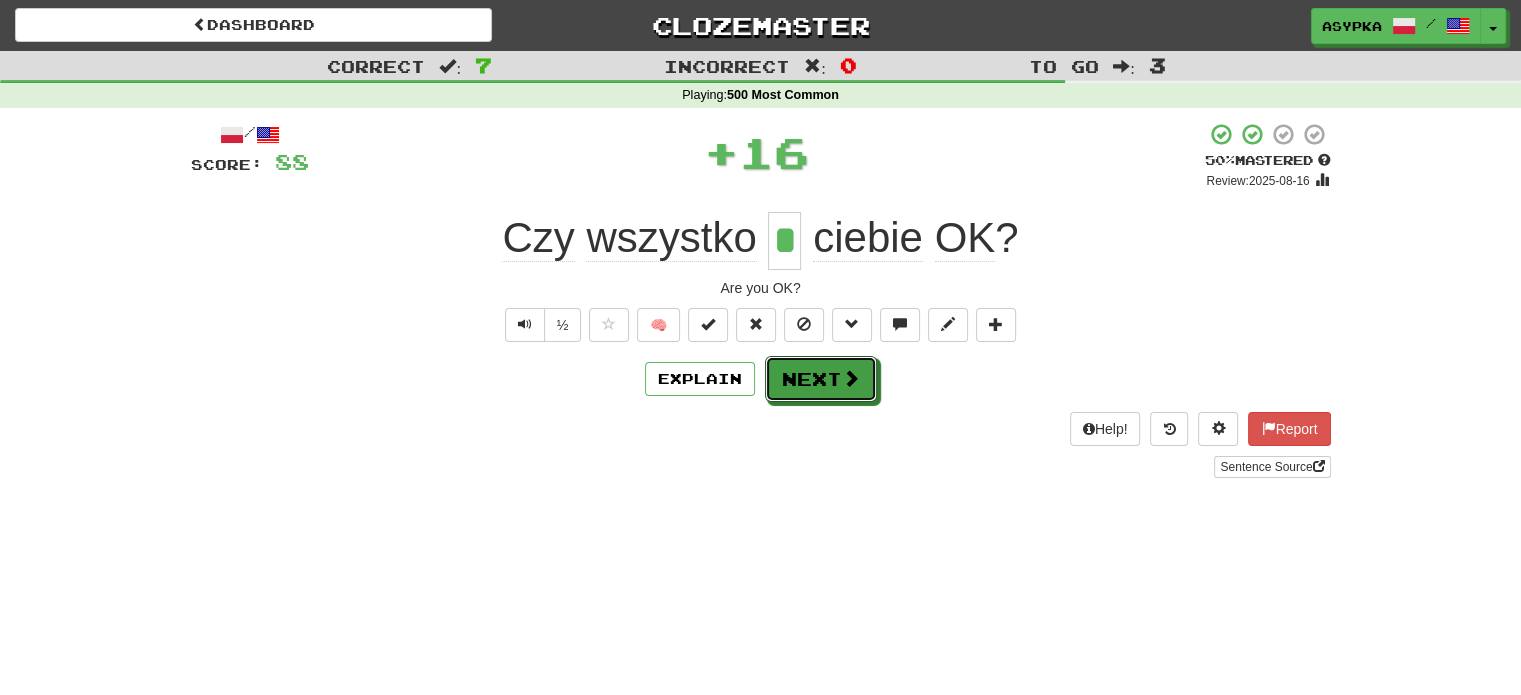 click on "Next" at bounding box center [821, 379] 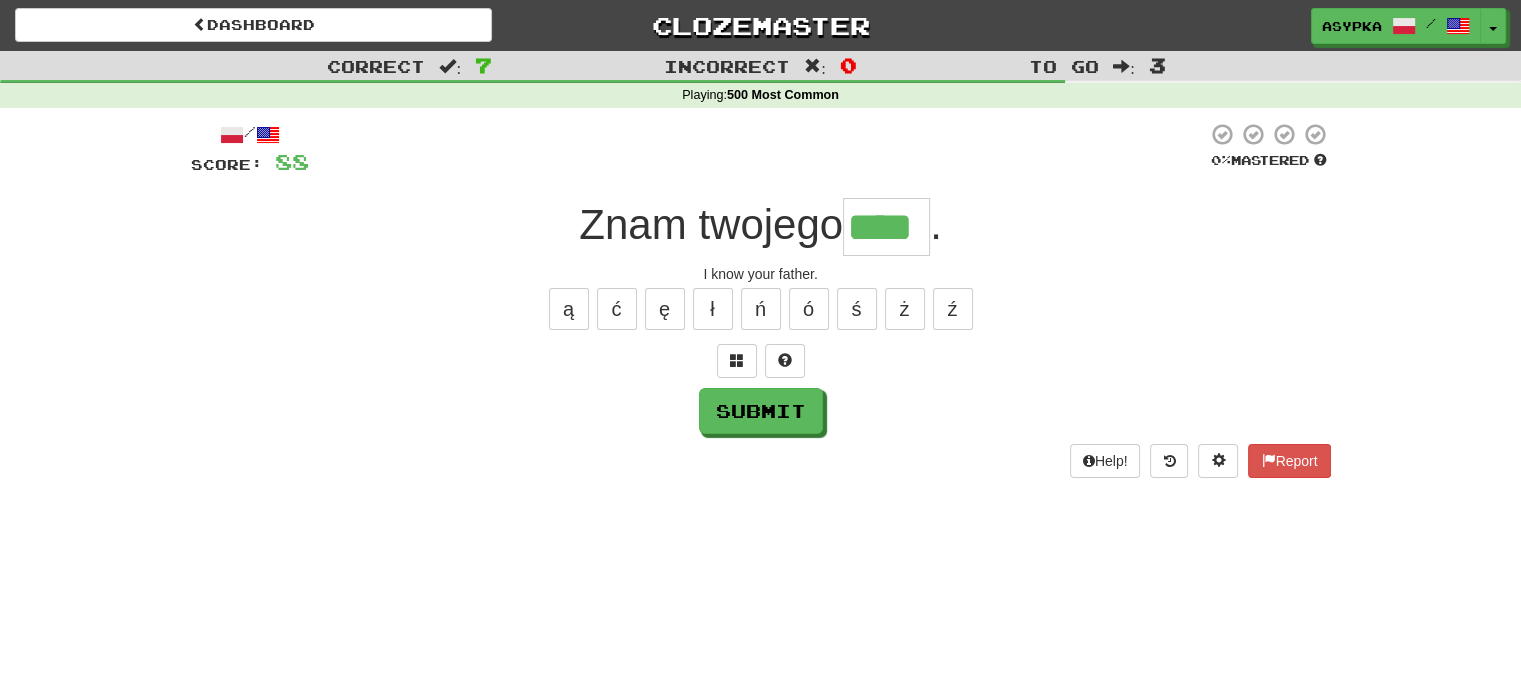 type on "****" 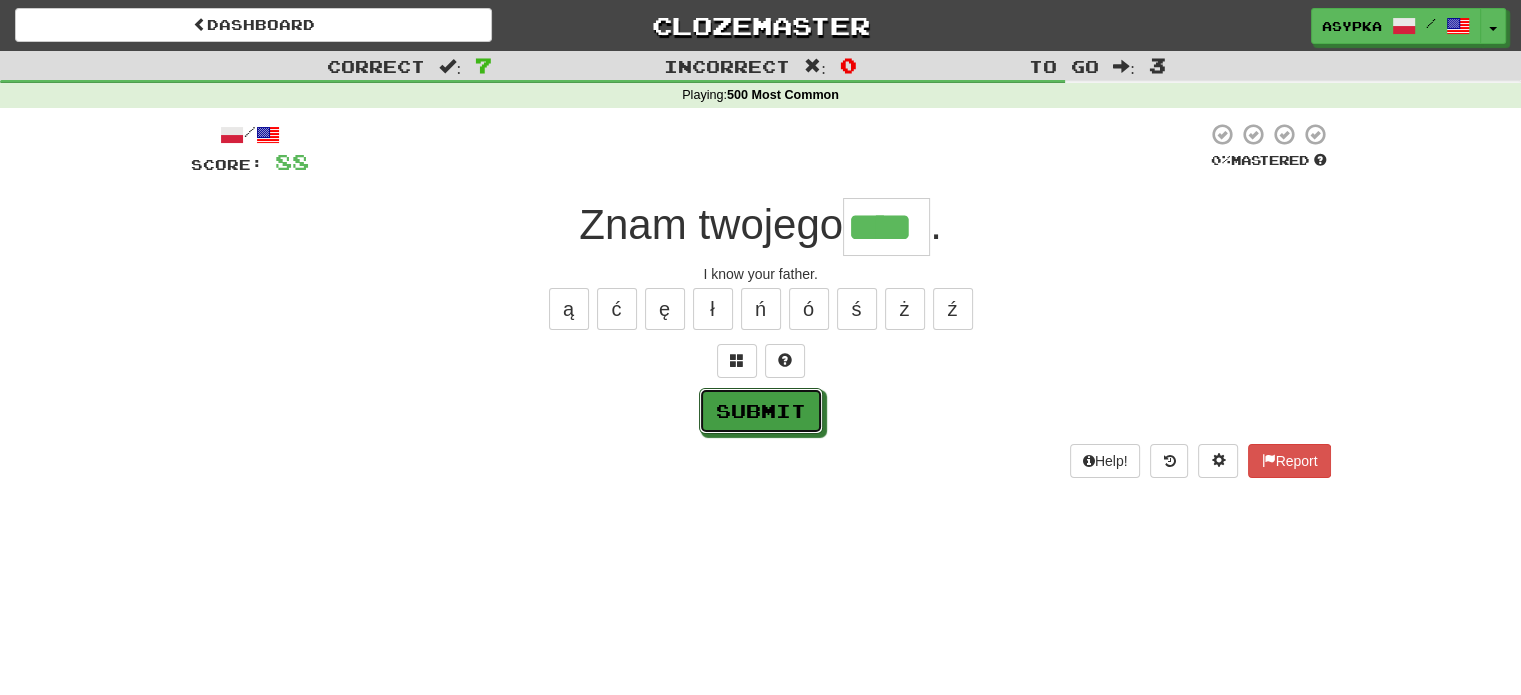 click on "Submit" at bounding box center [761, 411] 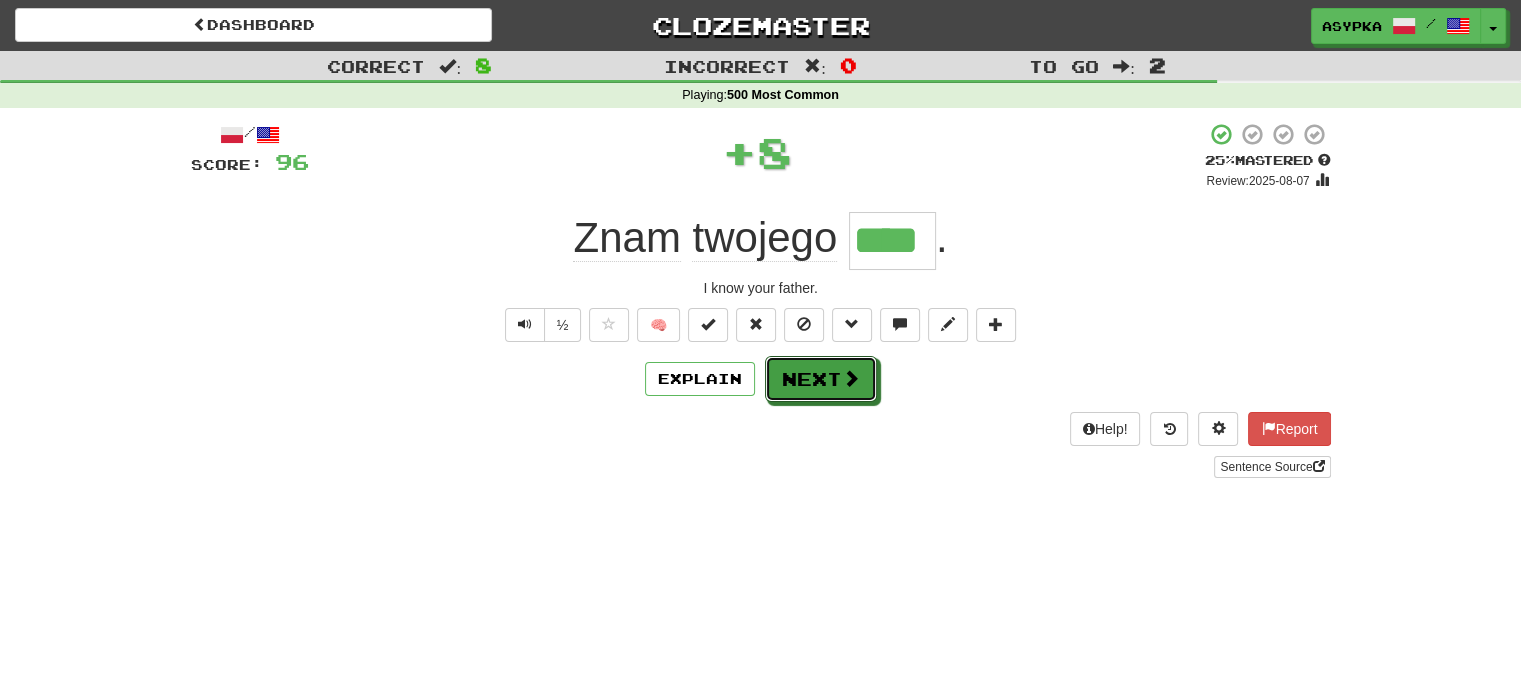 click on "Next" at bounding box center [821, 379] 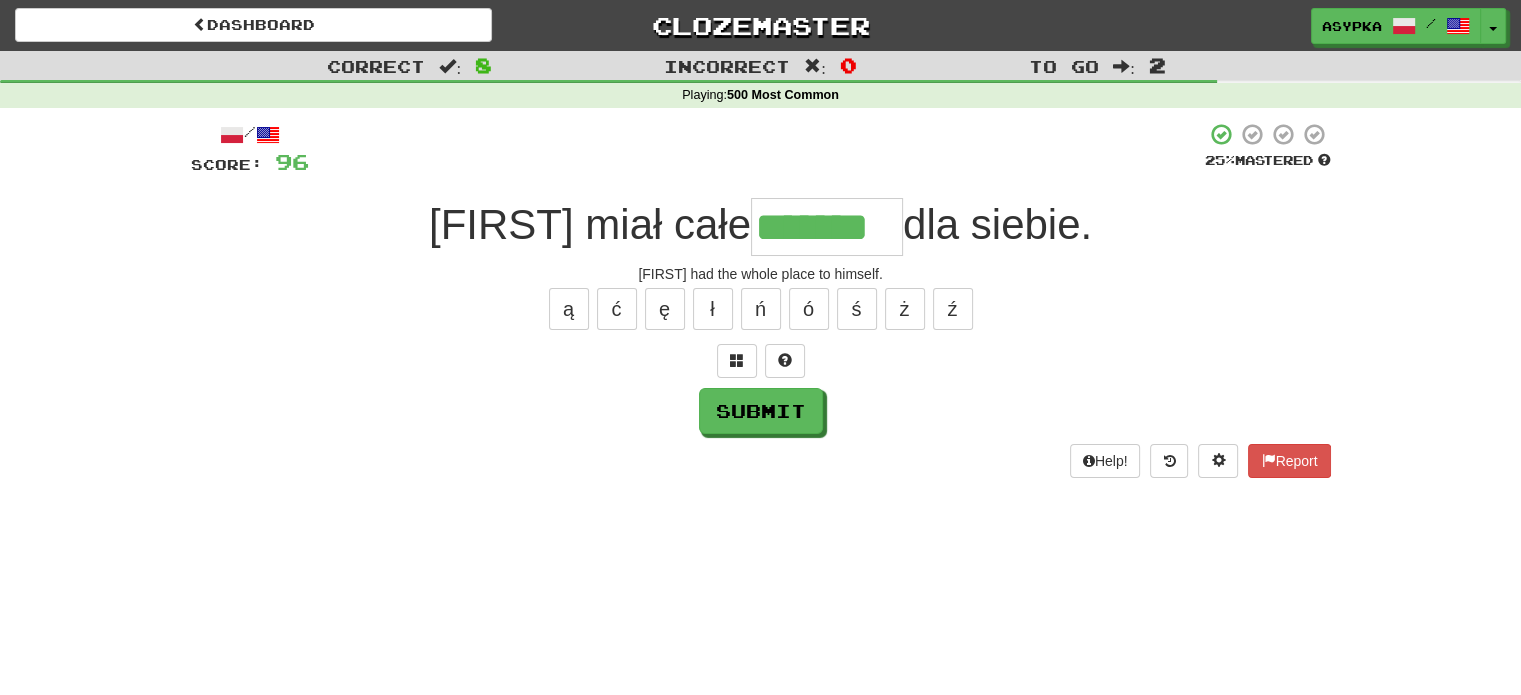 type on "*******" 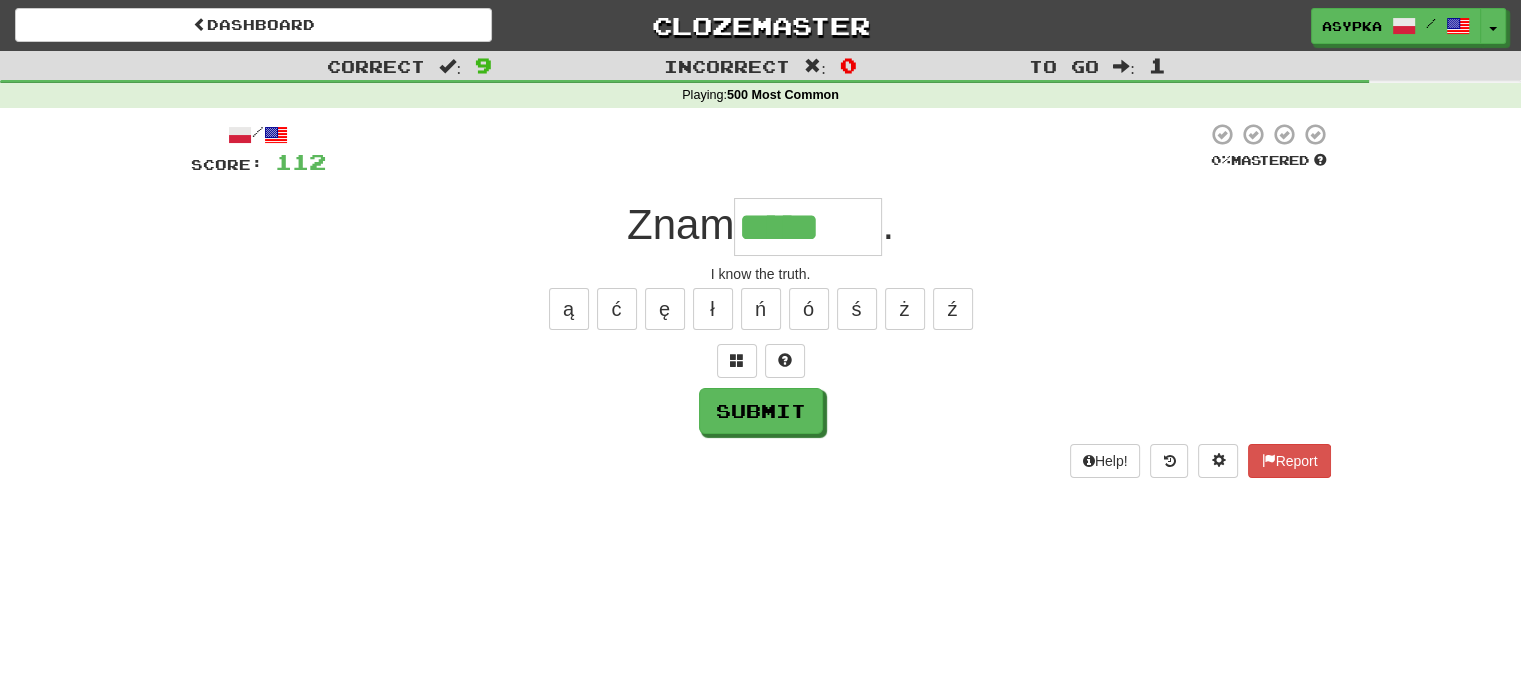 click on "ą ć ę ł ń ó ś ż ź" at bounding box center [761, 309] 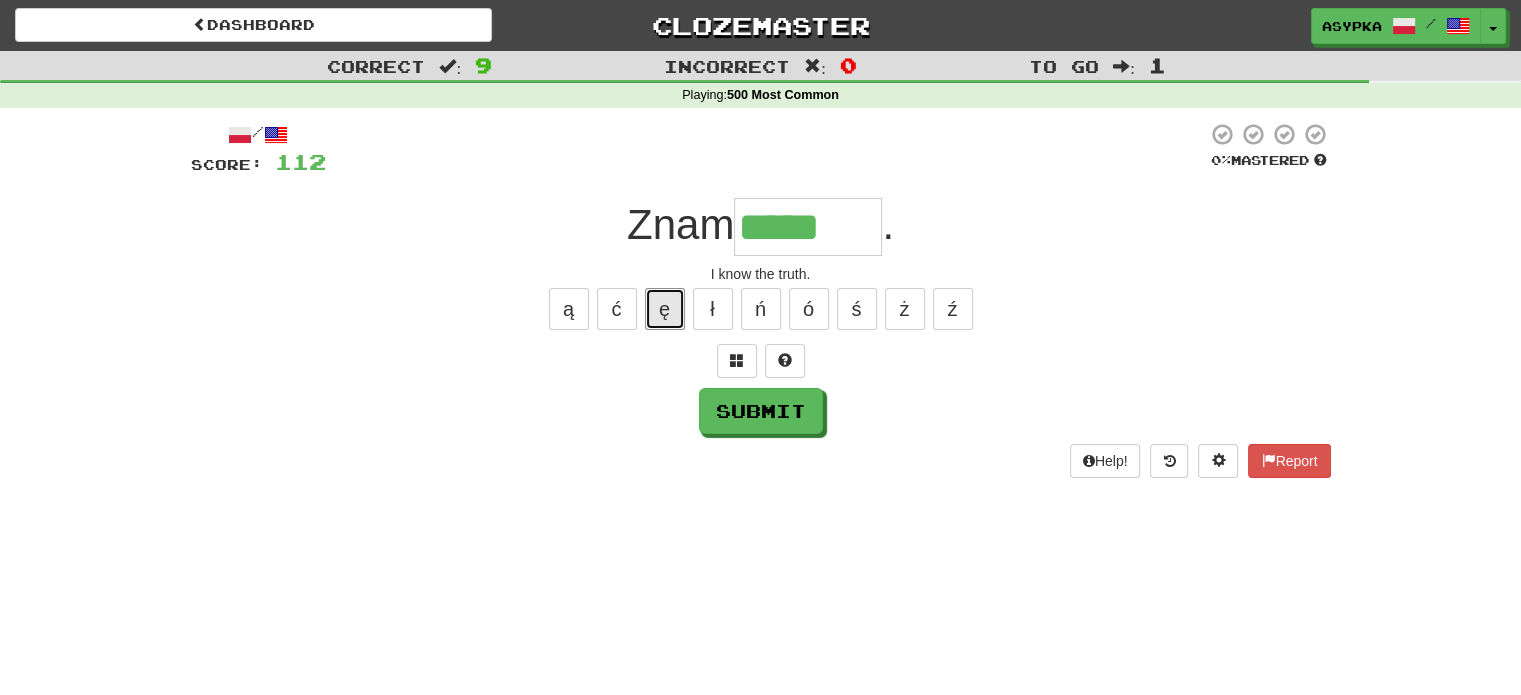 click on "ę" at bounding box center [665, 309] 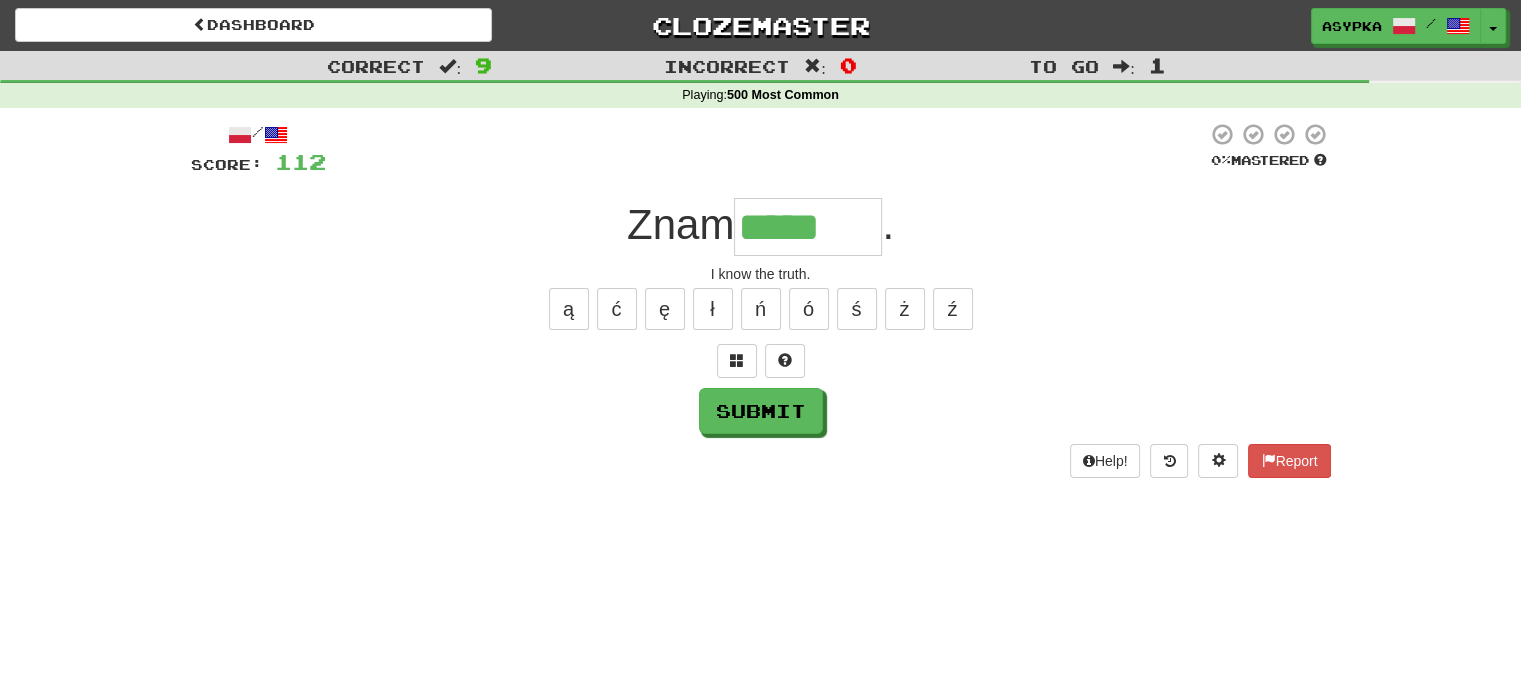 type on "******" 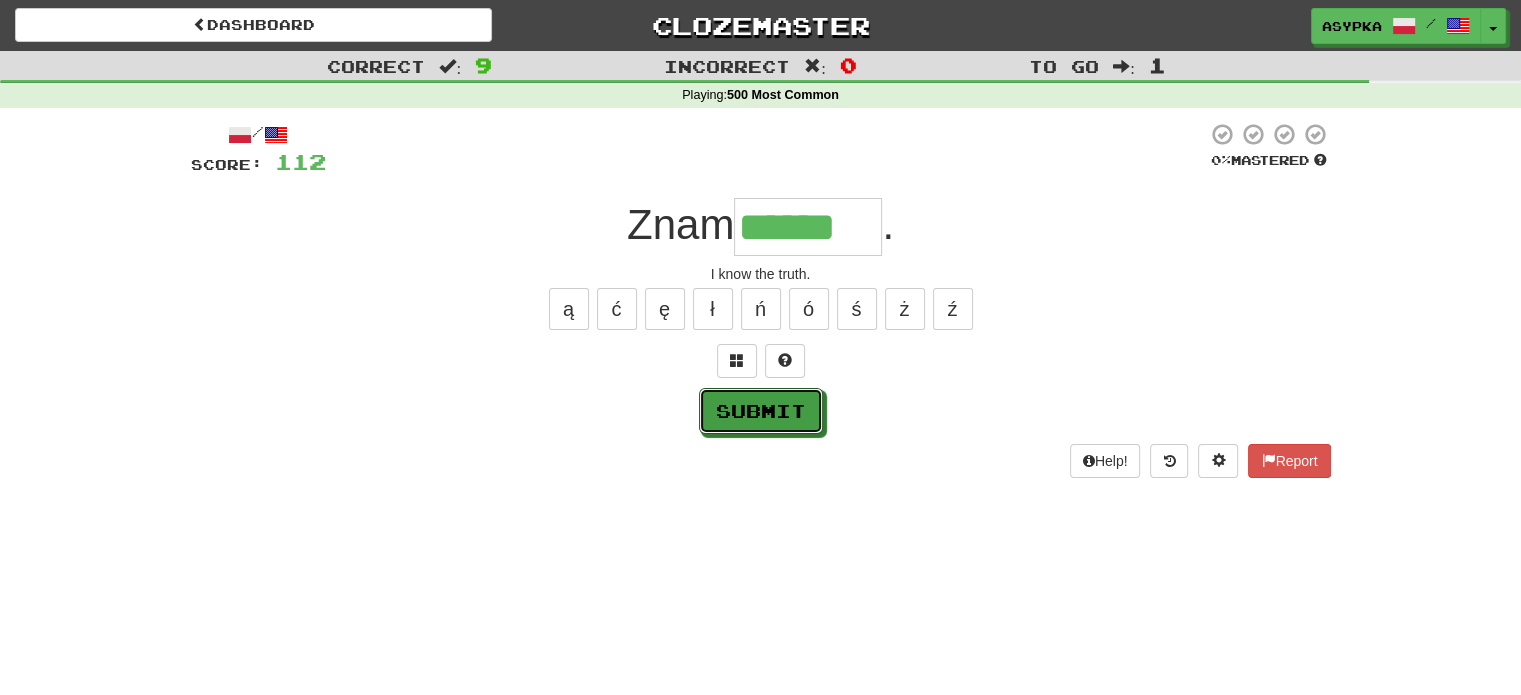 click on "Submit" at bounding box center (761, 411) 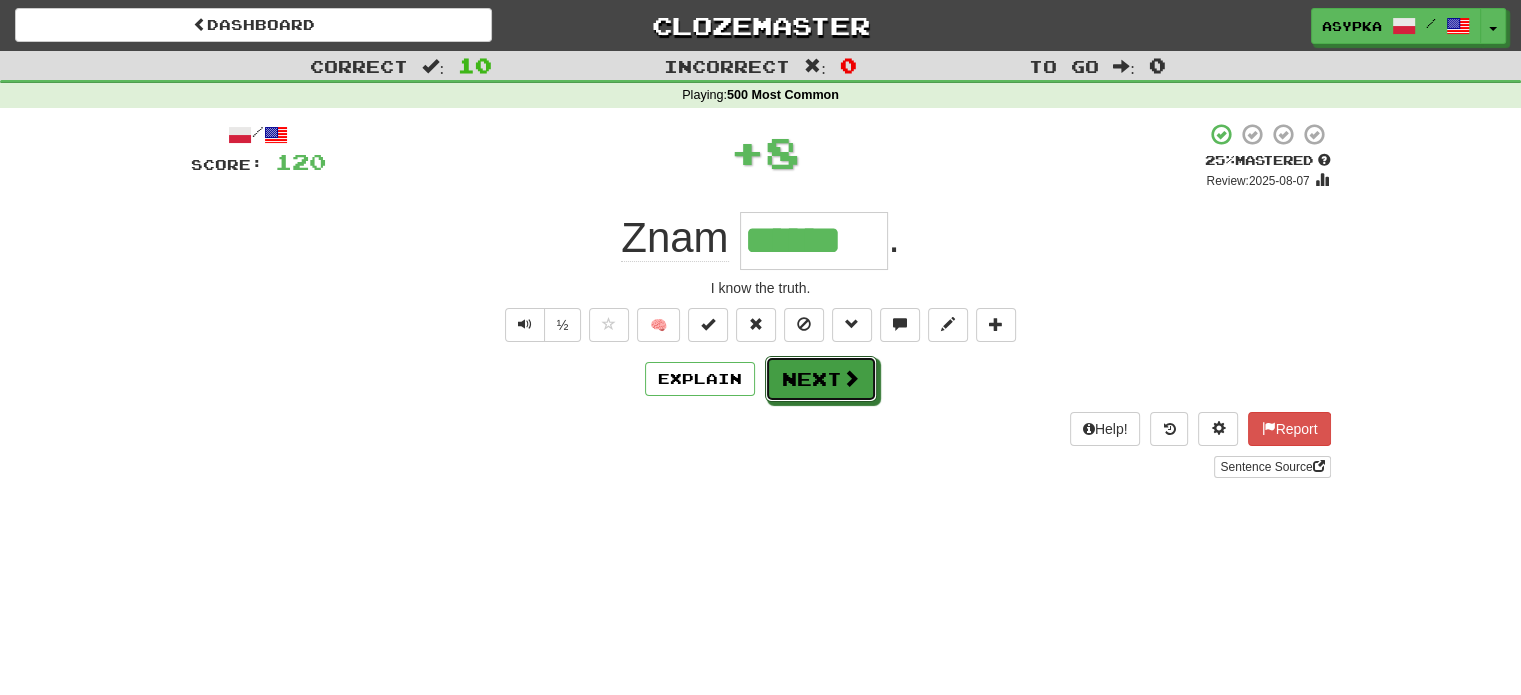 click on "Next" at bounding box center [821, 379] 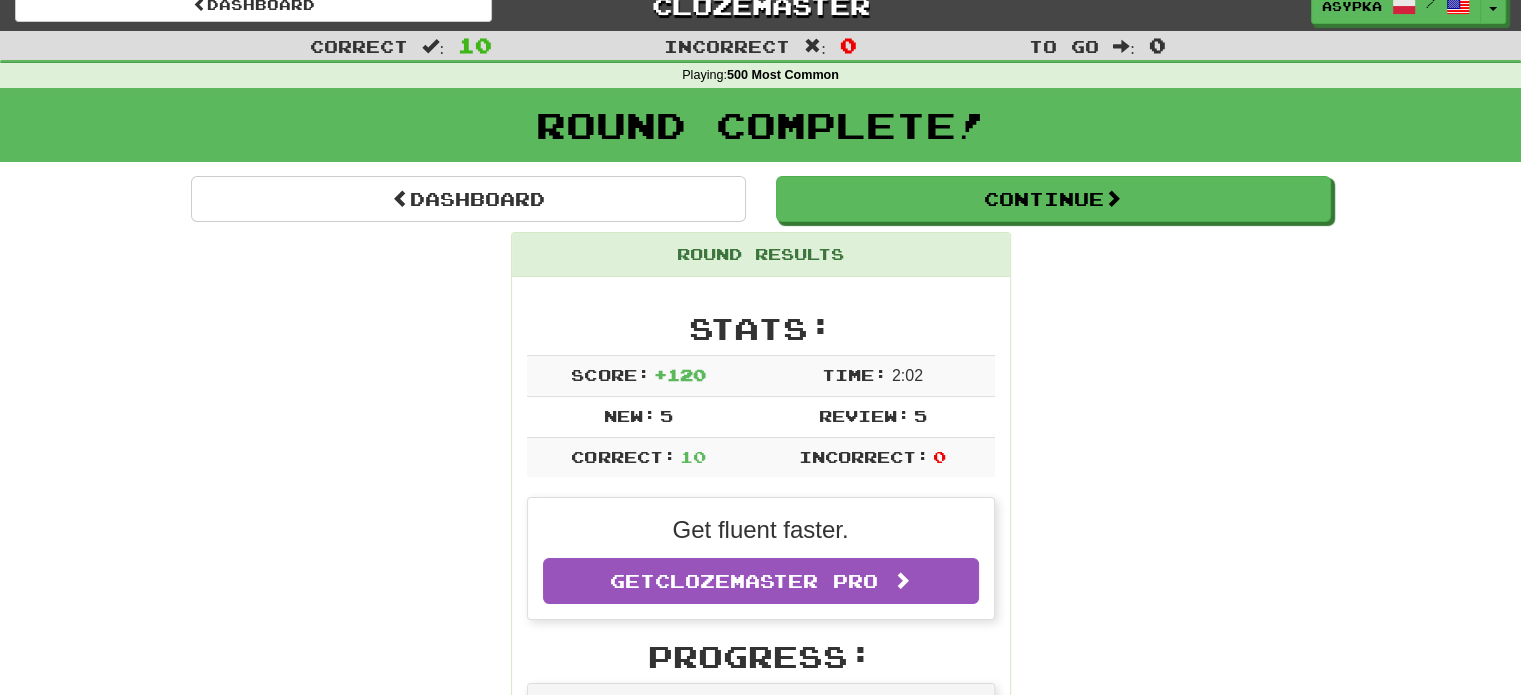 scroll, scrollTop: 16, scrollLeft: 0, axis: vertical 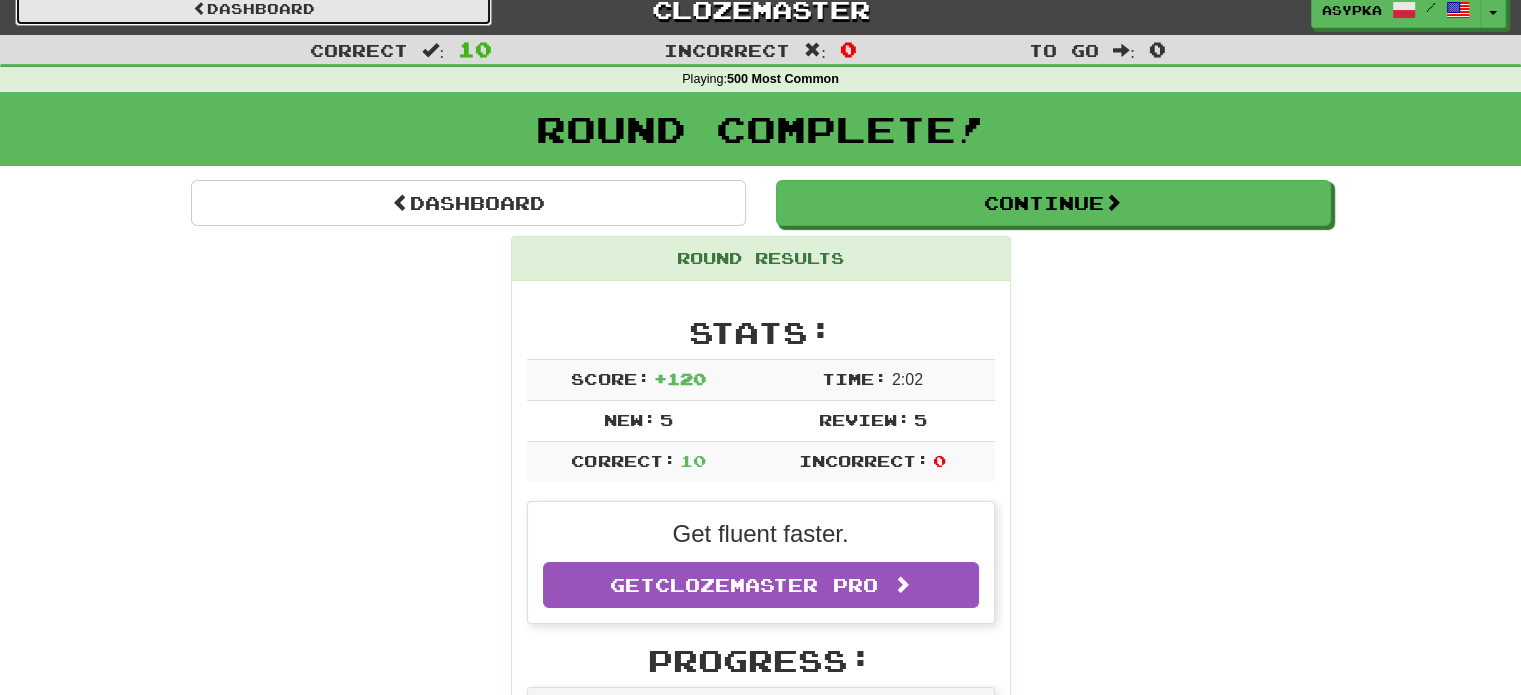 click on "Dashboard" at bounding box center [253, 9] 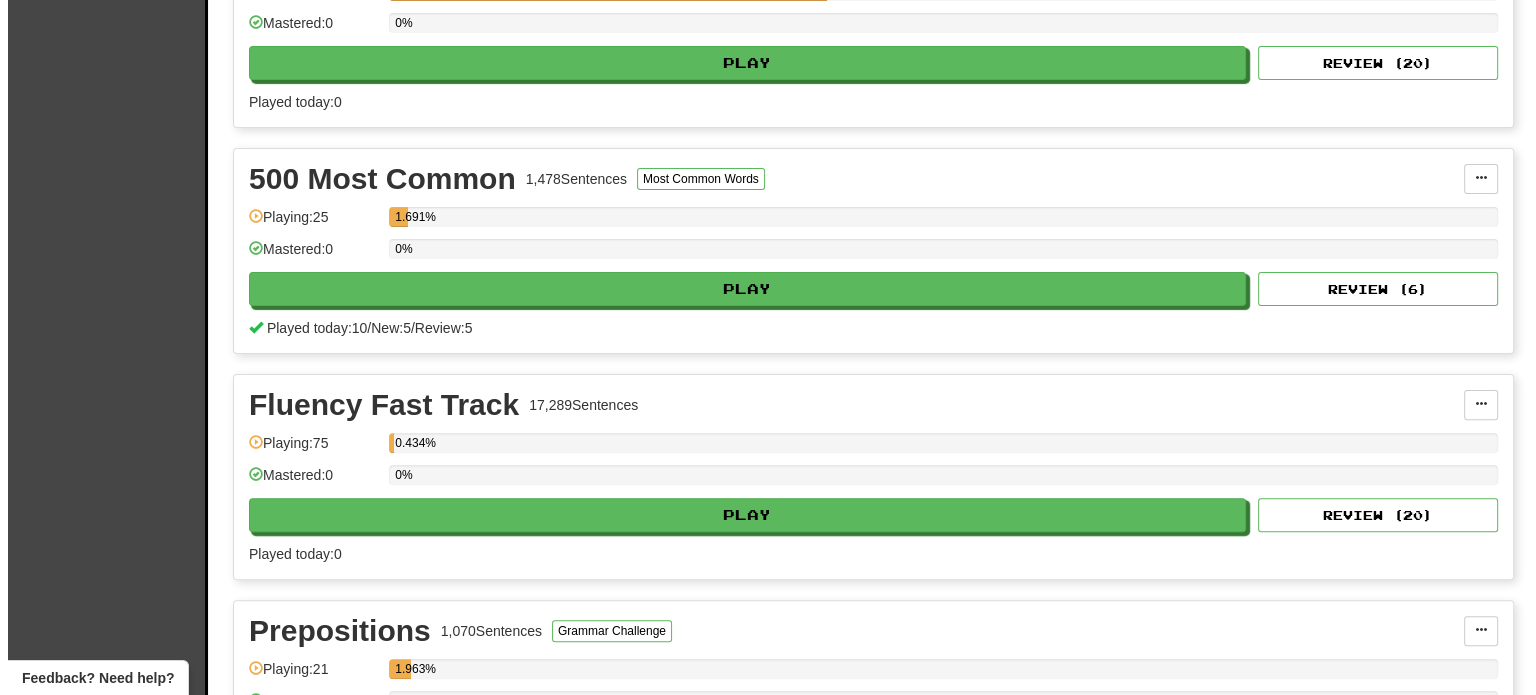 scroll, scrollTop: 542, scrollLeft: 0, axis: vertical 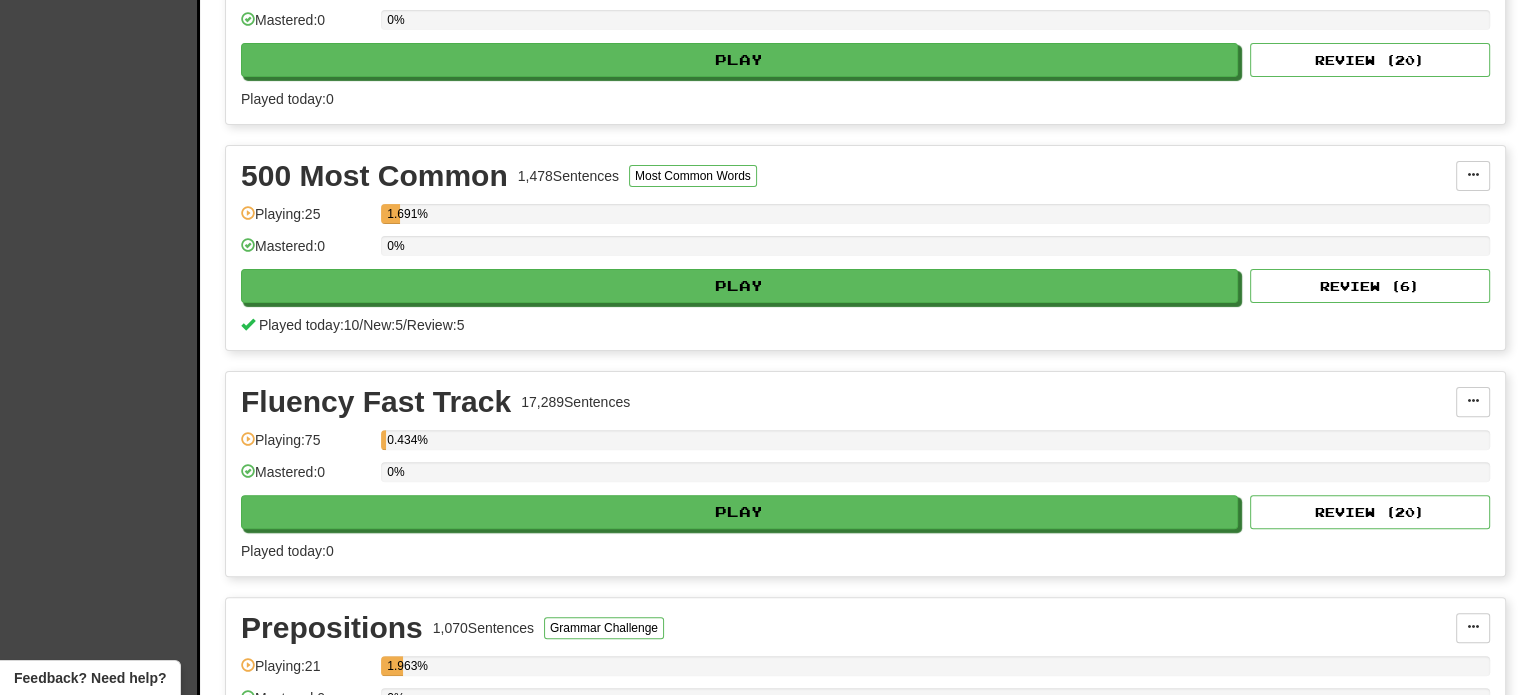 click on "Fluency Fast Track 17,289  Sentences Manage Sentences Unpin from Dashboard  Playing:  75 0.434%  Mastered:  0 0% Play Review ( 20 ) Played today:  0" at bounding box center (865, 474) 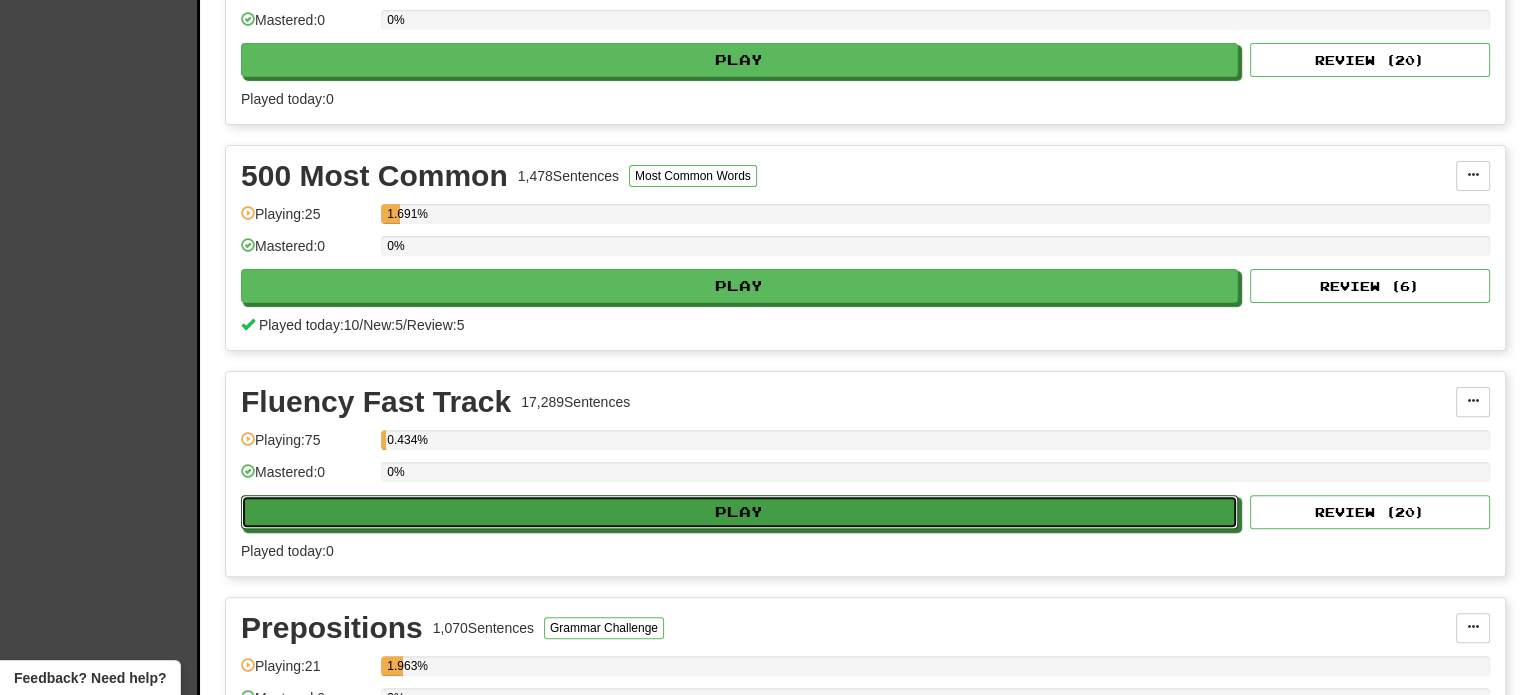 click on "Play" at bounding box center [739, 512] 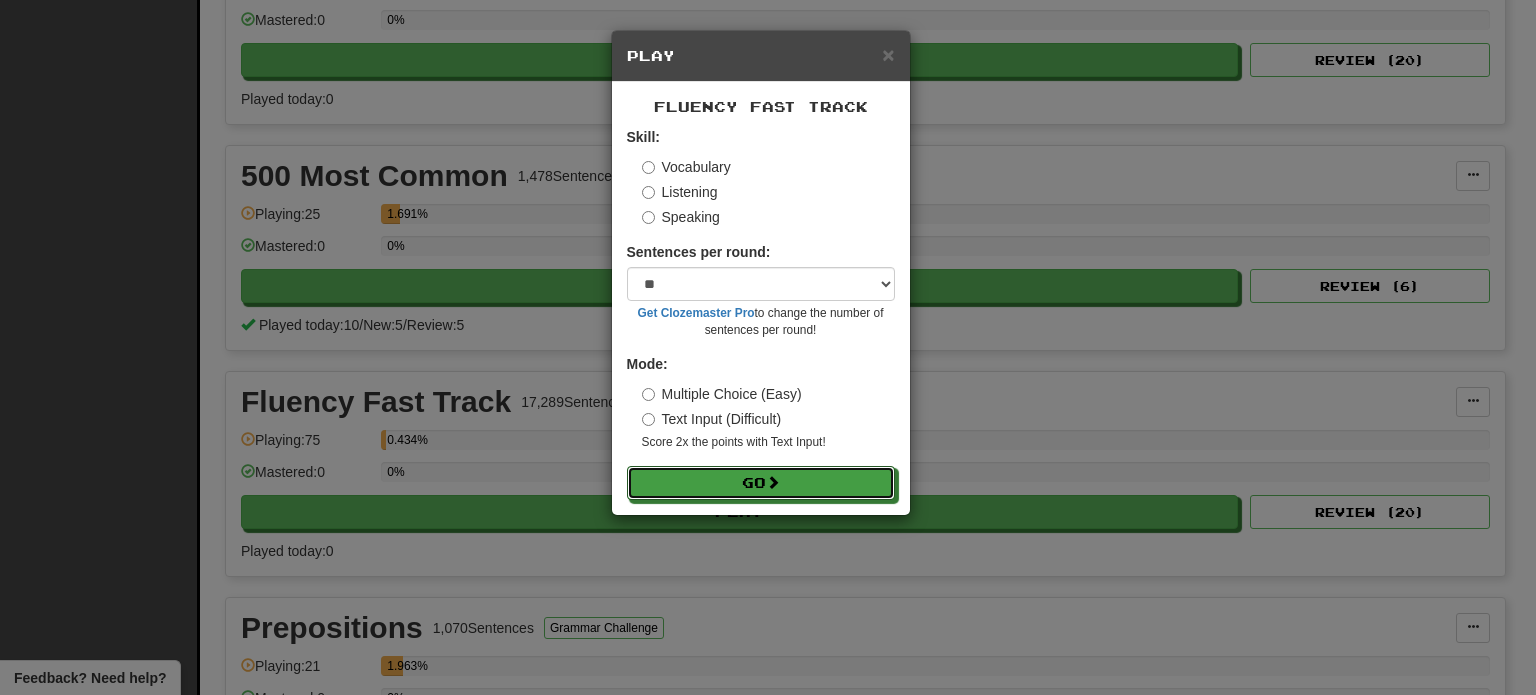 click on "Go" at bounding box center [761, 483] 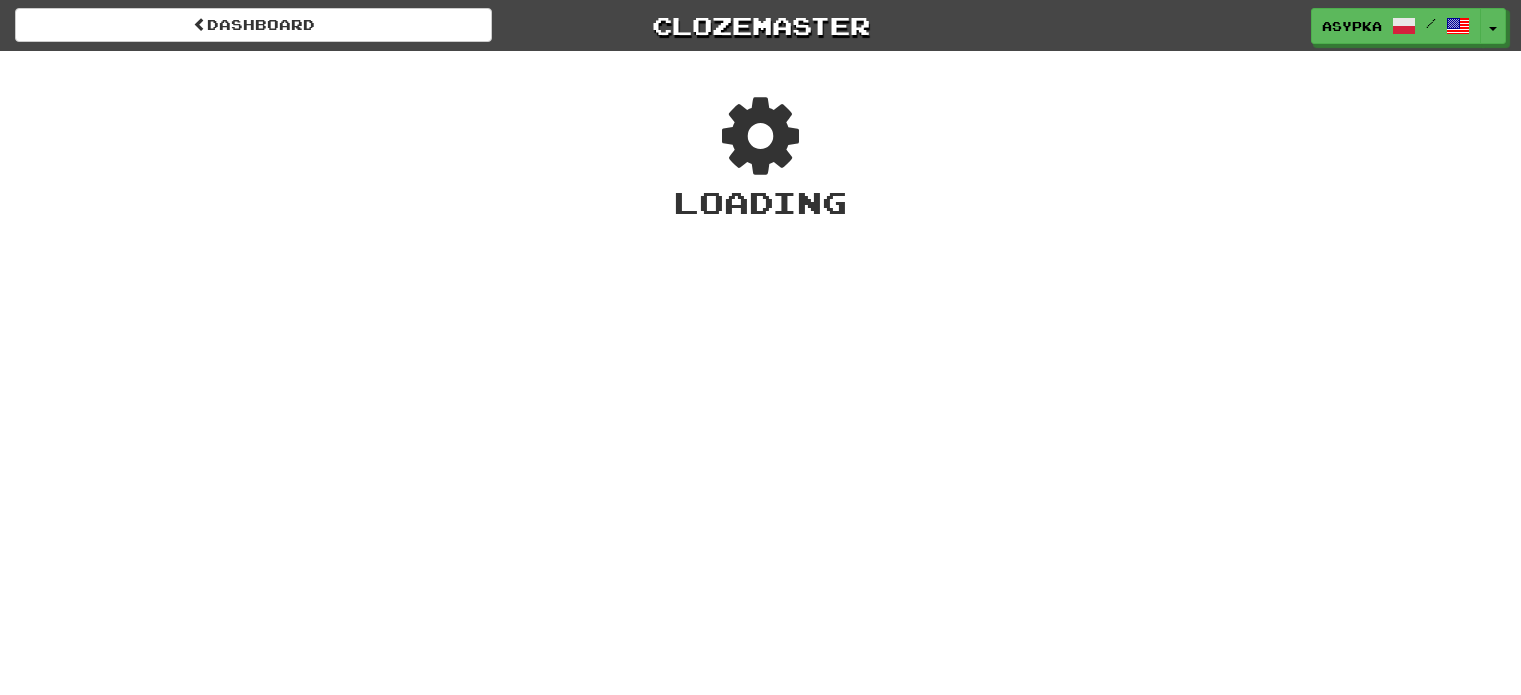 scroll, scrollTop: 0, scrollLeft: 0, axis: both 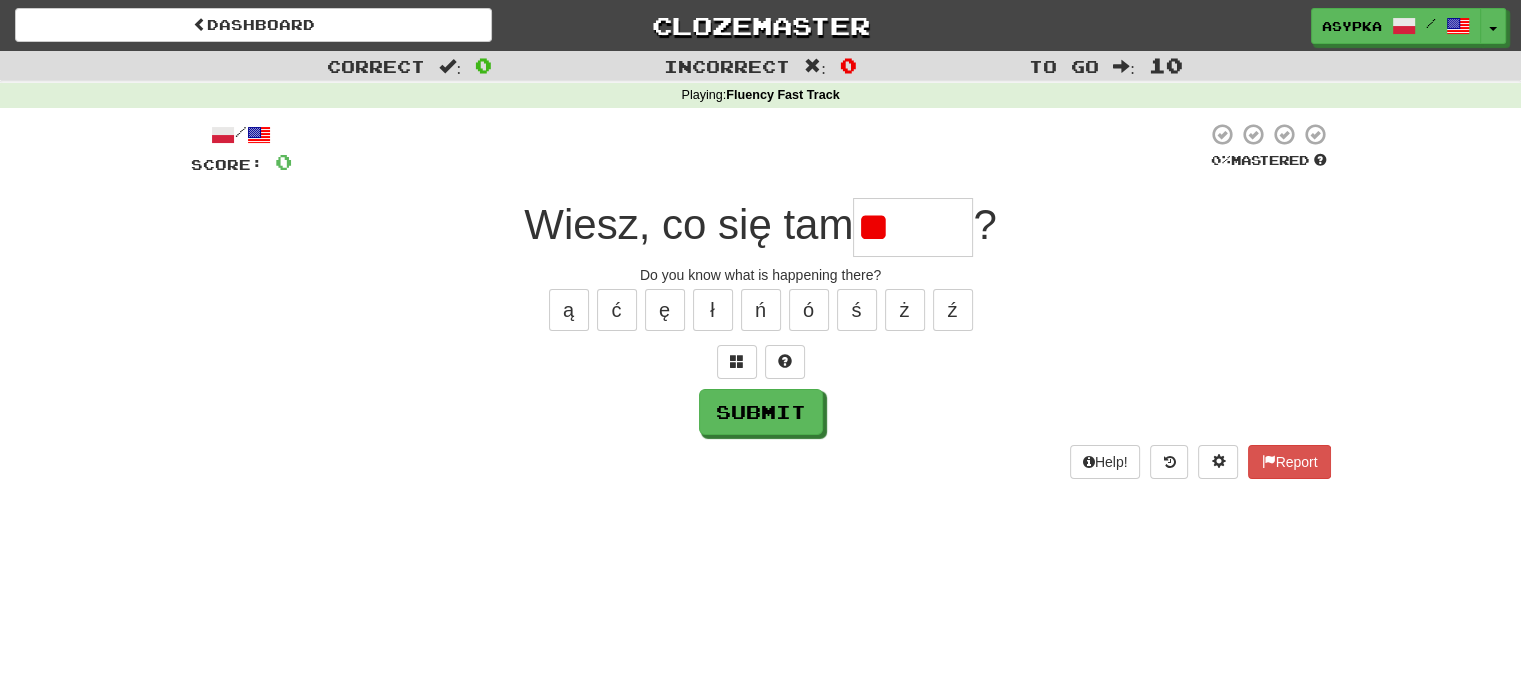 type on "*" 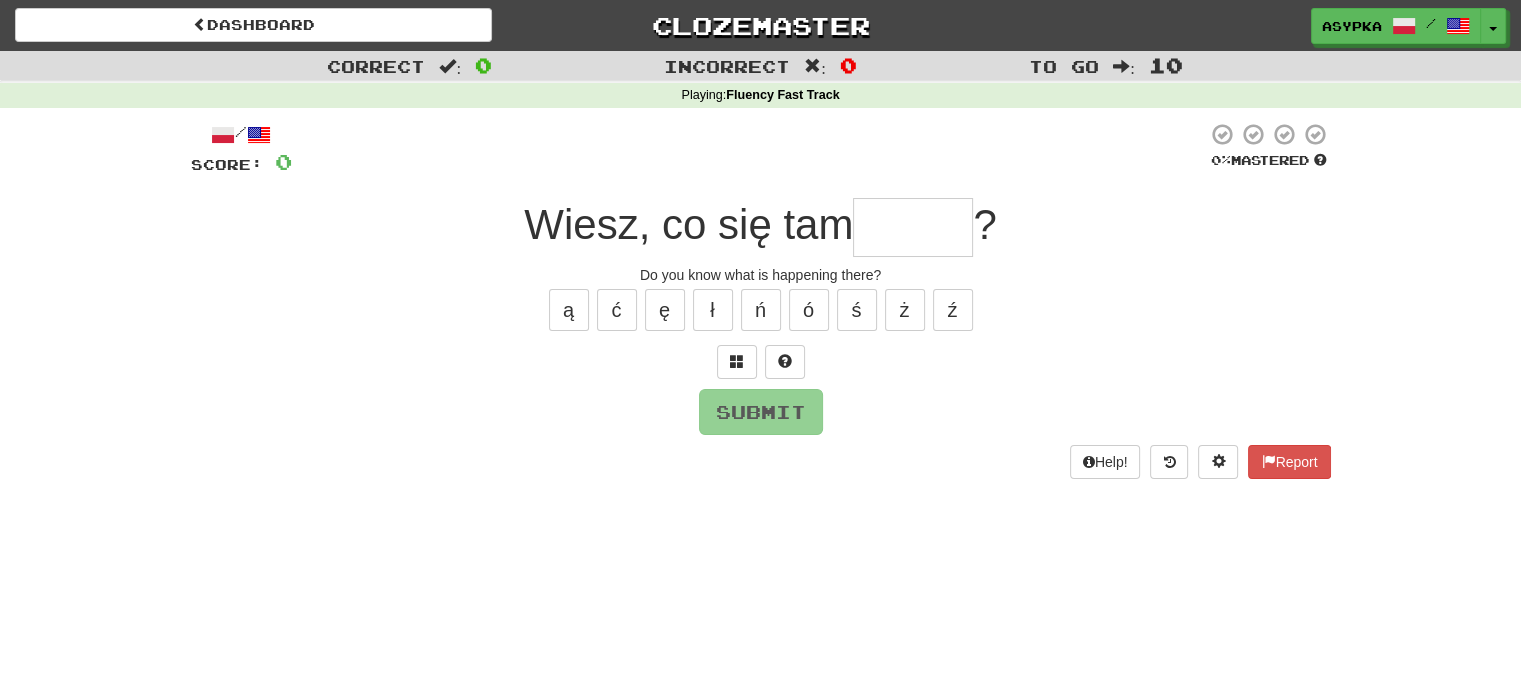 type on "*" 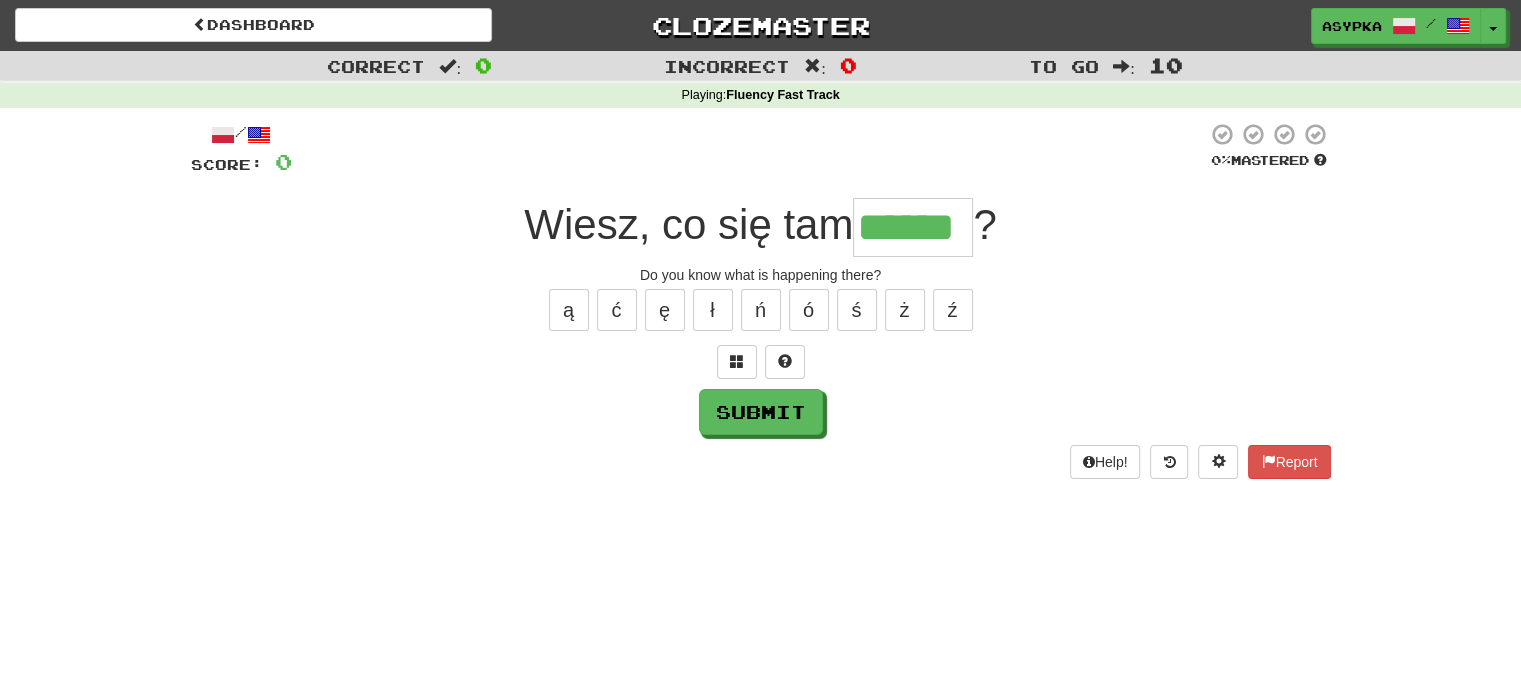 type on "******" 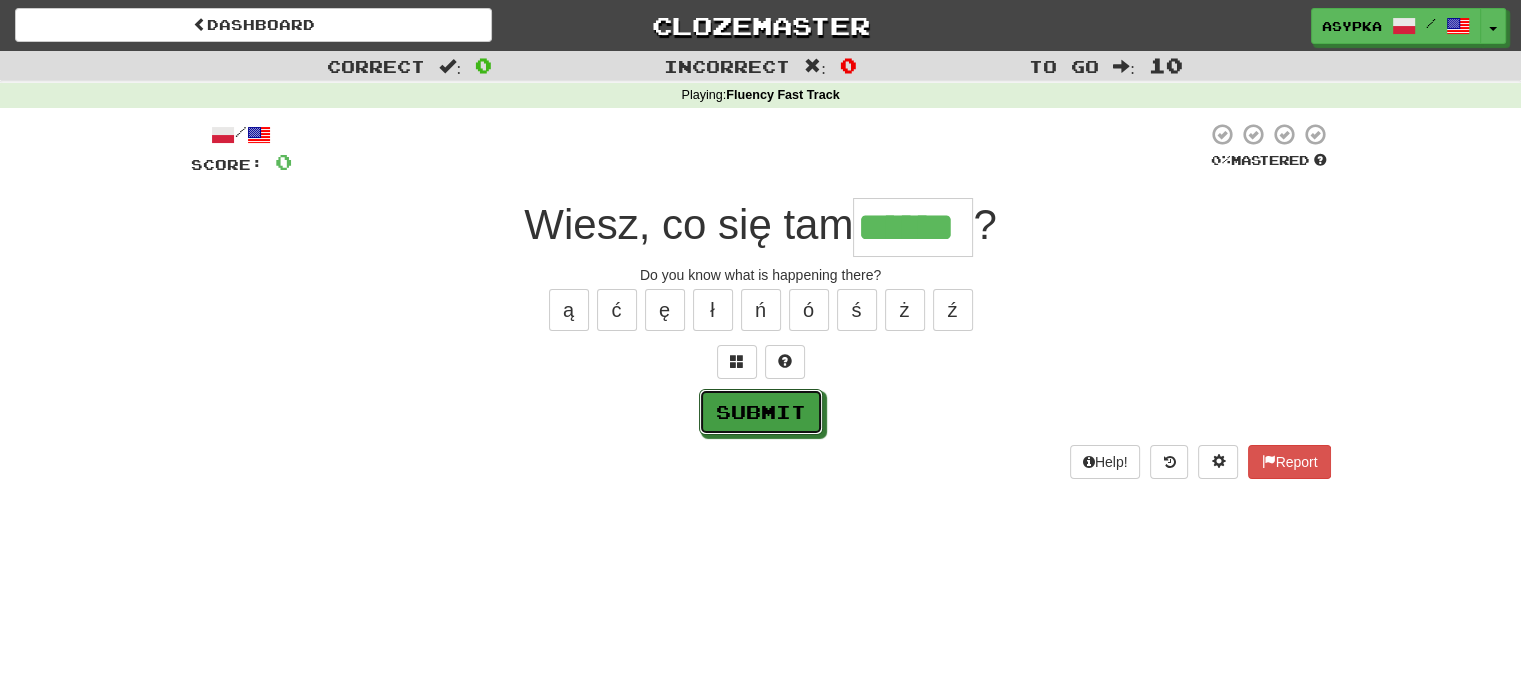 click on "Submit" at bounding box center [761, 412] 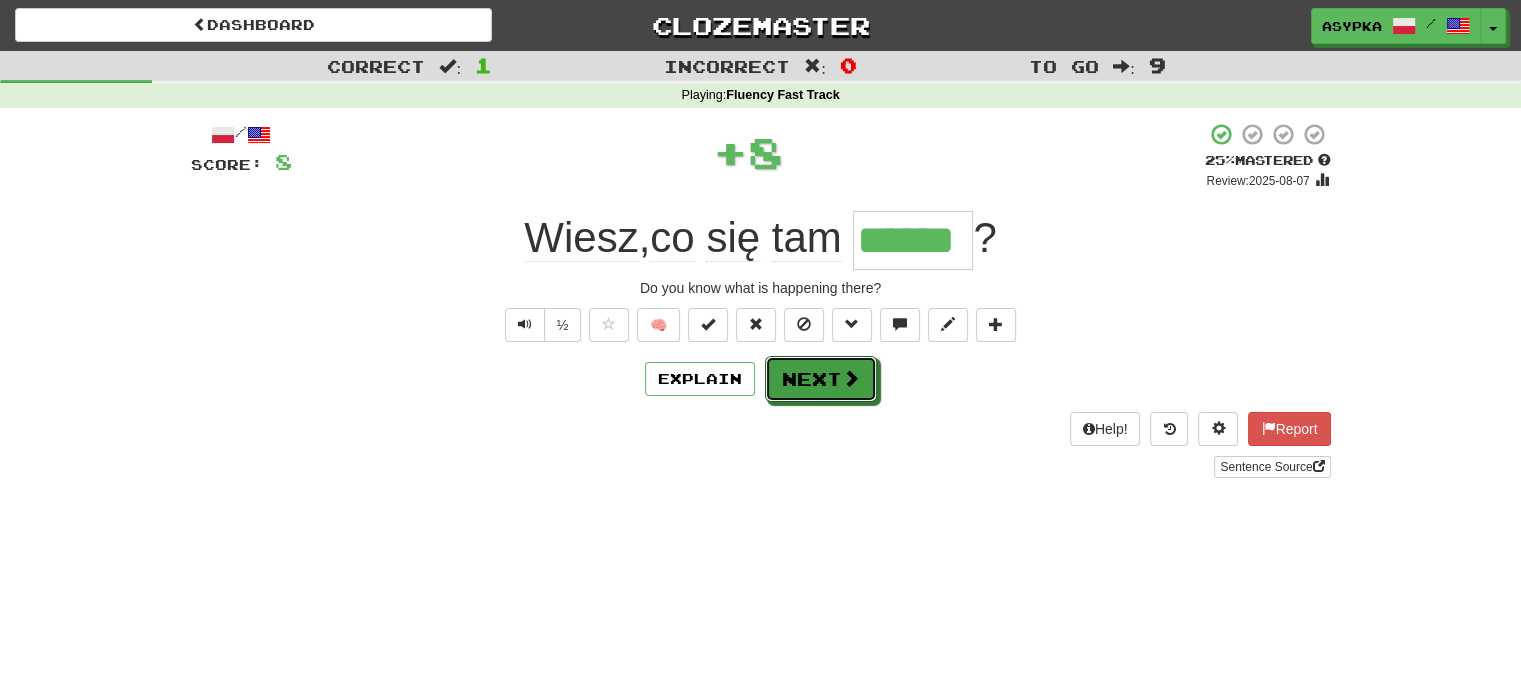 click on "Next" at bounding box center [821, 379] 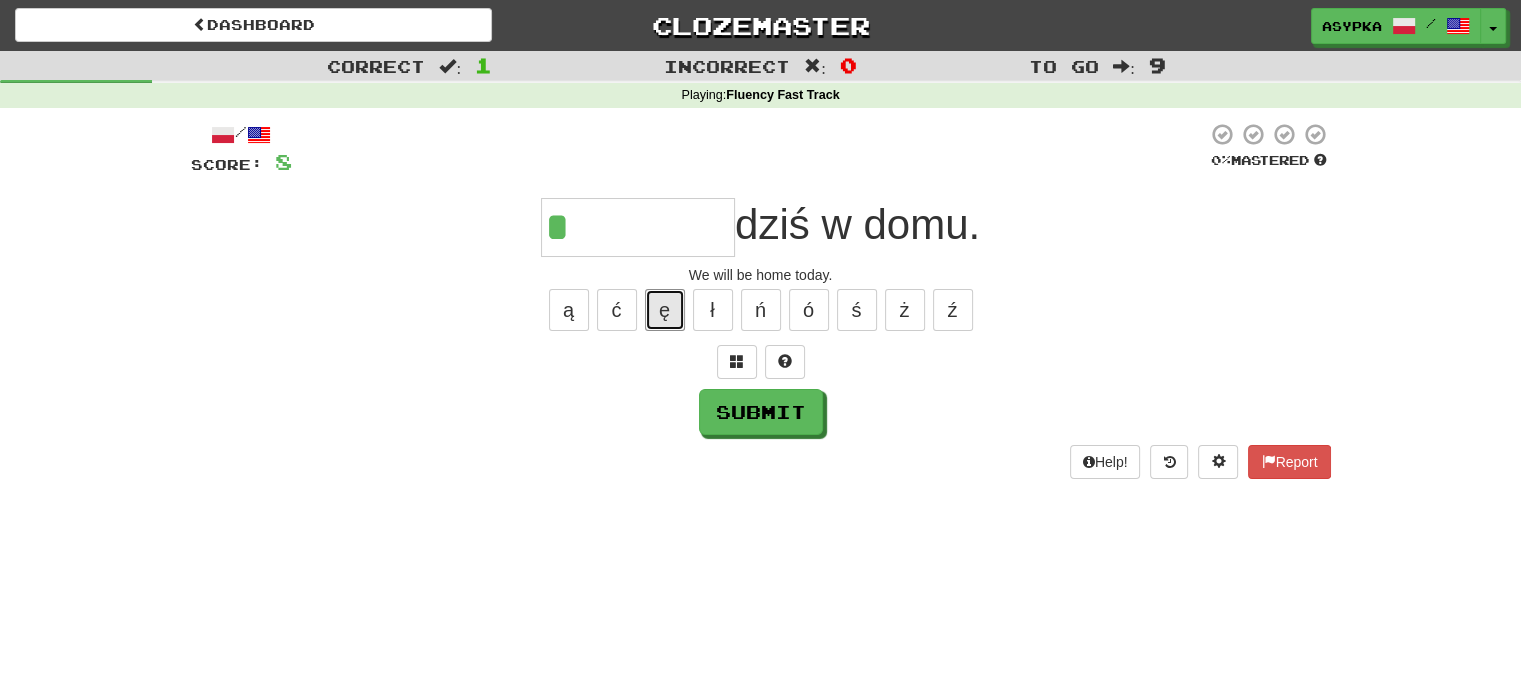 click on "ę" at bounding box center [665, 310] 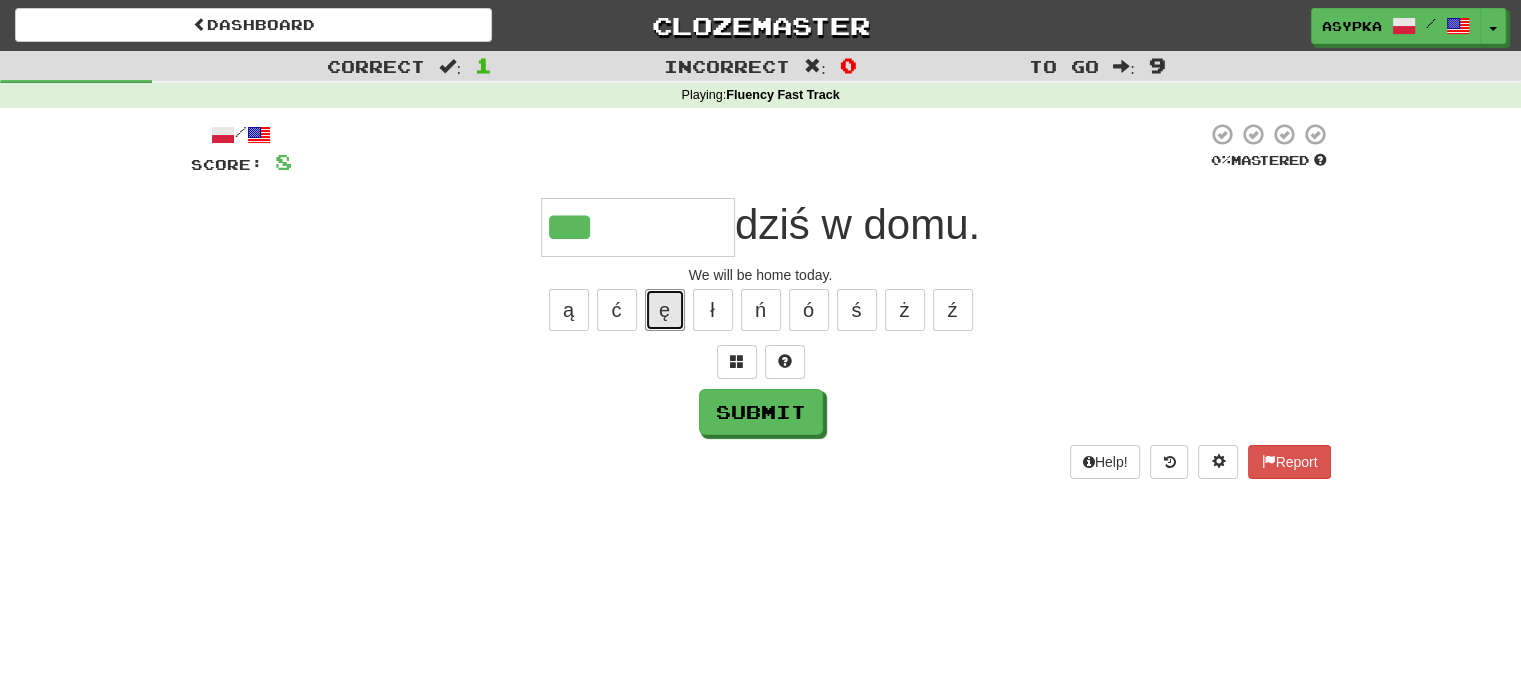 click on "ę" at bounding box center [665, 310] 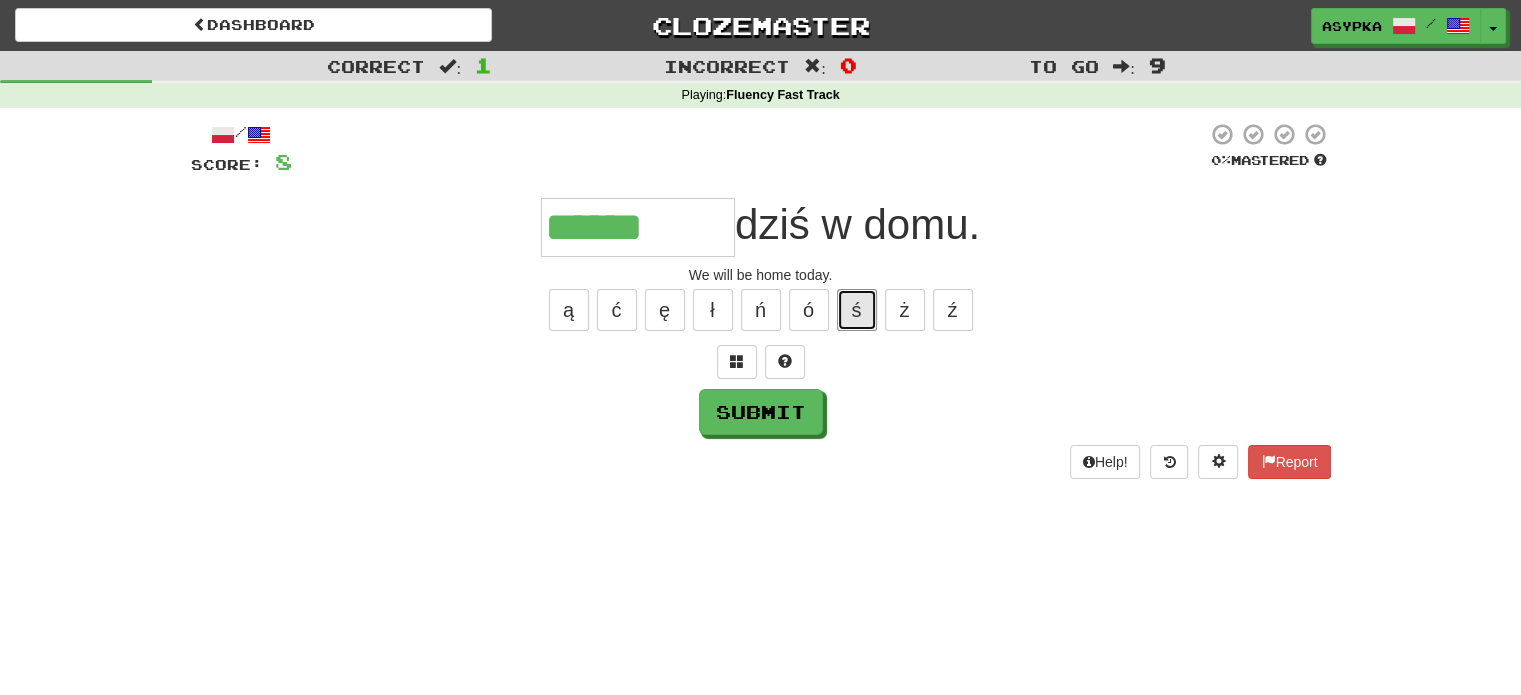 click on "ś" at bounding box center [857, 310] 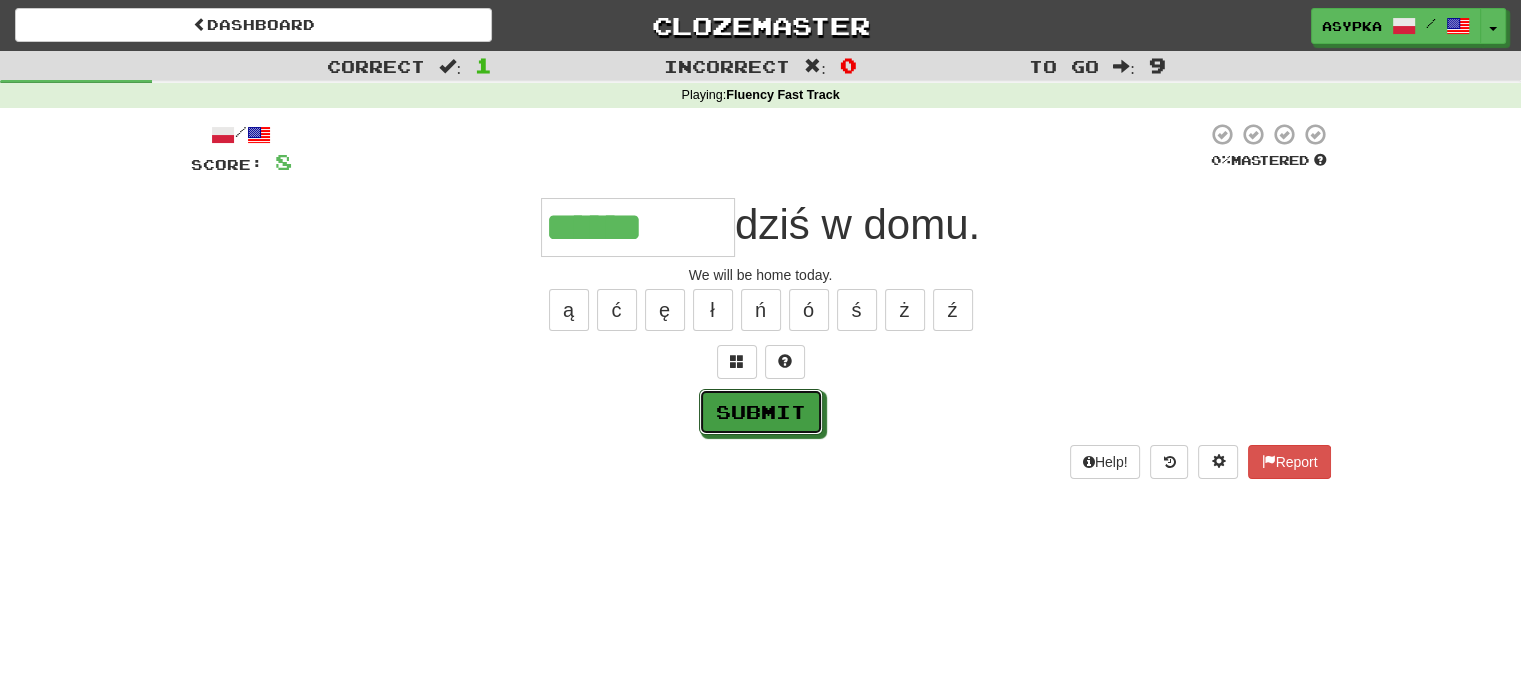 click on "Submit" at bounding box center [761, 412] 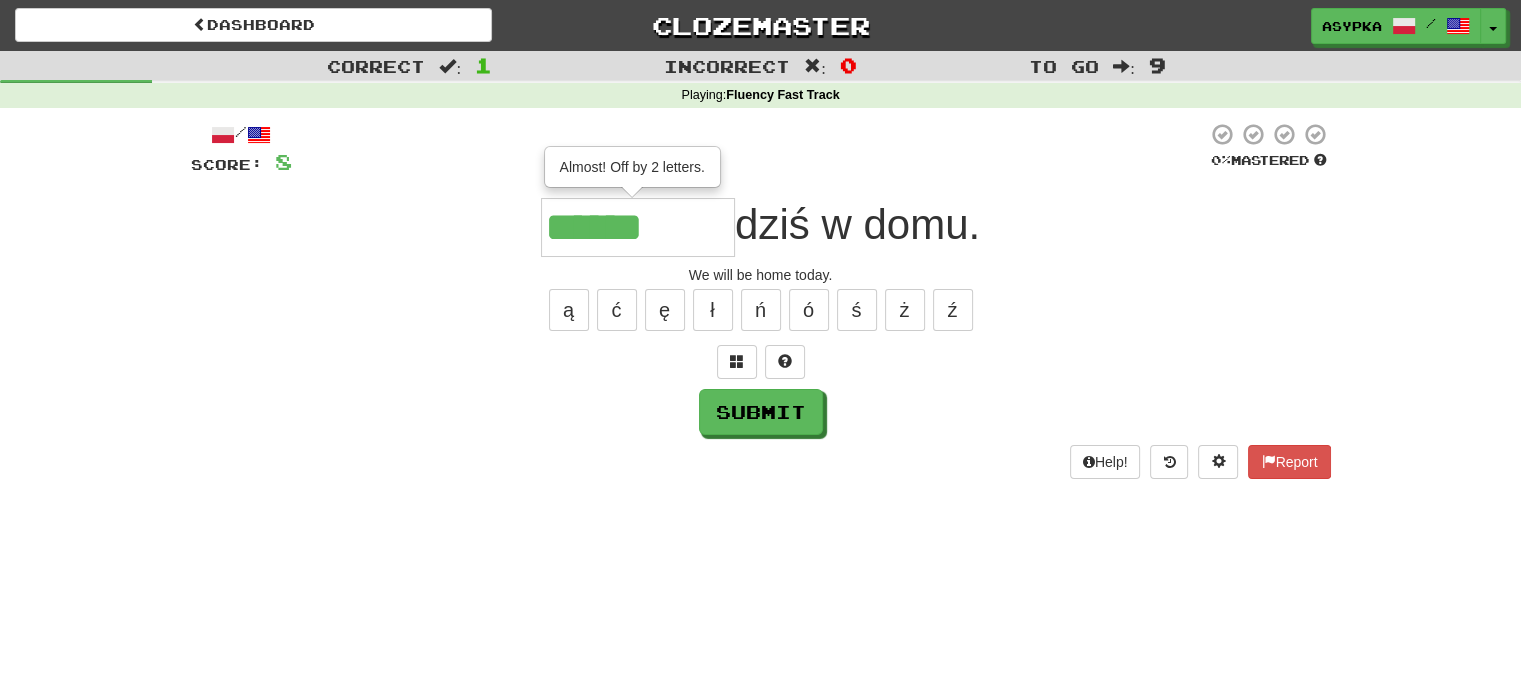 click on "******" at bounding box center [638, 227] 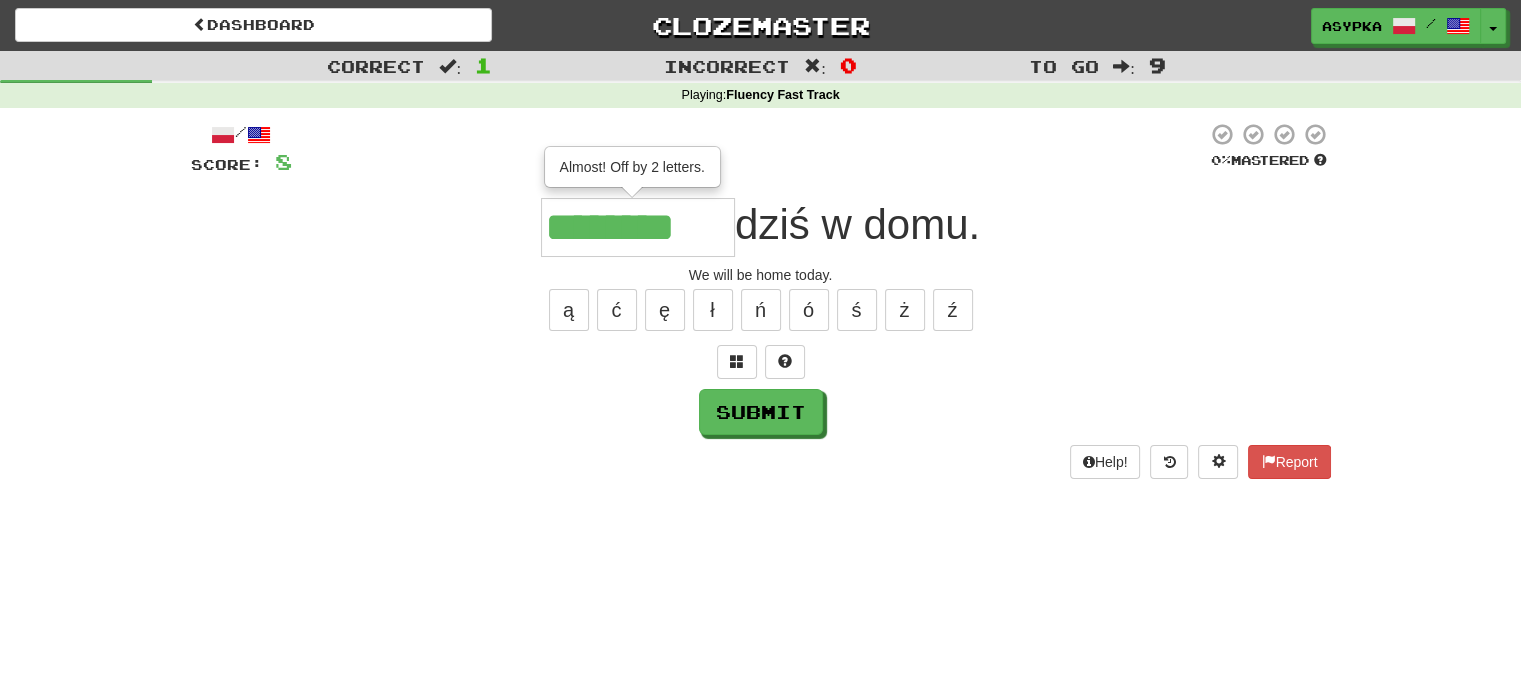 type on "********" 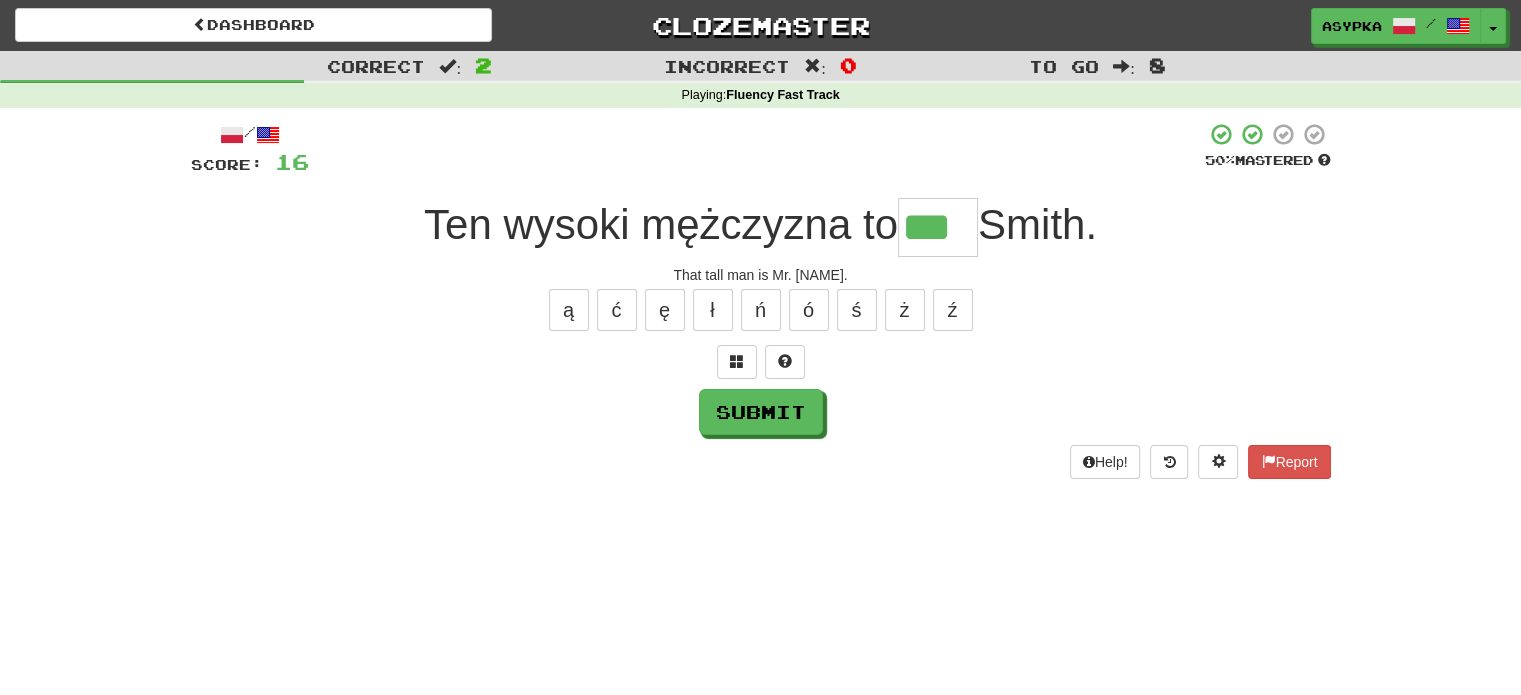 type on "***" 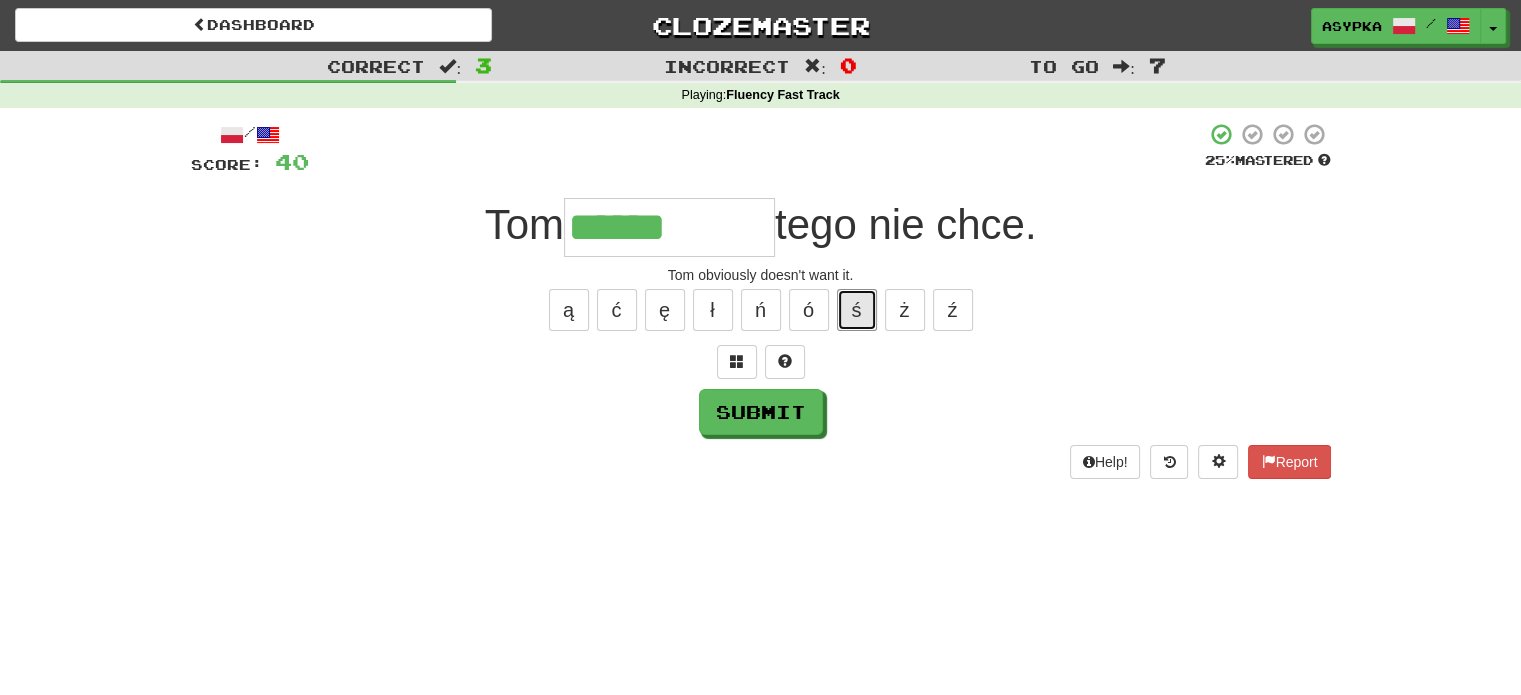 click on "ś" at bounding box center (857, 310) 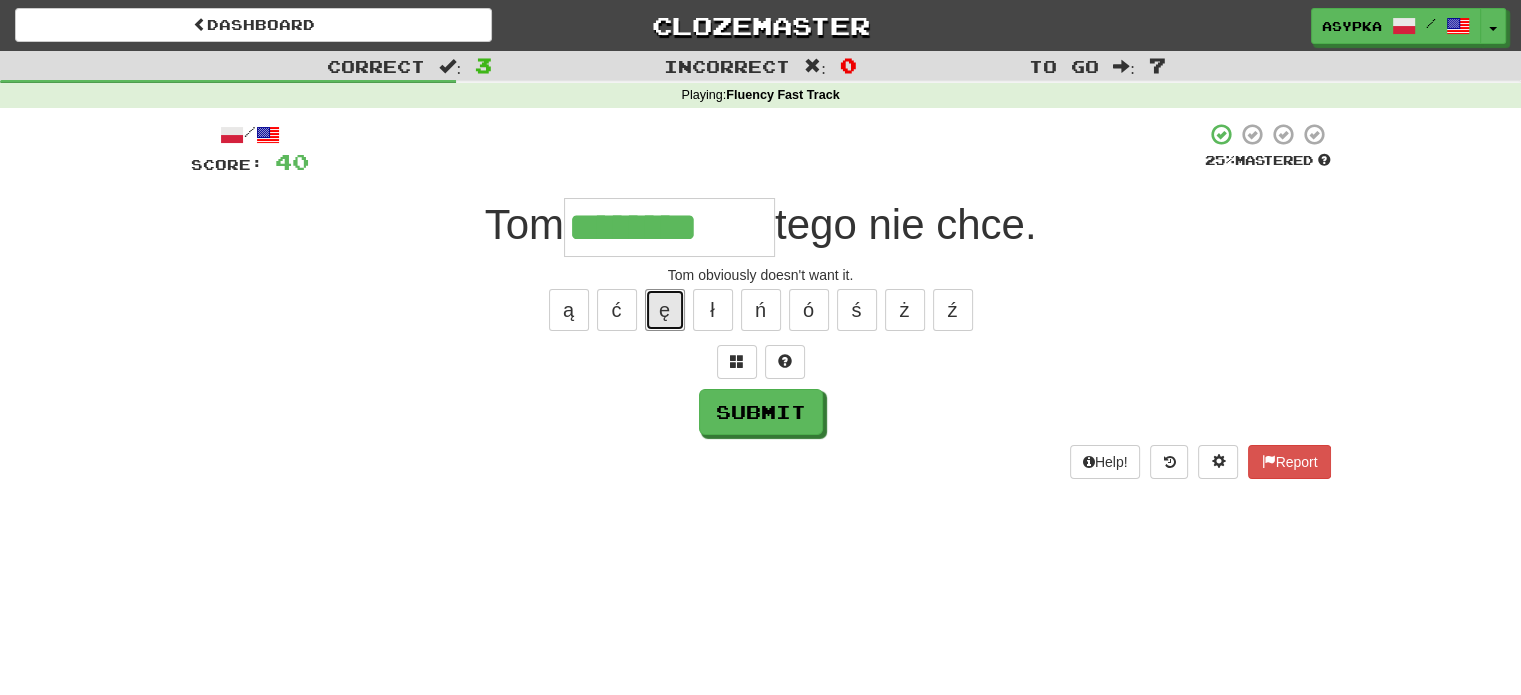 click on "ę" at bounding box center (665, 310) 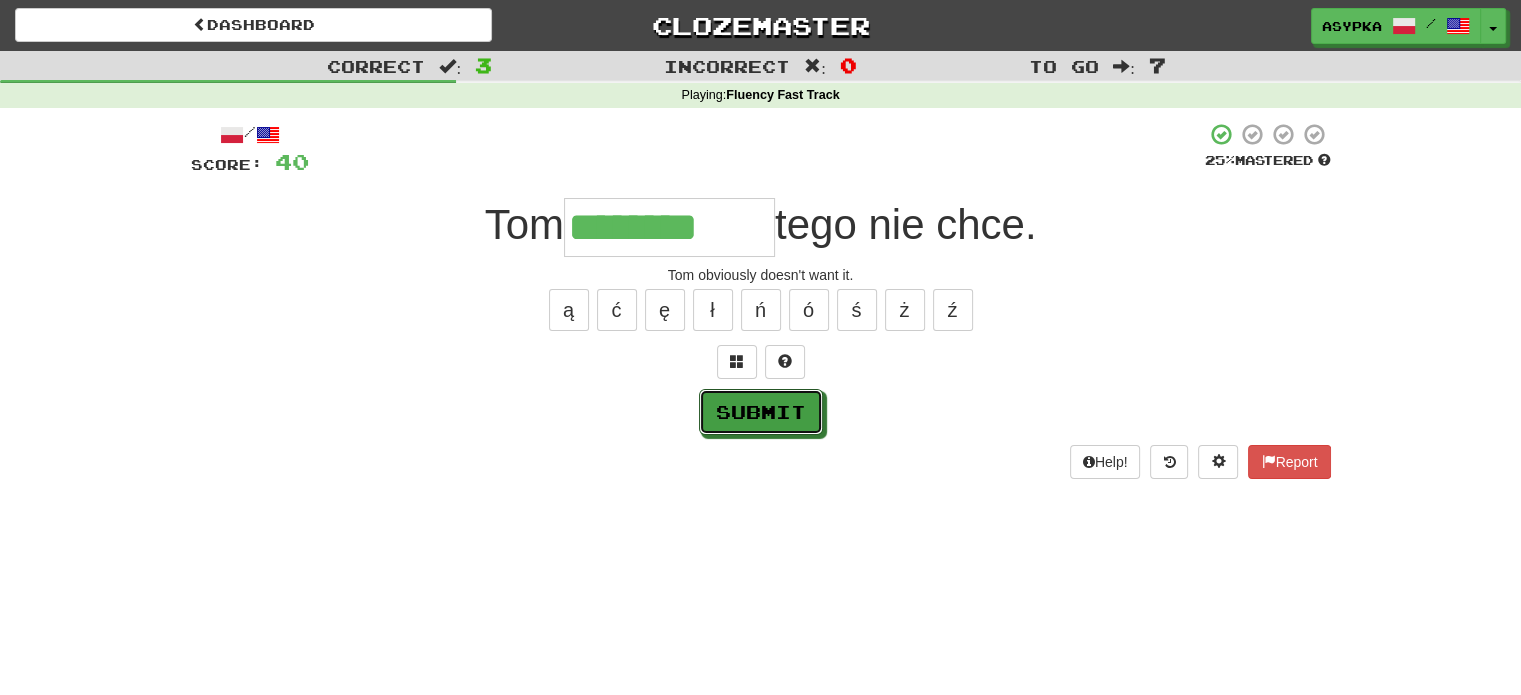click on "Submit" at bounding box center [761, 412] 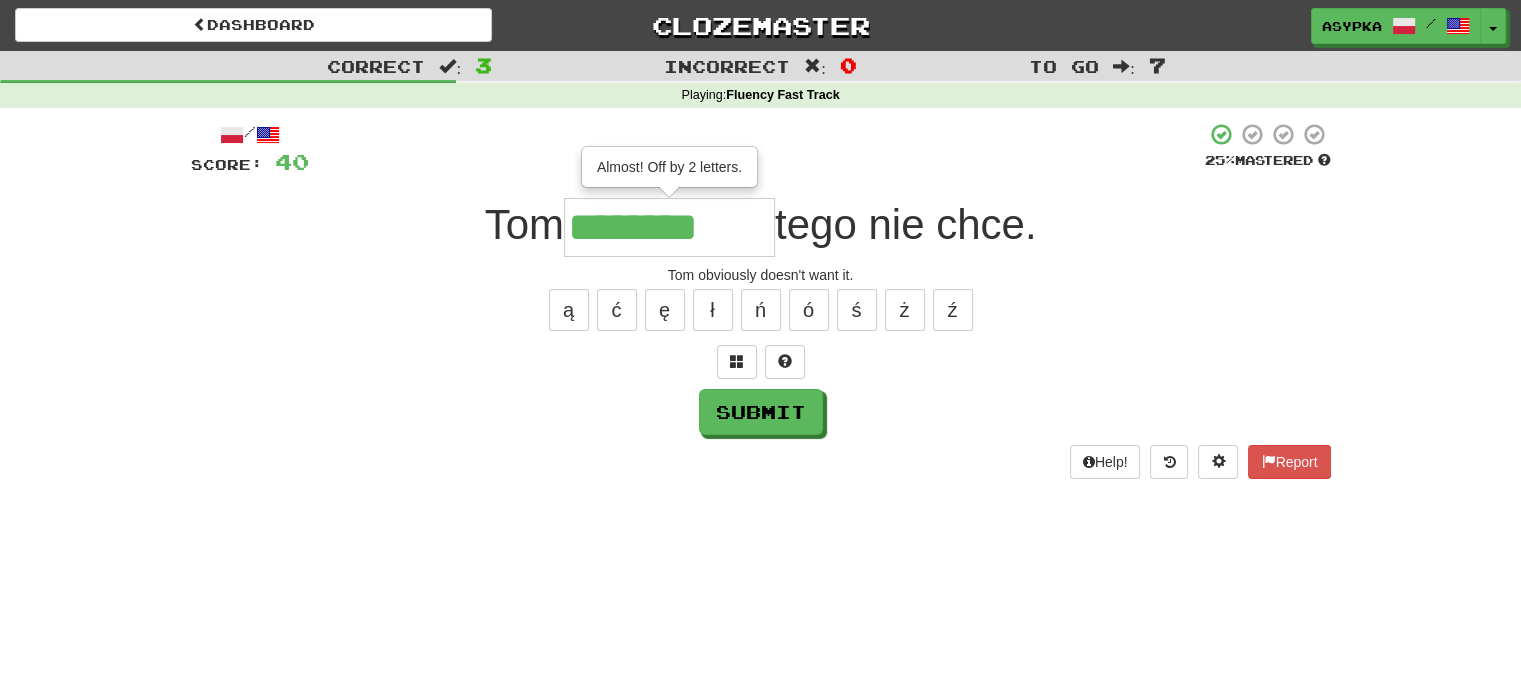click on "********" at bounding box center [669, 227] 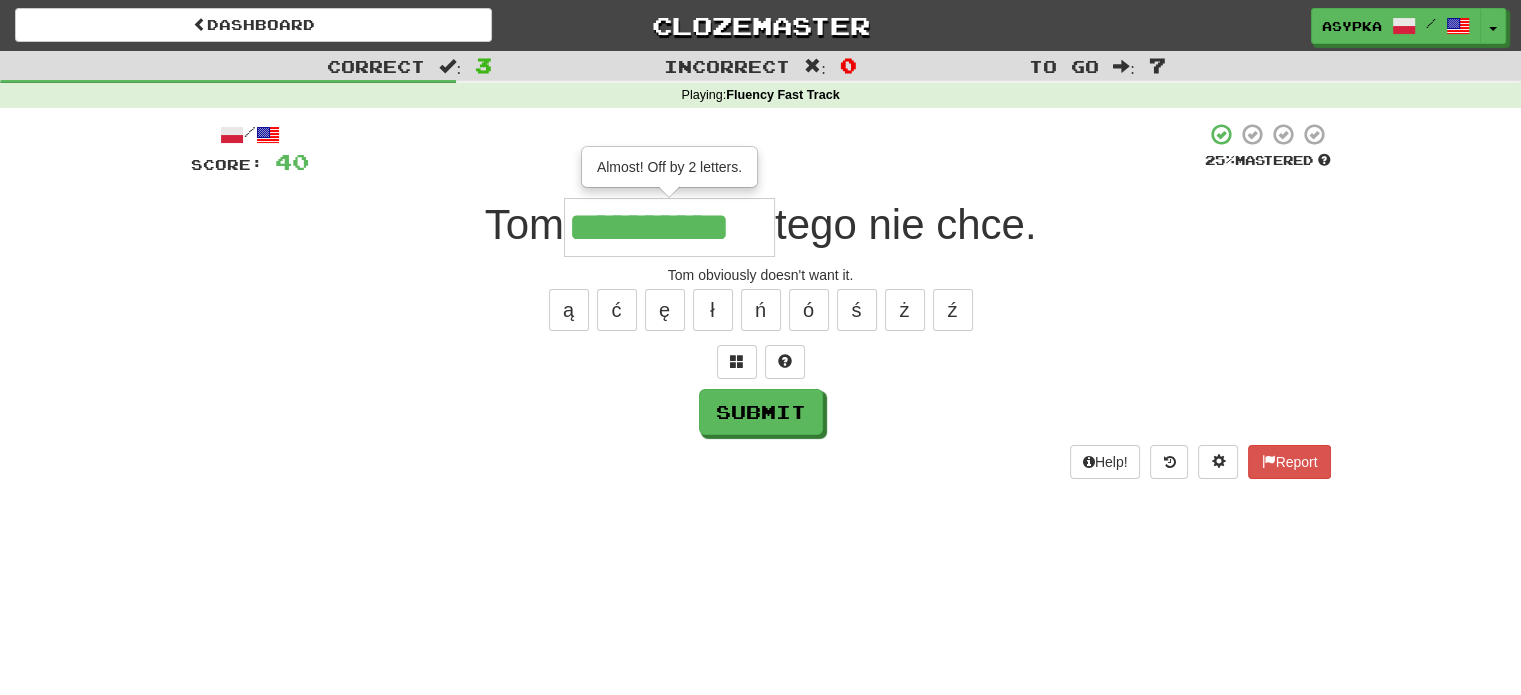 type on "**********" 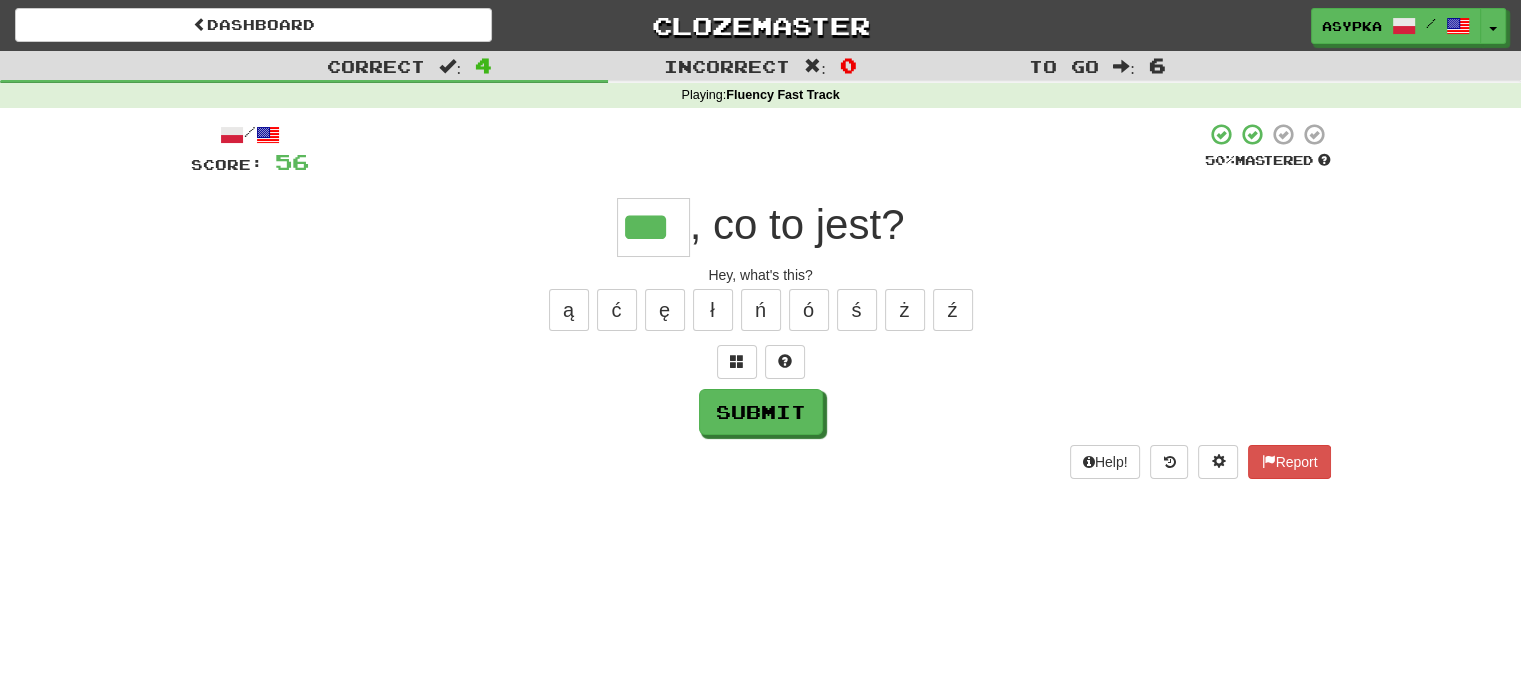 type on "***" 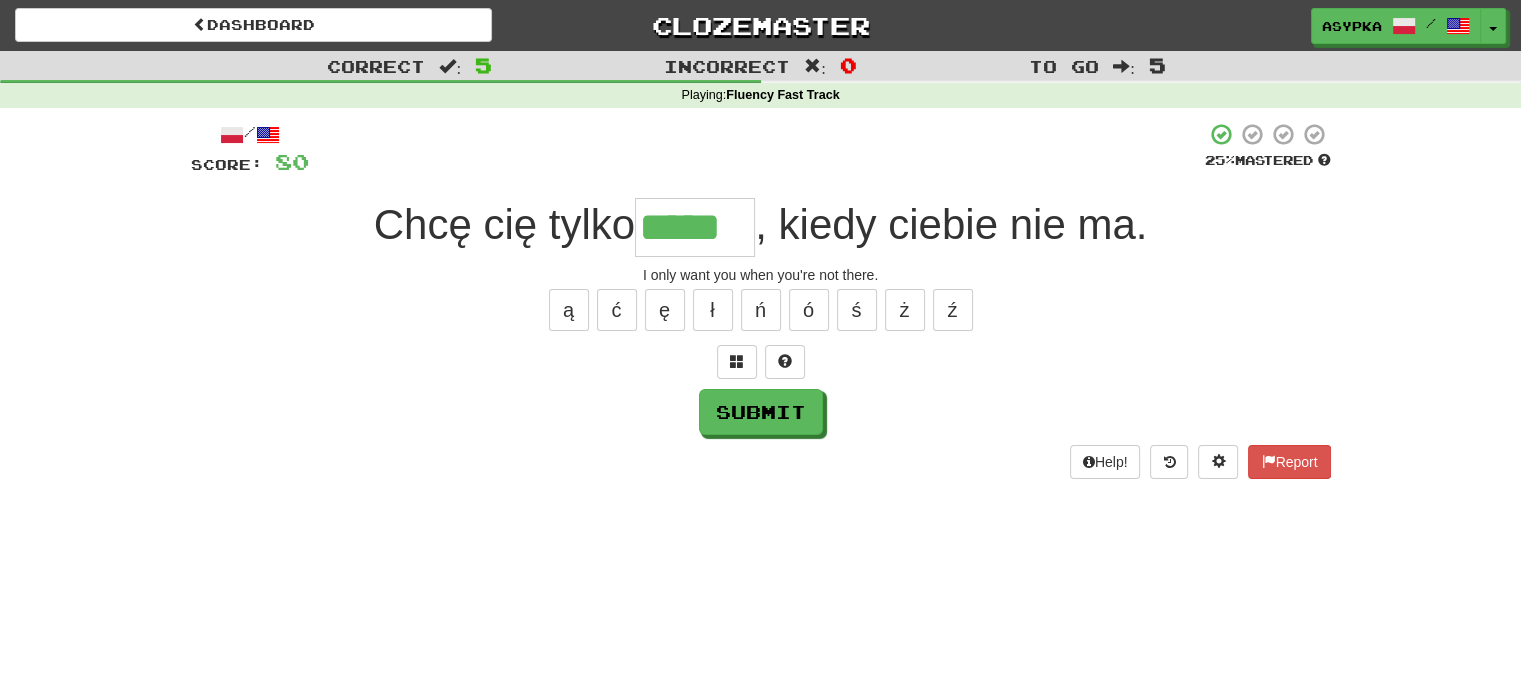 type on "*****" 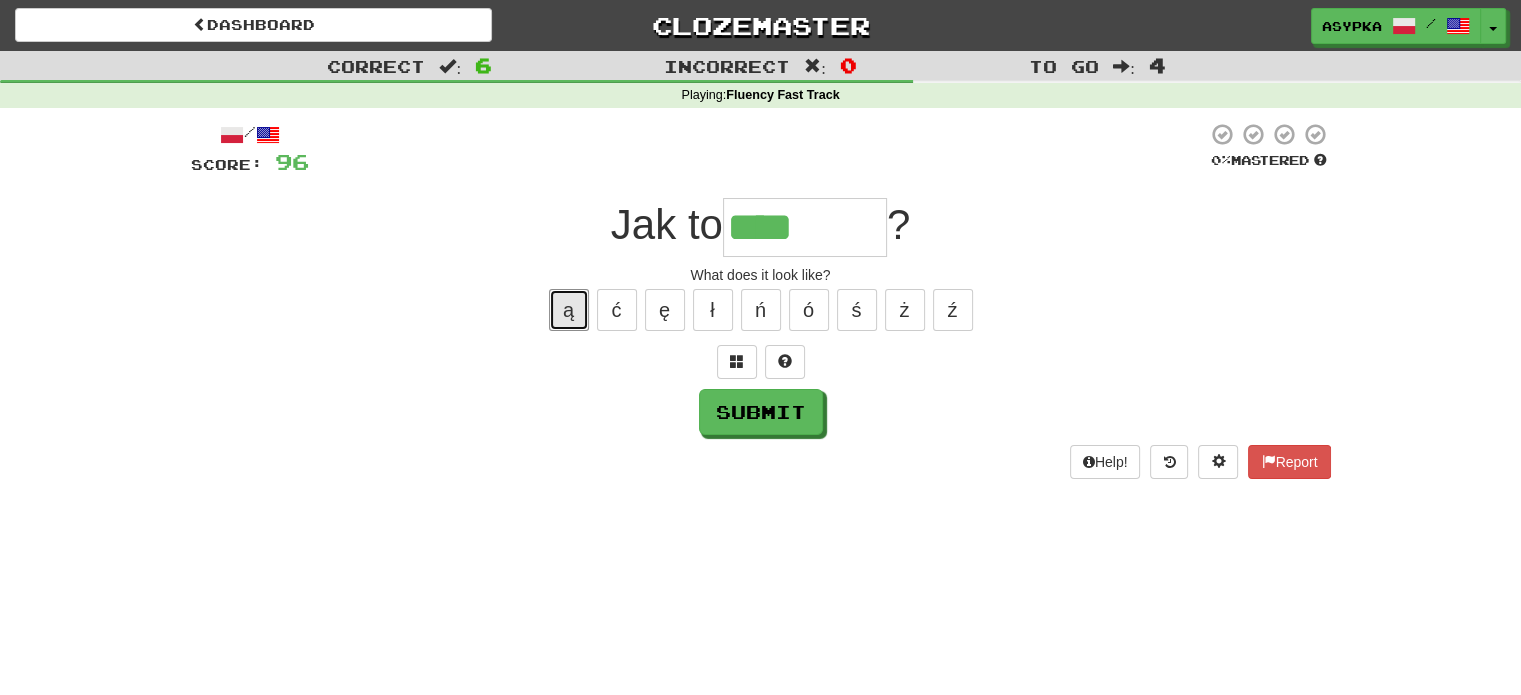 click on "ą" at bounding box center (569, 310) 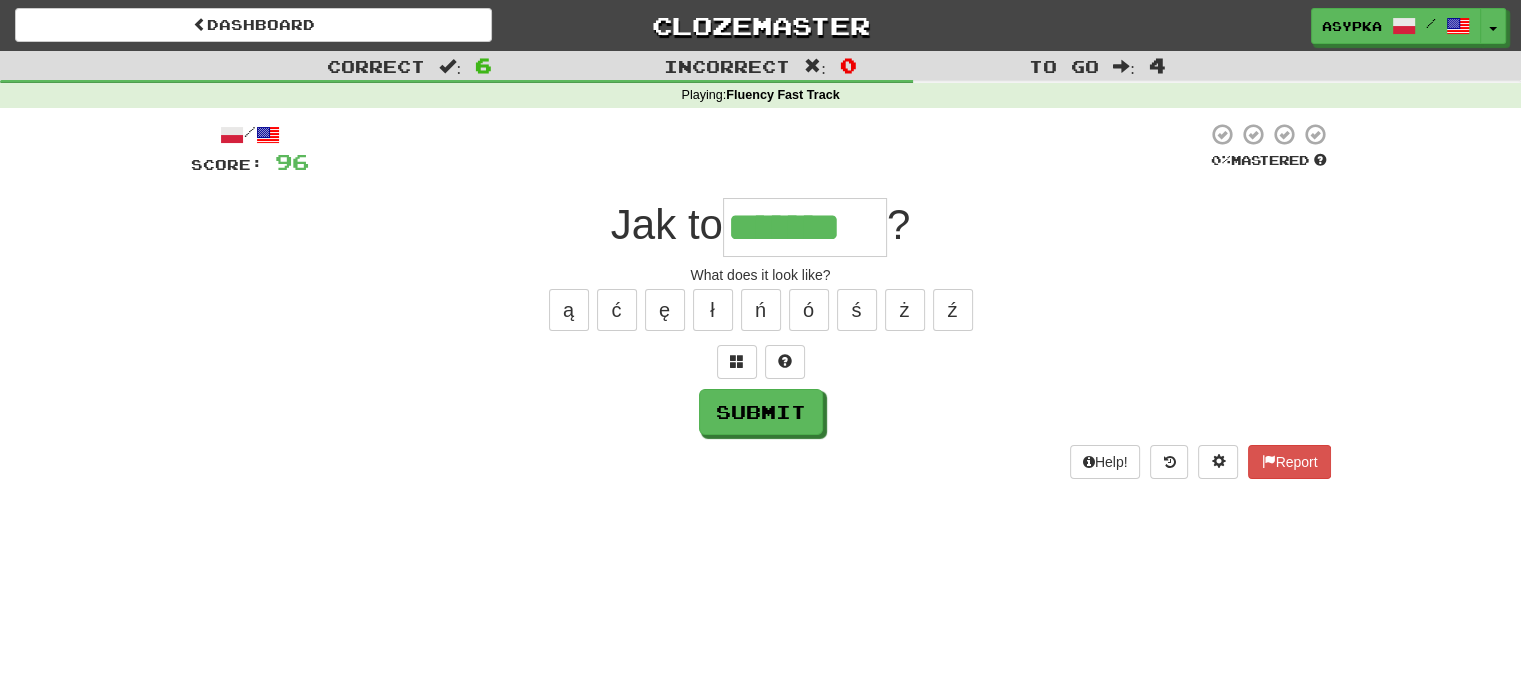 type on "*******" 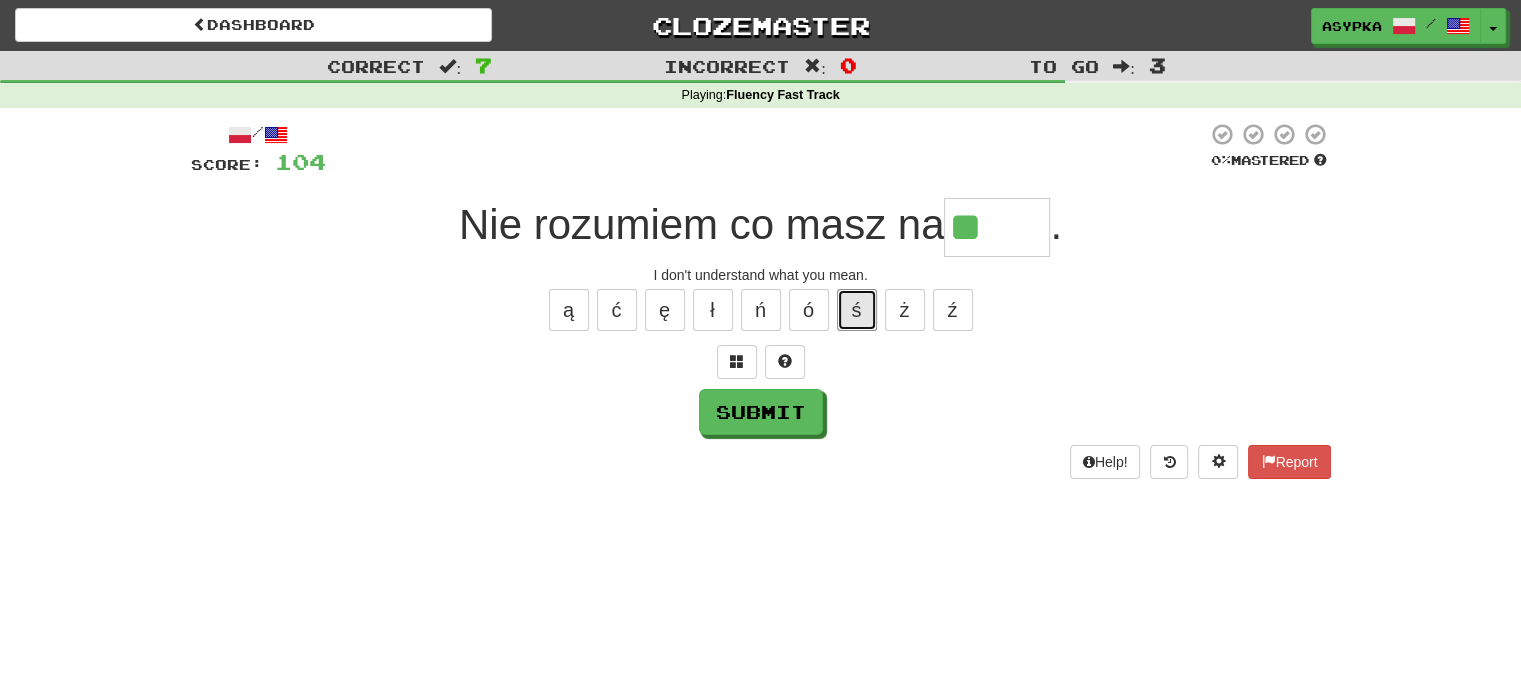click on "ś" at bounding box center (857, 310) 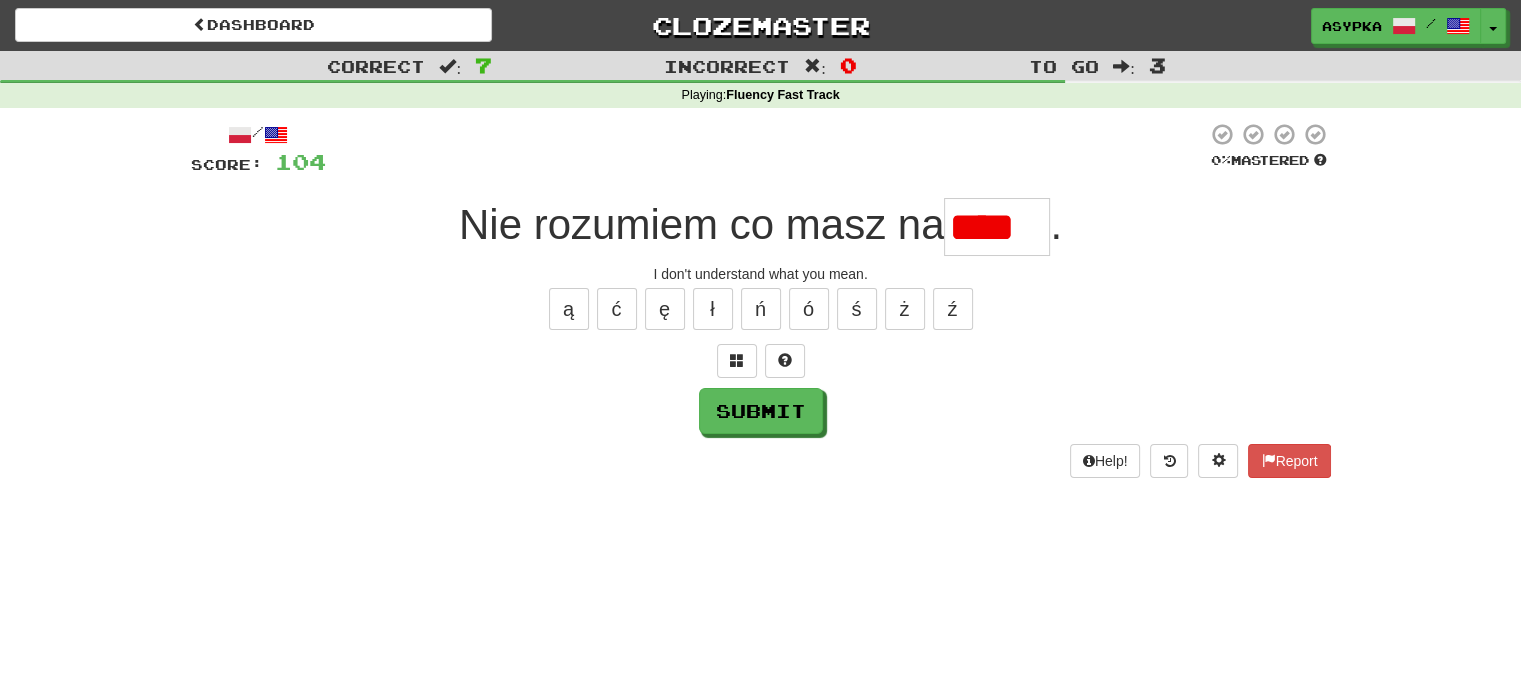 scroll, scrollTop: 0, scrollLeft: 0, axis: both 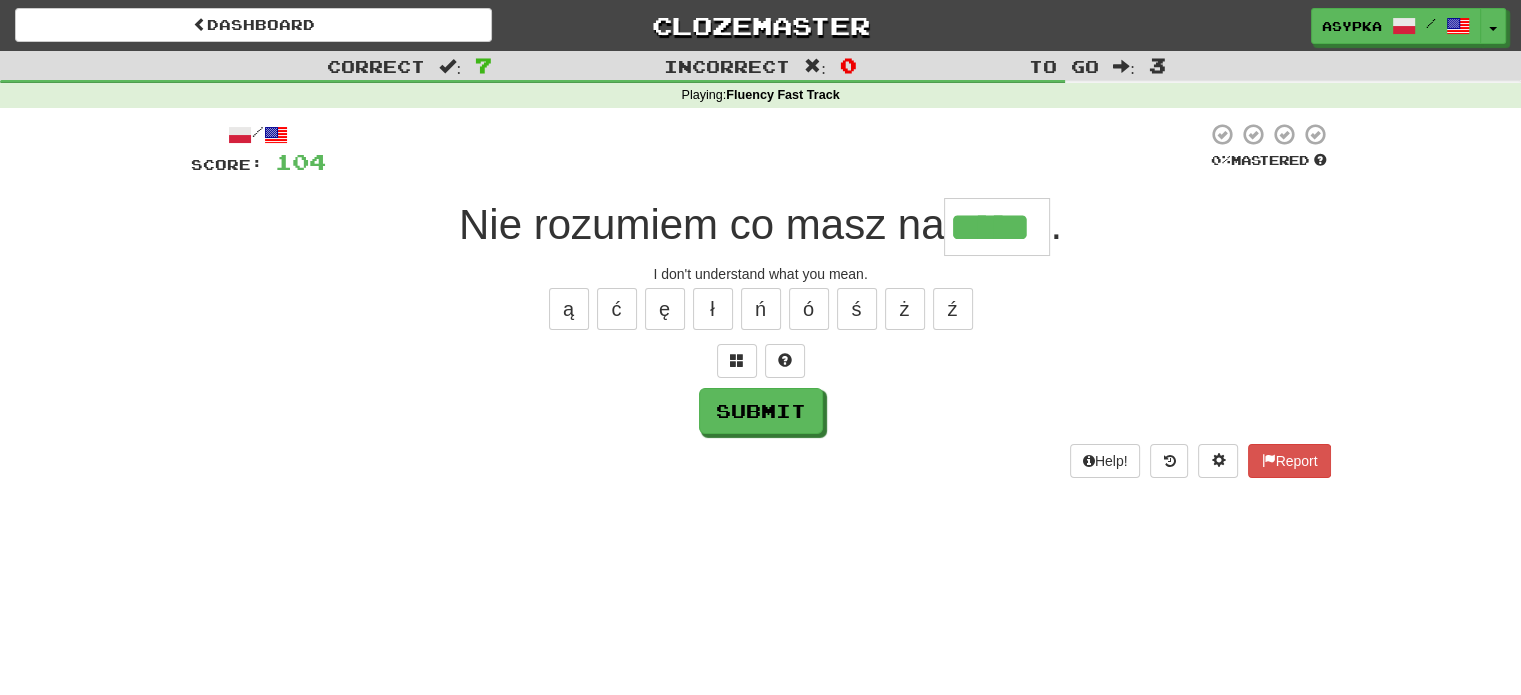 type on "*****" 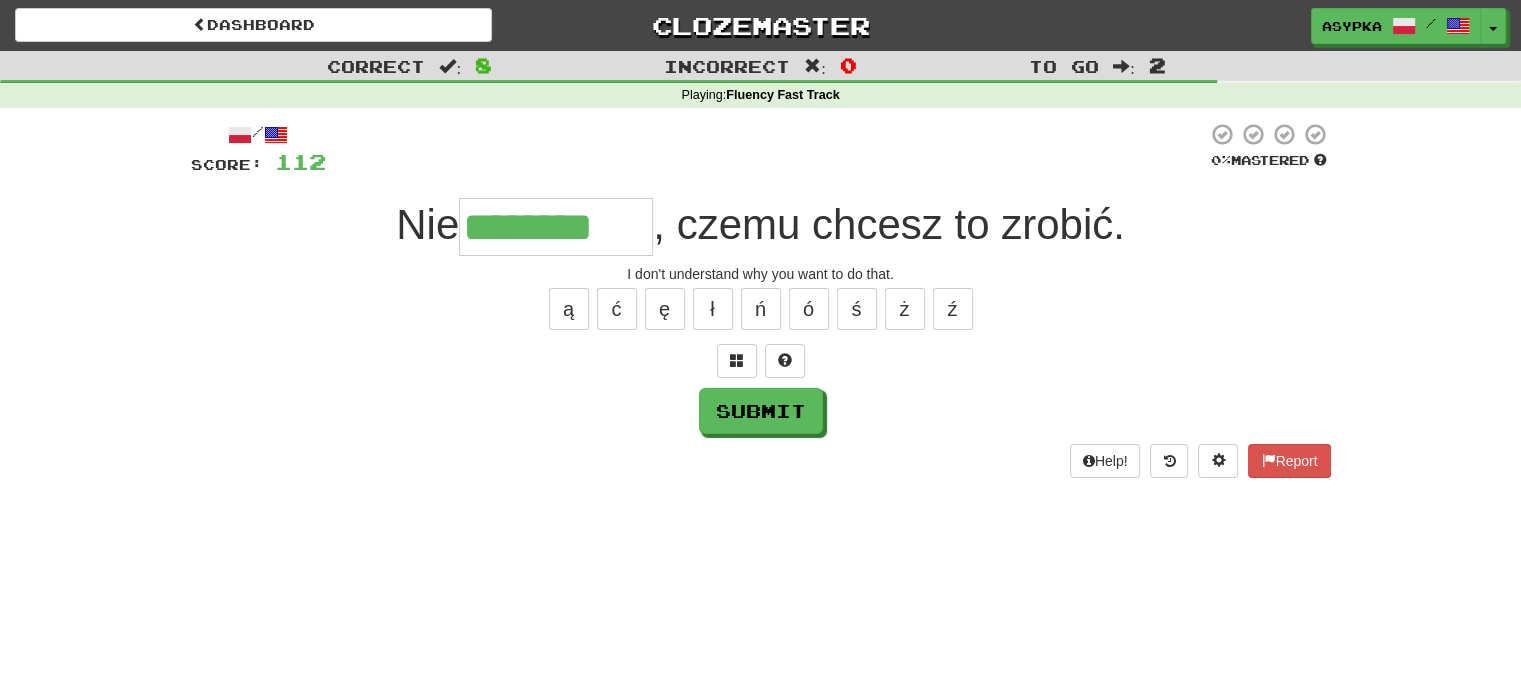 type on "********" 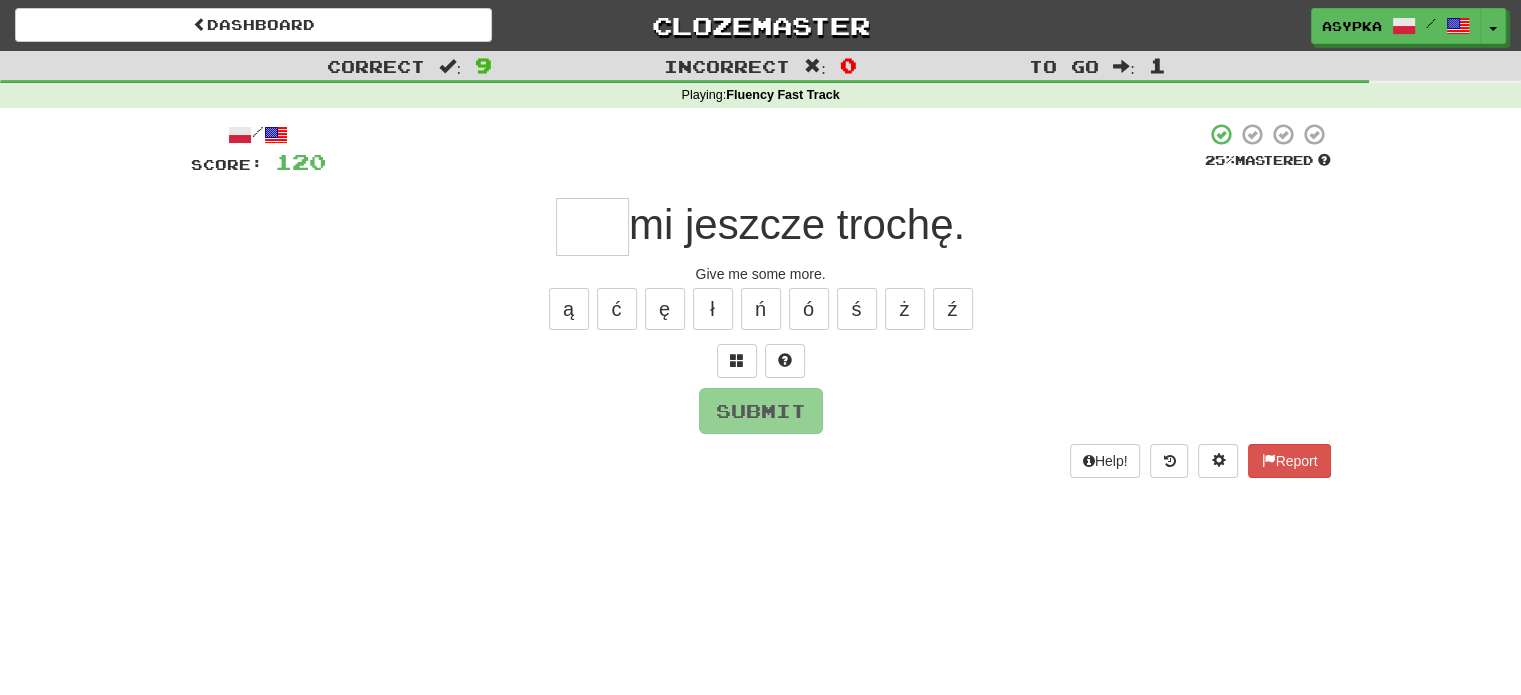 type on "*" 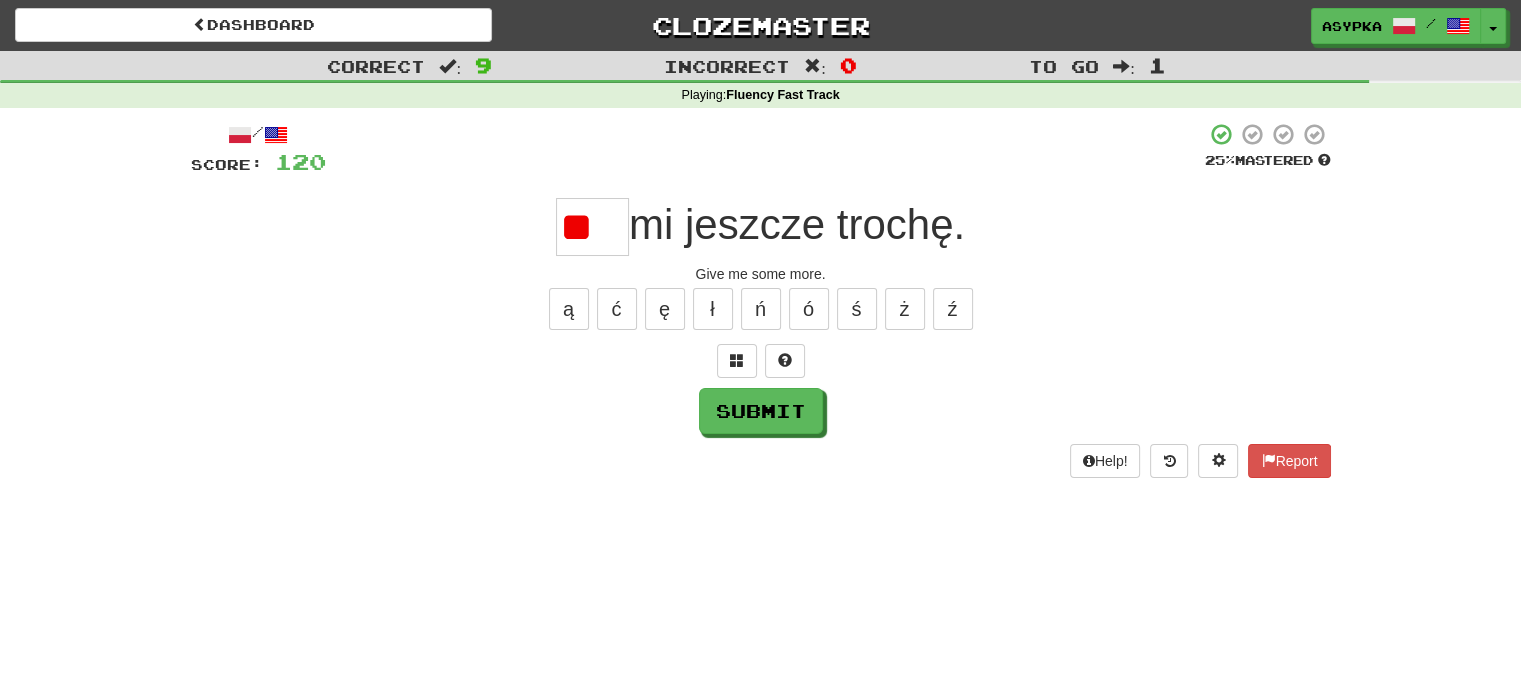 scroll, scrollTop: 0, scrollLeft: 0, axis: both 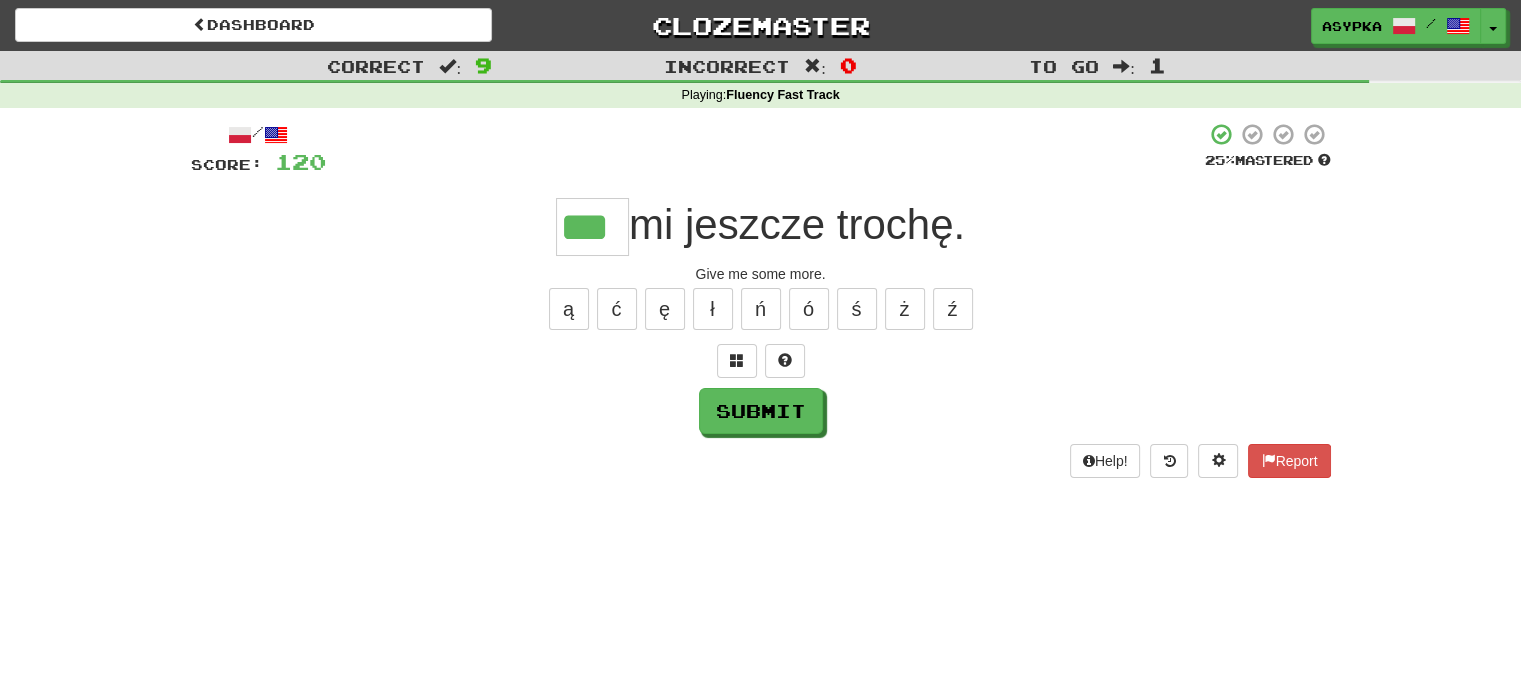 type on "***" 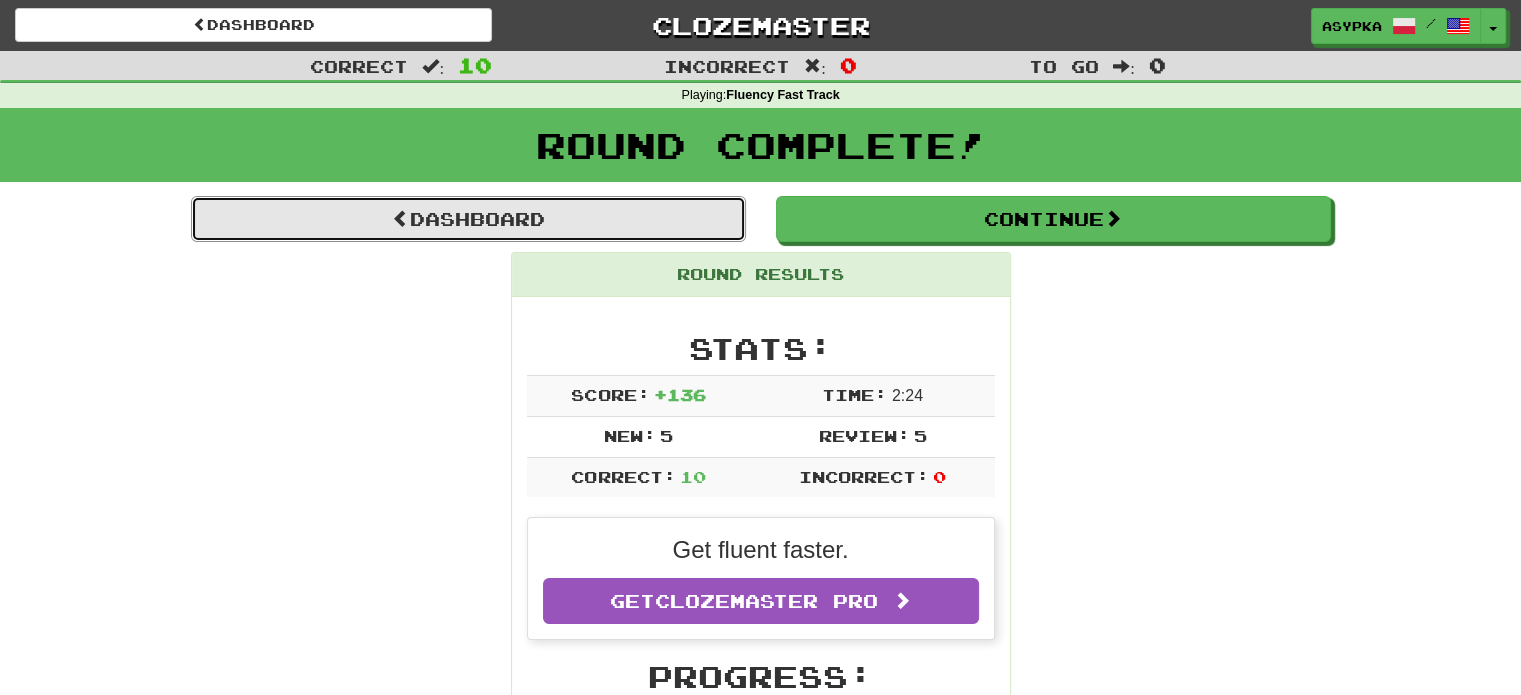 click on "Dashboard" at bounding box center (468, 219) 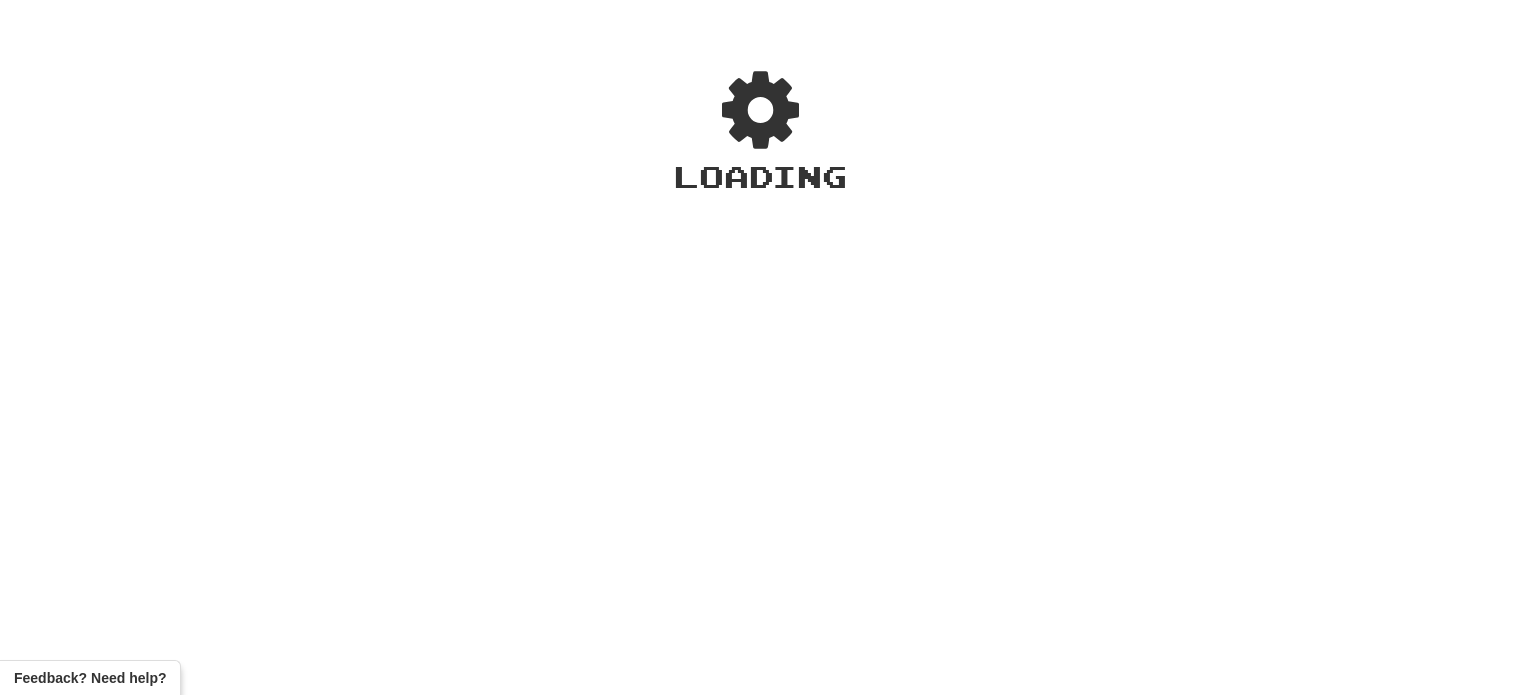 scroll, scrollTop: 0, scrollLeft: 0, axis: both 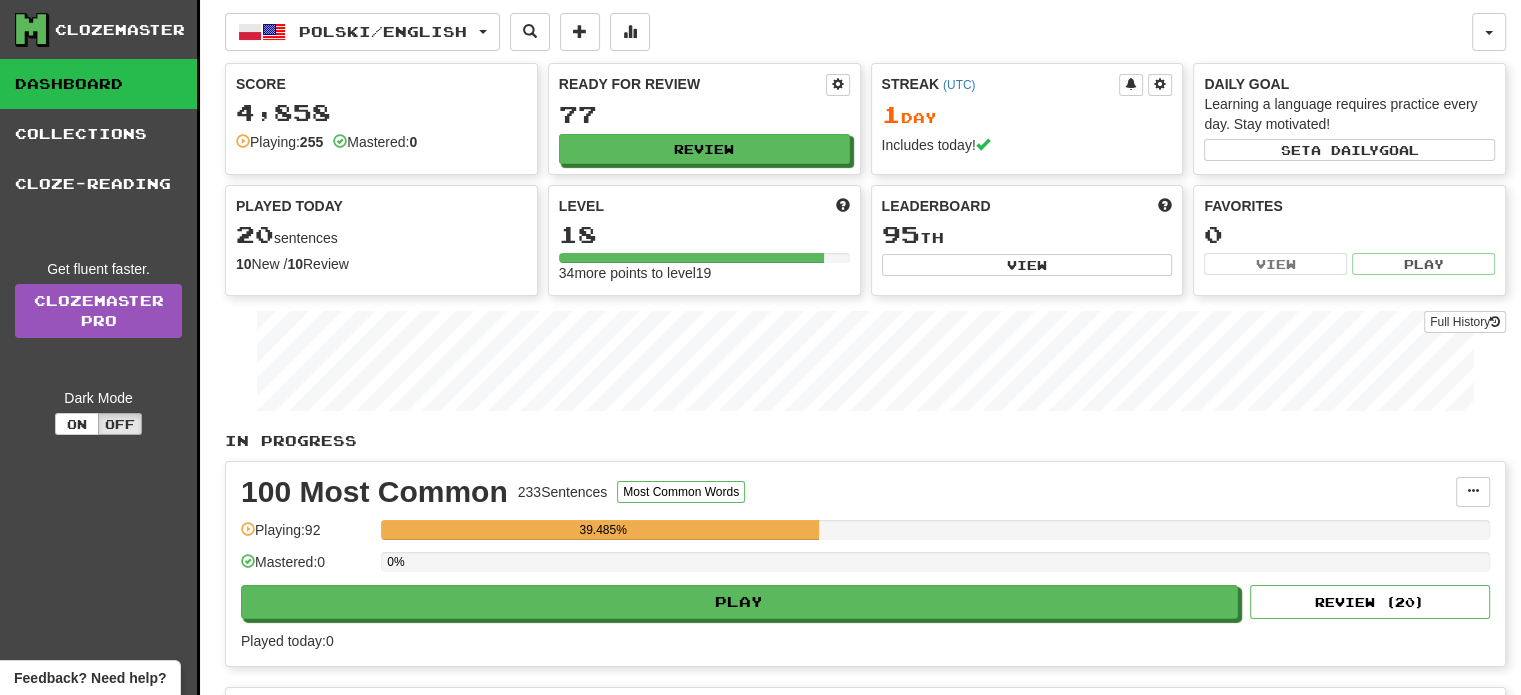 click on "Clozemaster" at bounding box center (120, 30) 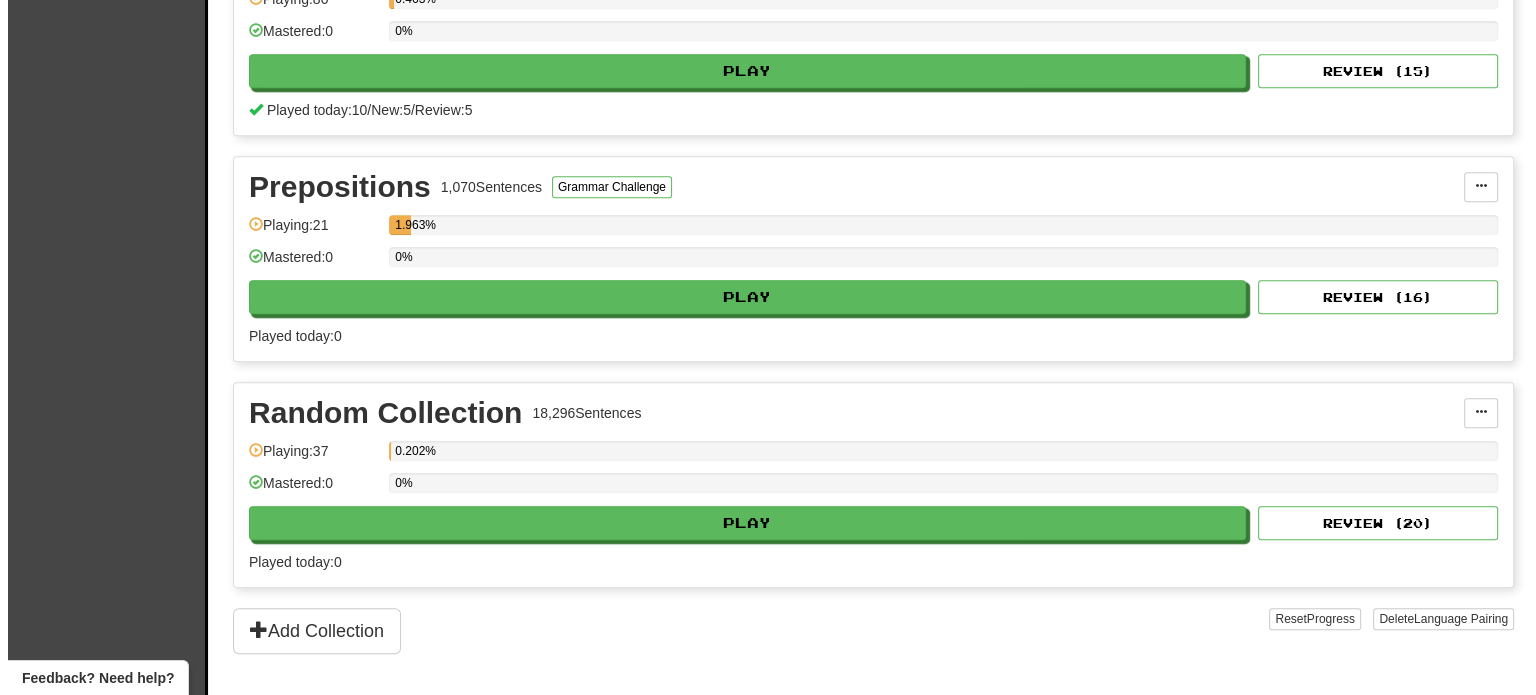scroll, scrollTop: 984, scrollLeft: 0, axis: vertical 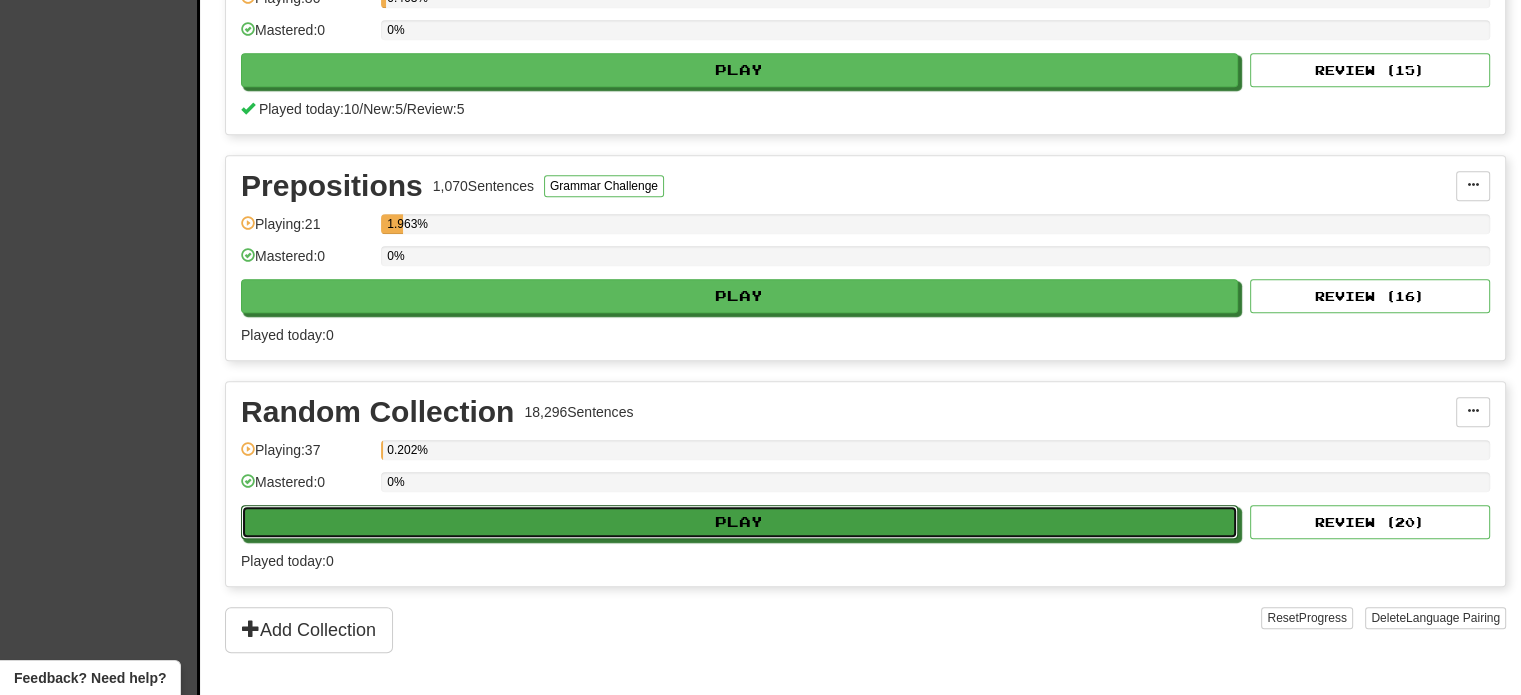 click on "Play" at bounding box center (739, 522) 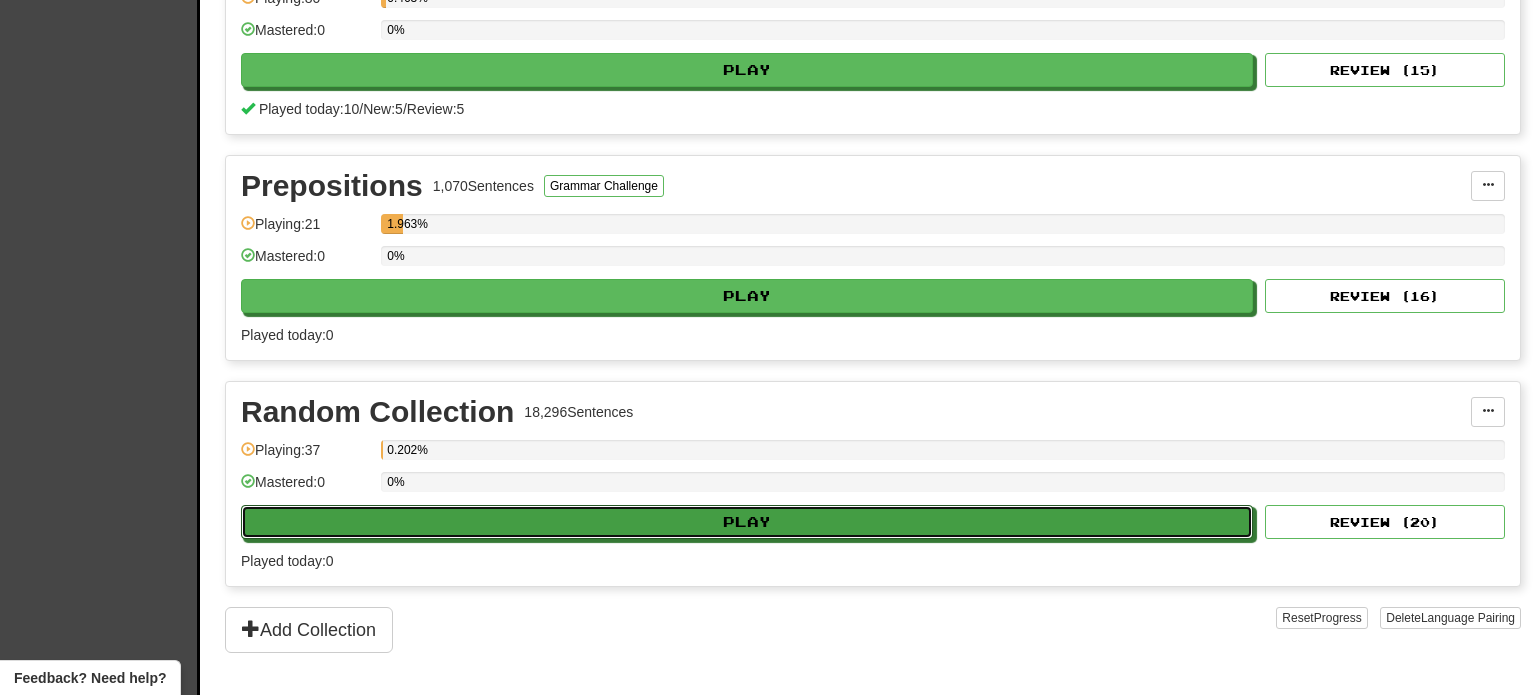 select on "**" 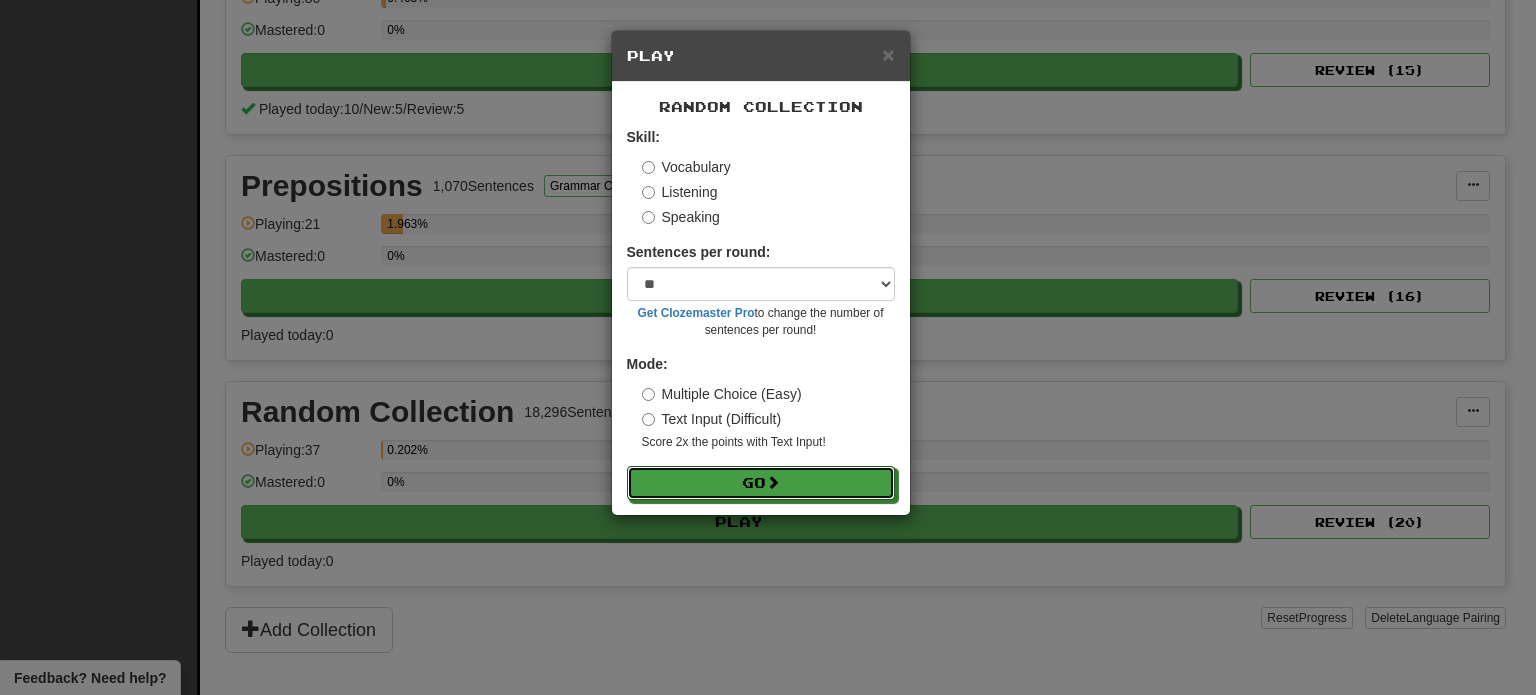 click on "Go" at bounding box center (761, 483) 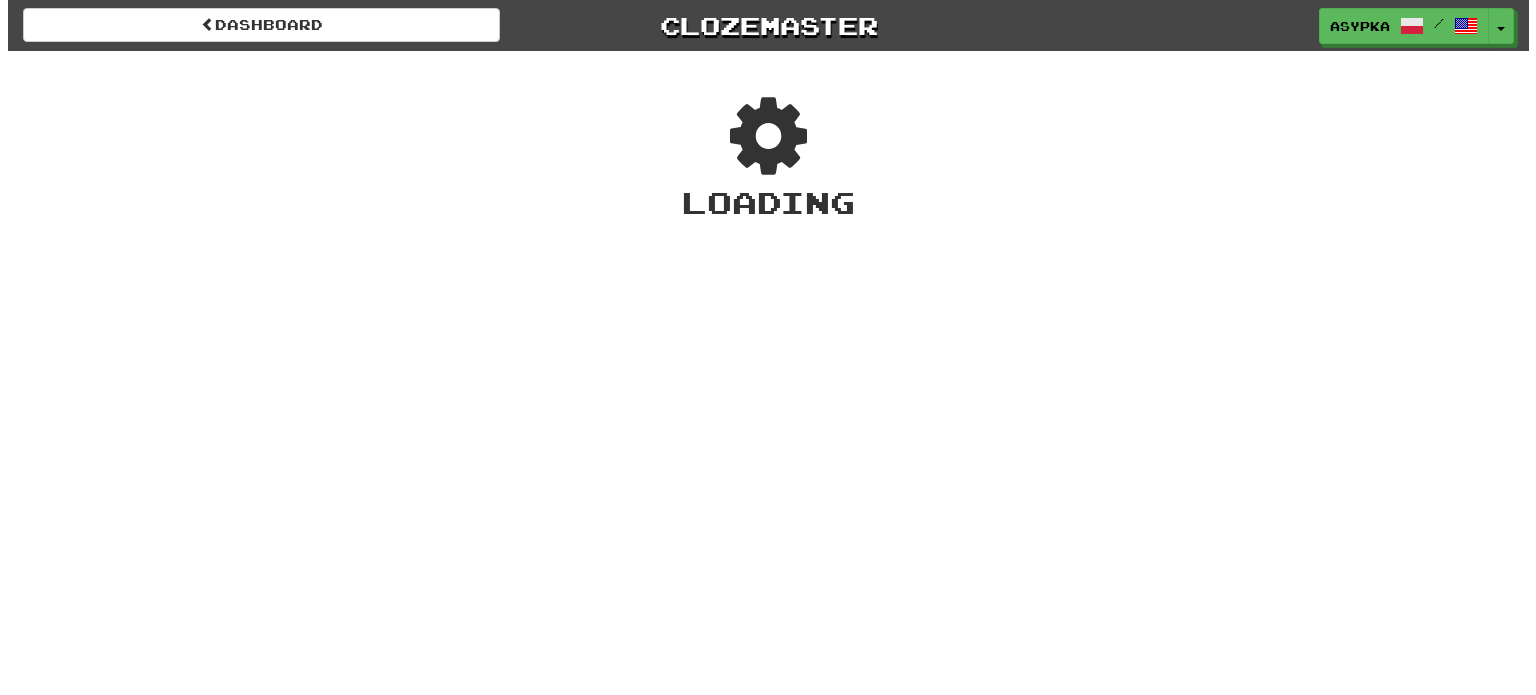 scroll, scrollTop: 0, scrollLeft: 0, axis: both 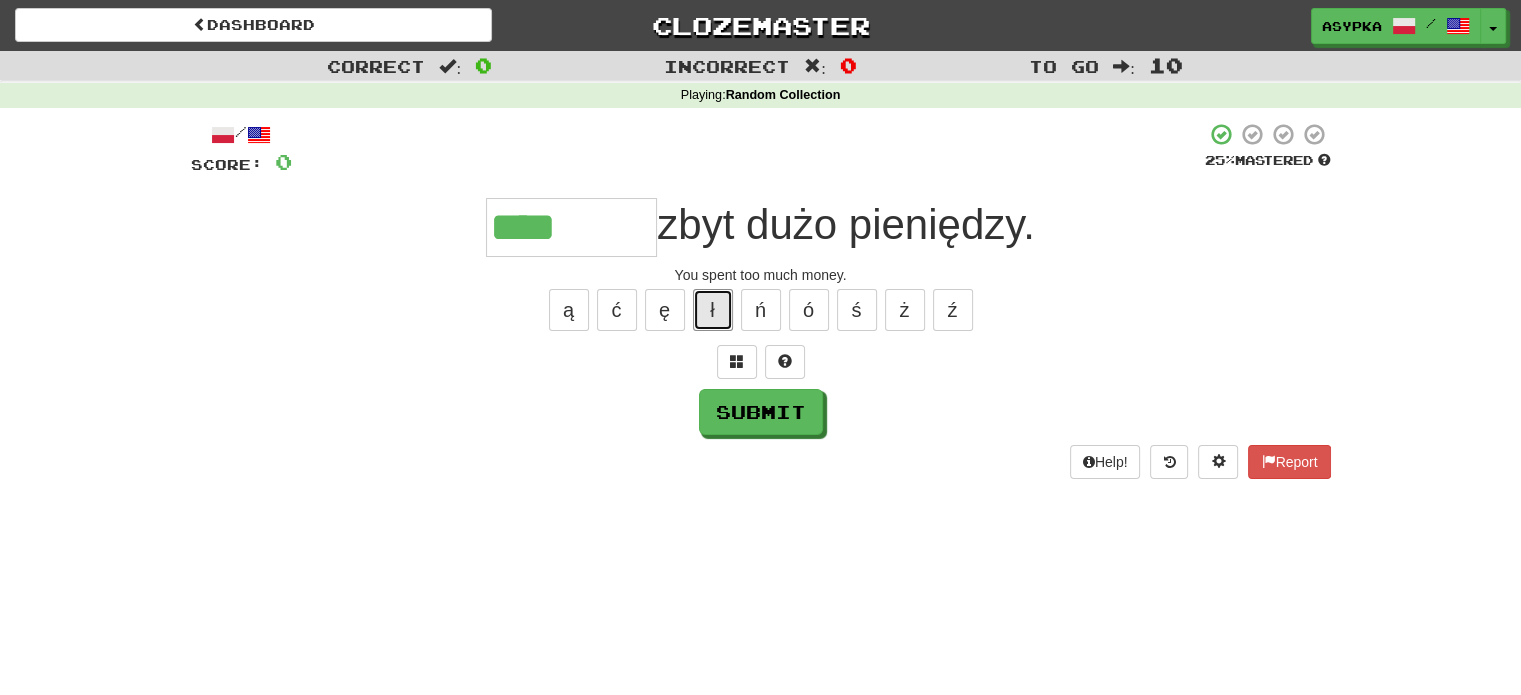 click on "ł" at bounding box center (713, 310) 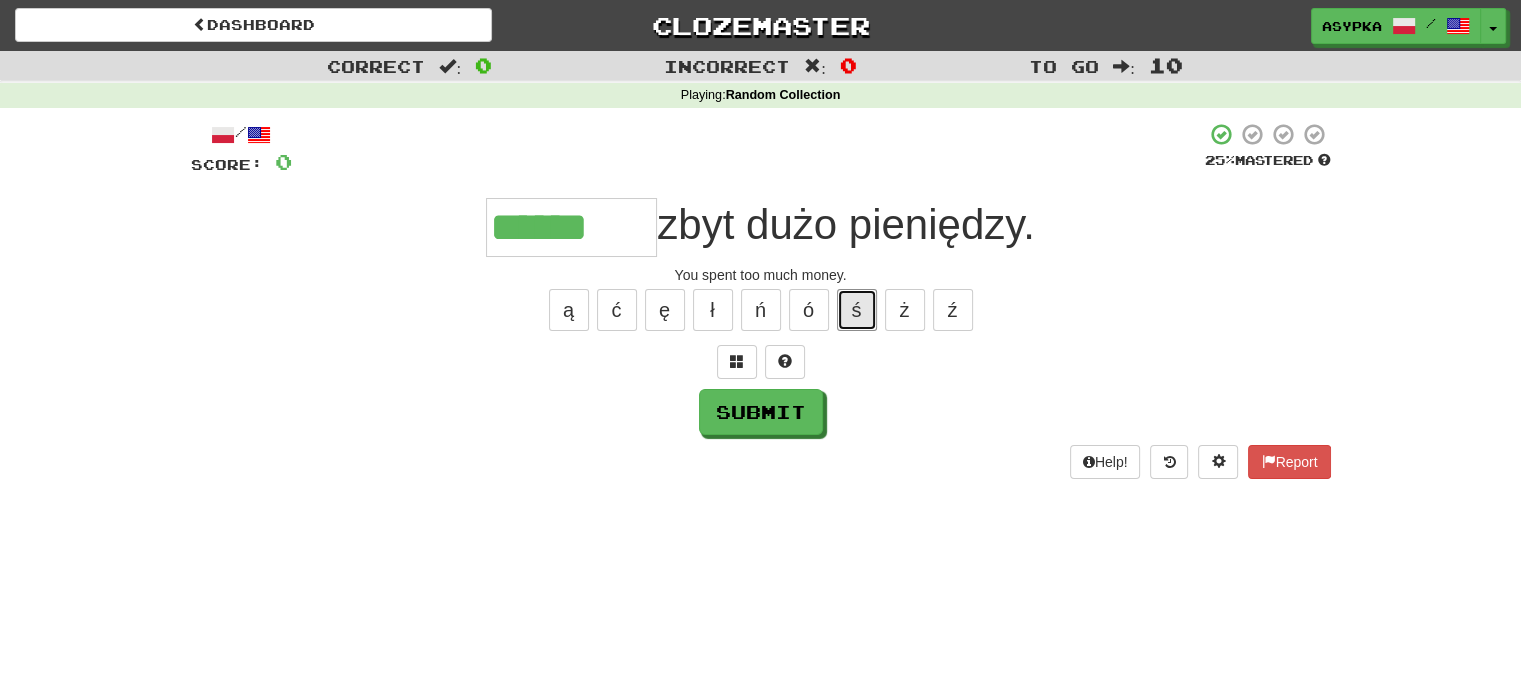click on "ś" at bounding box center [857, 310] 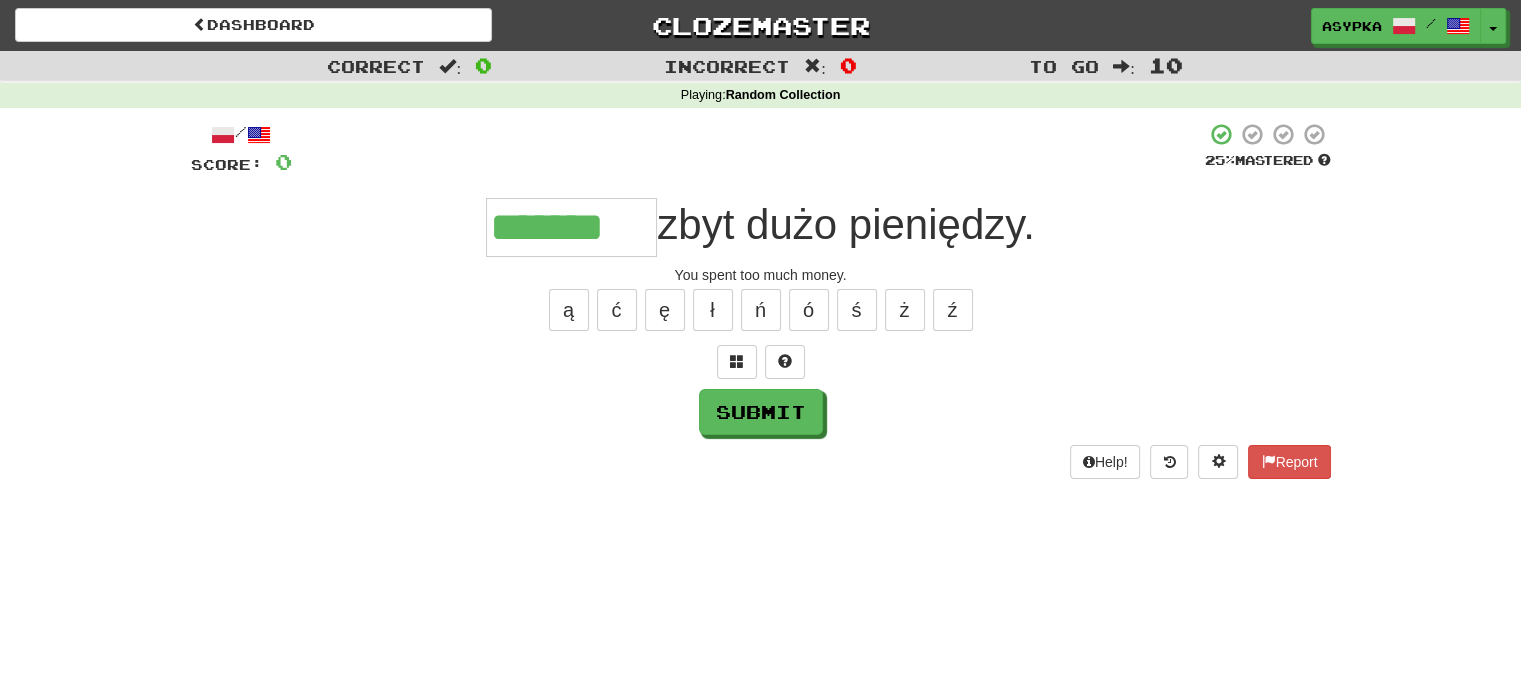 type on "*******" 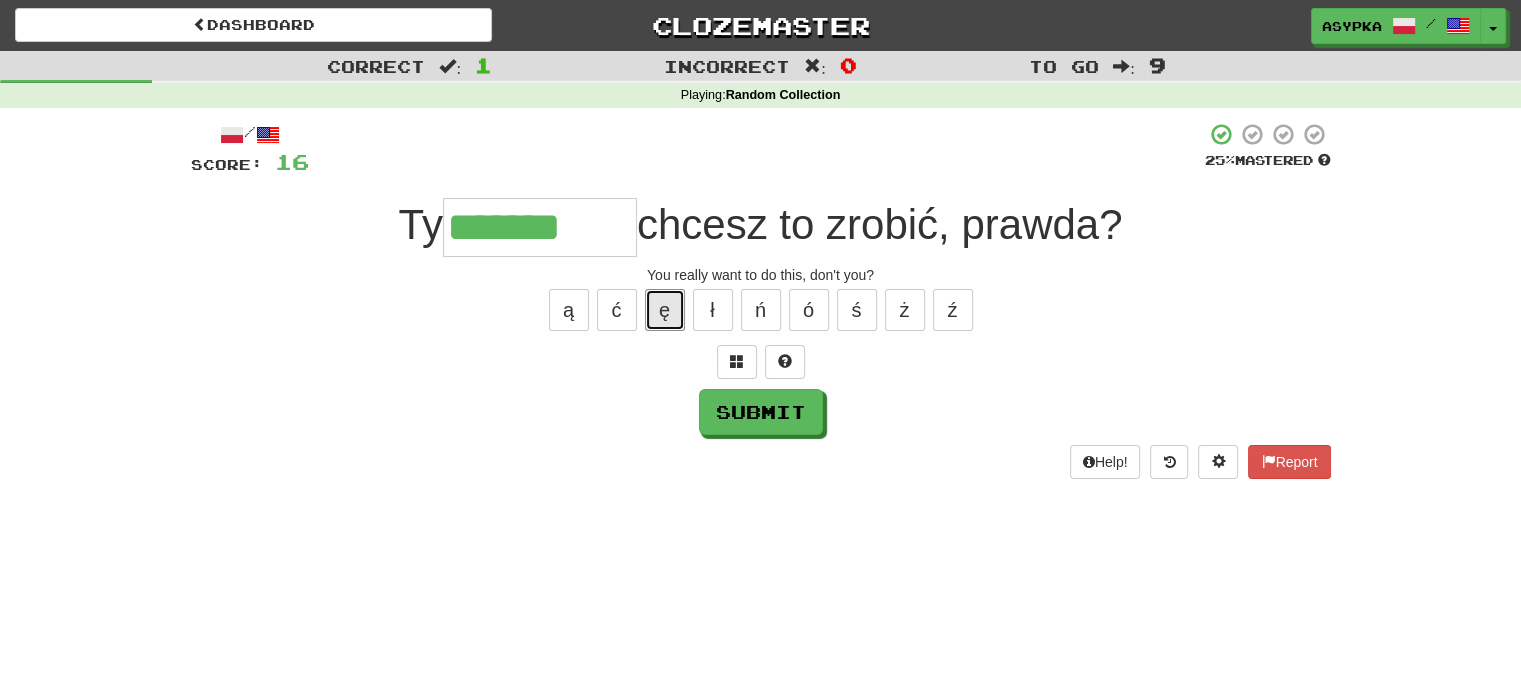 click on "ę" at bounding box center (665, 310) 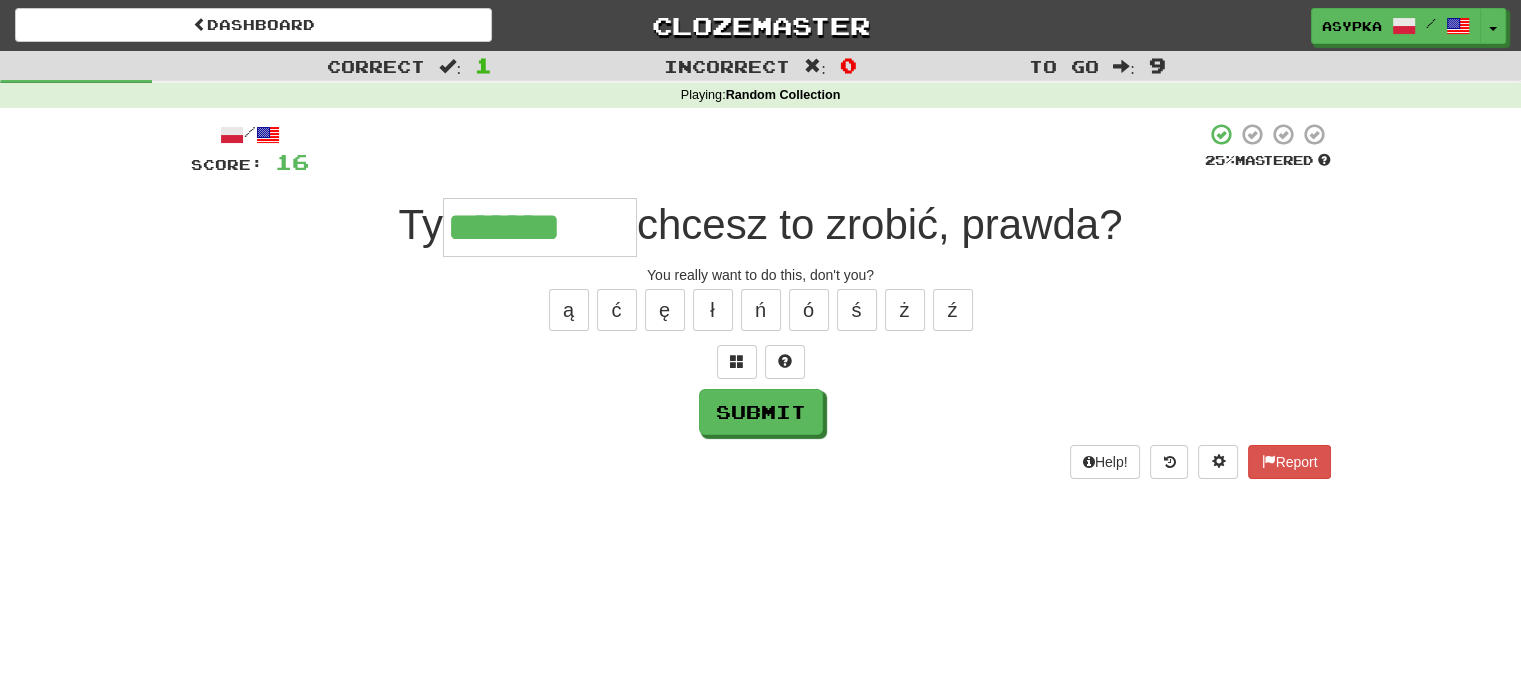 type on "********" 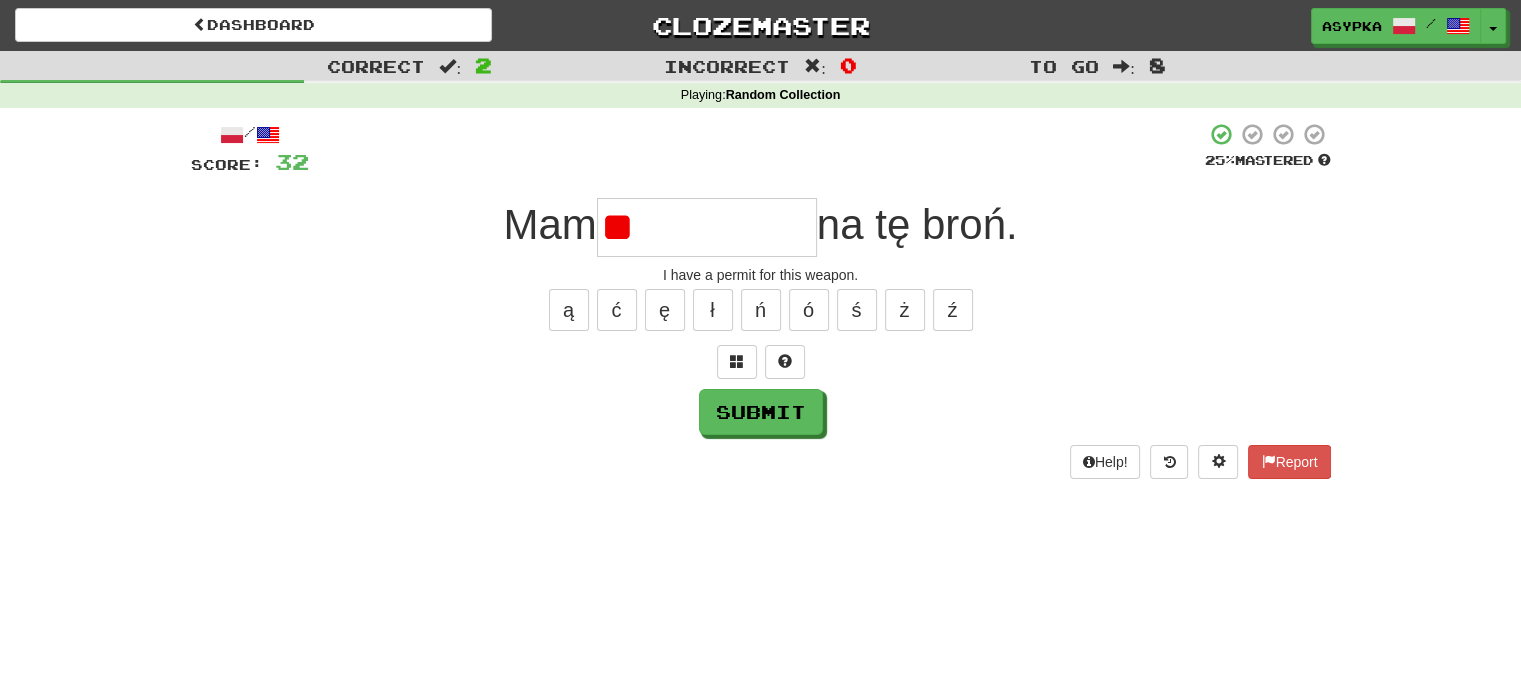 type on "*" 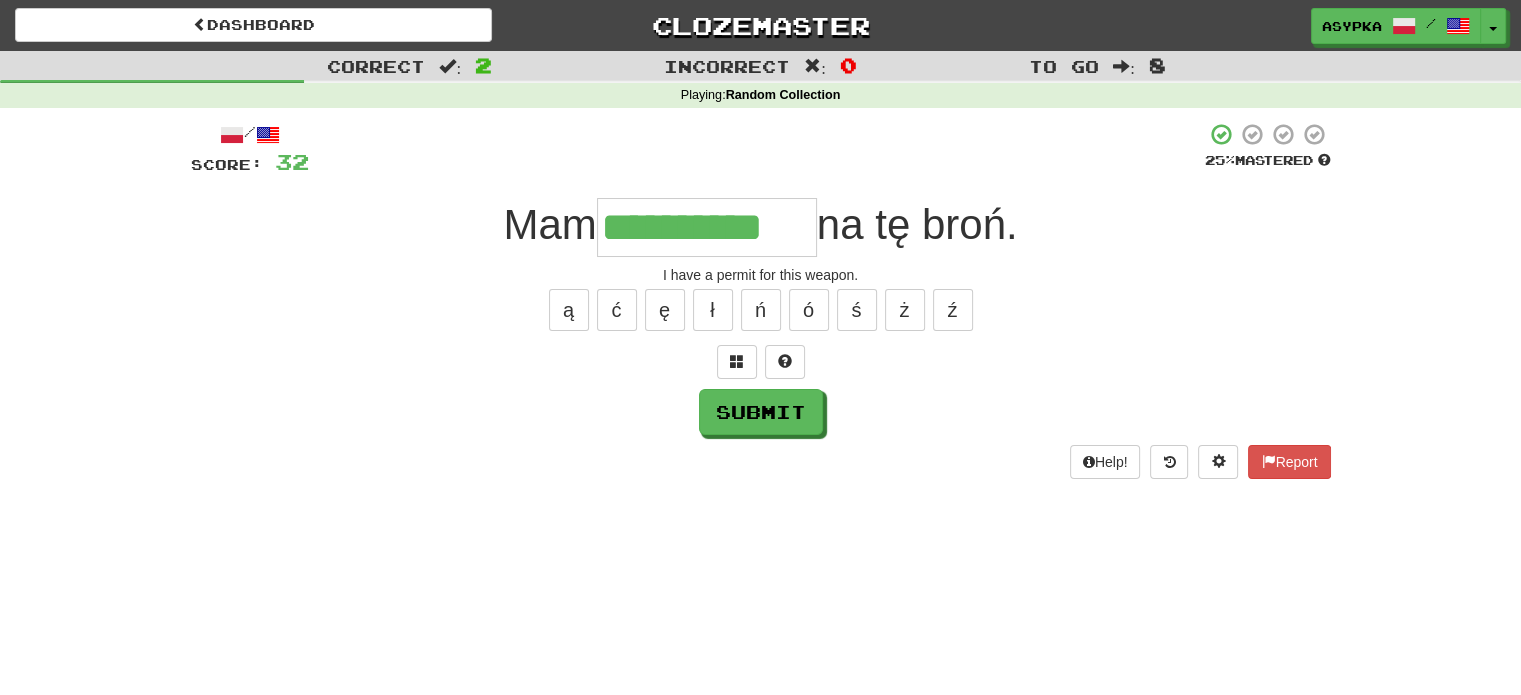 type on "**********" 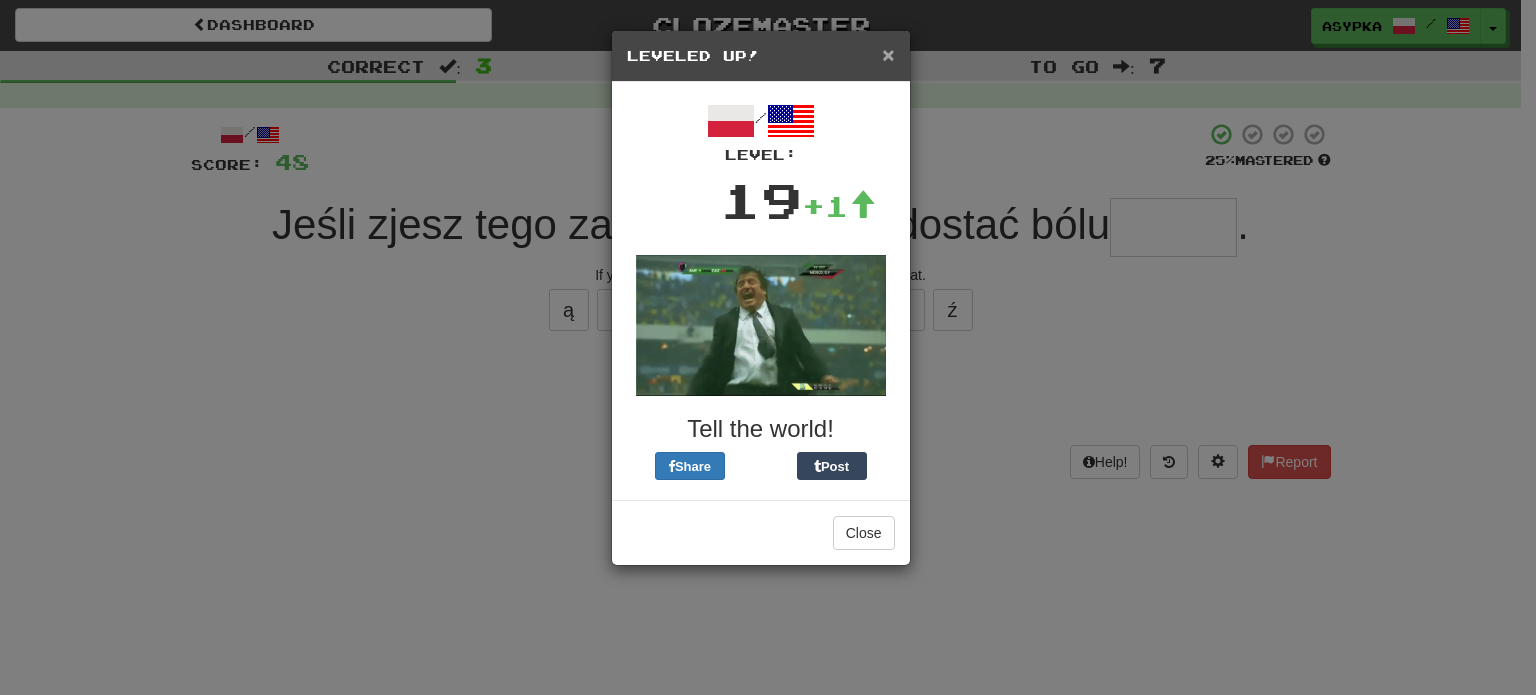 click on "×" at bounding box center [888, 54] 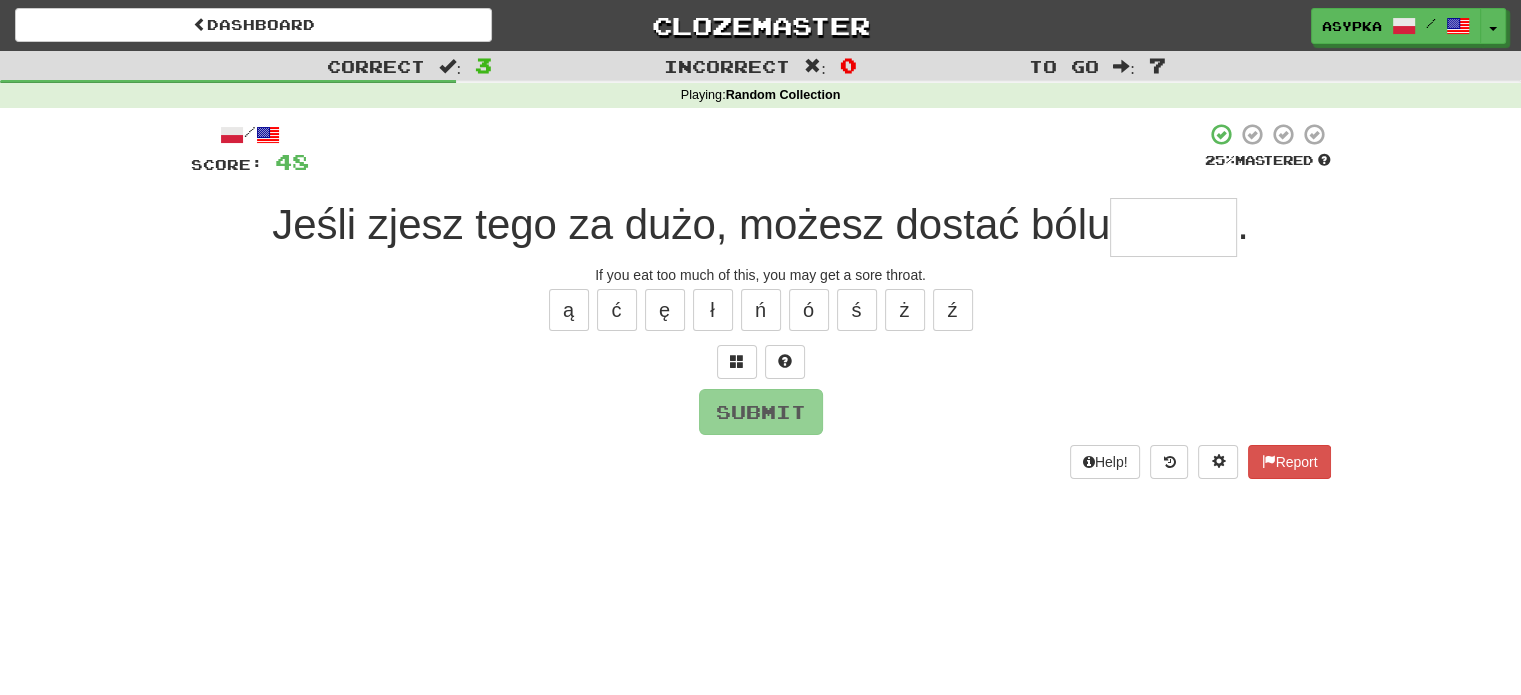 click at bounding box center [1173, 227] 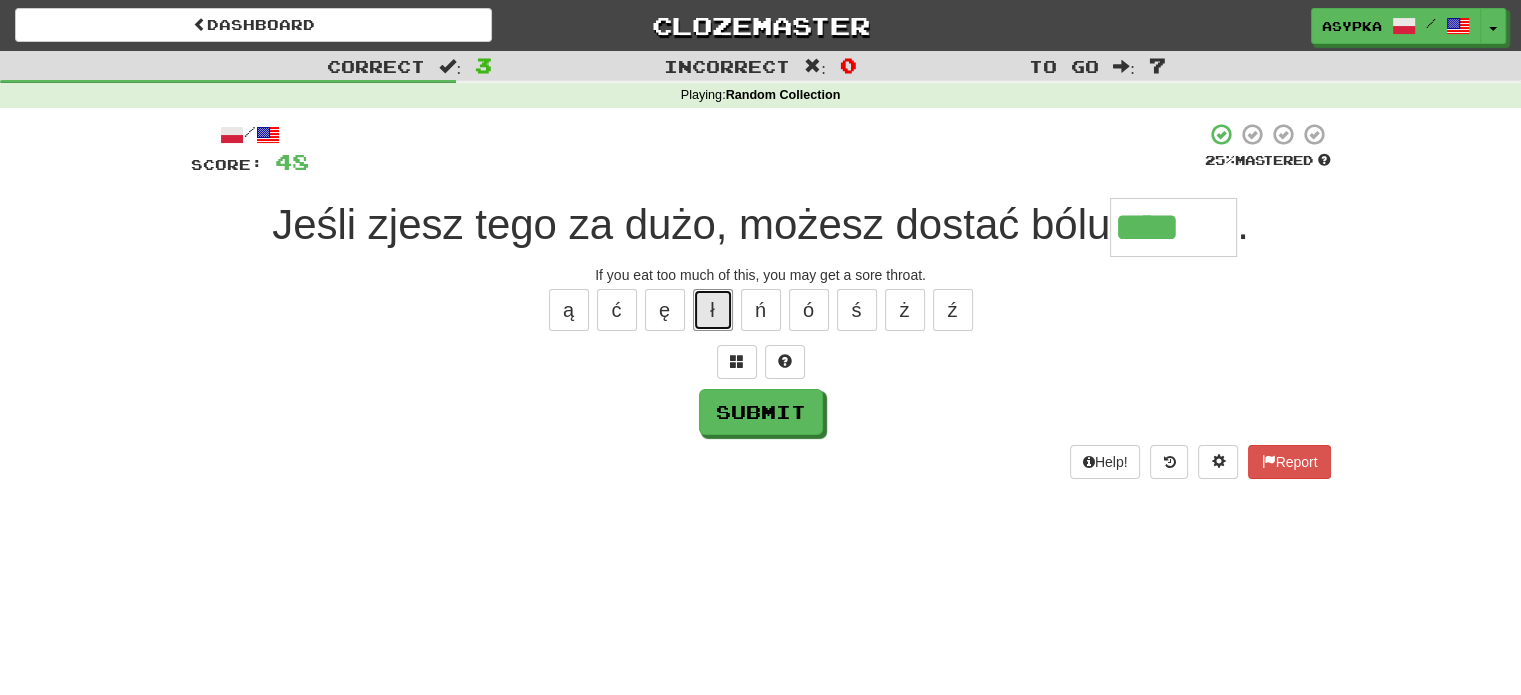 click on "ł" at bounding box center (713, 310) 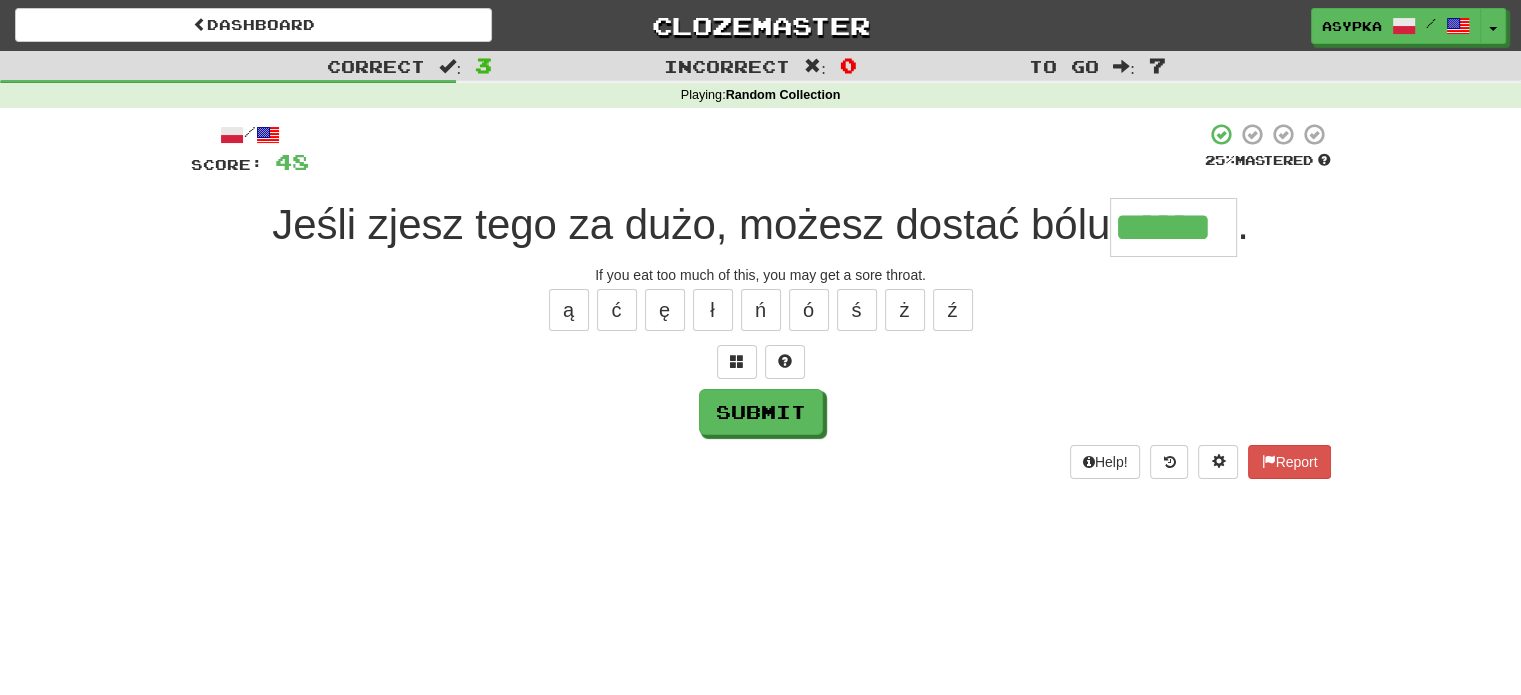 type on "******" 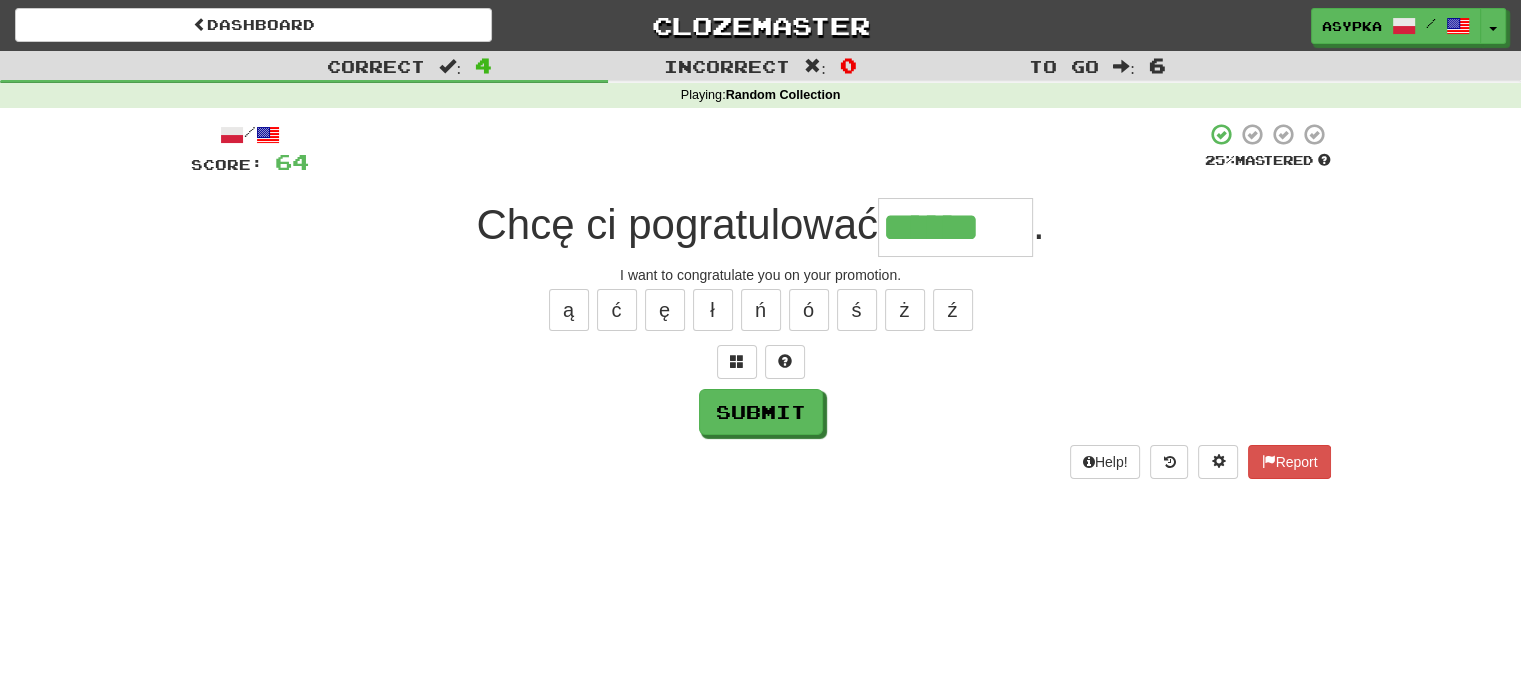 type on "******" 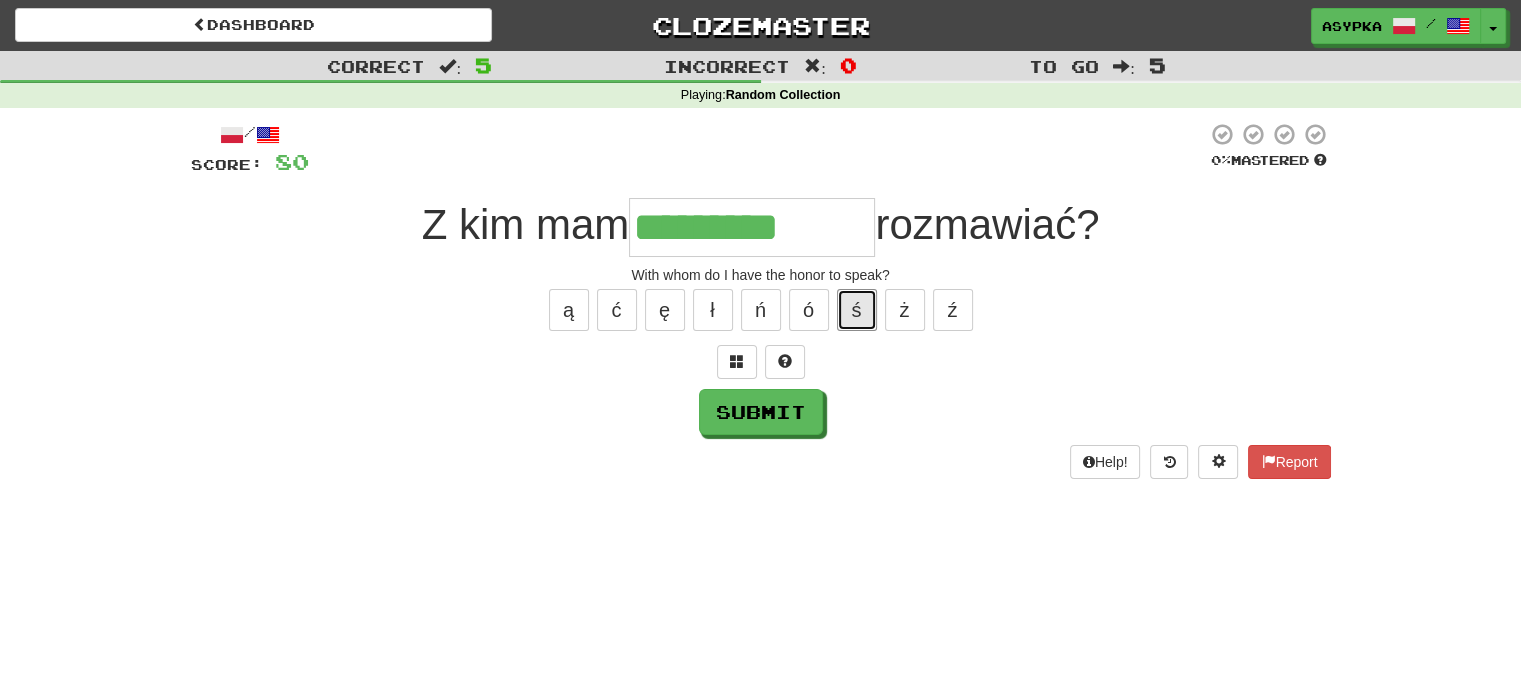 click on "ś" at bounding box center (857, 310) 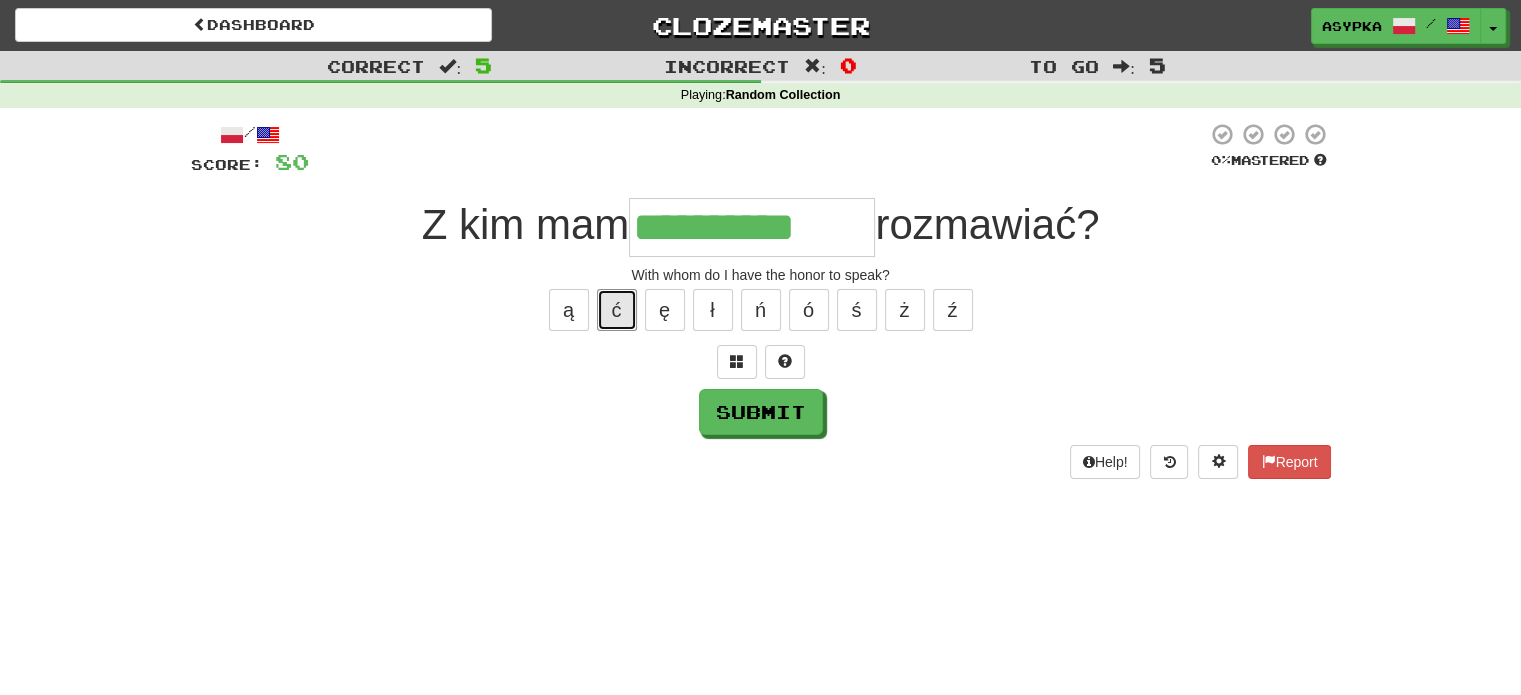 click on "ć" at bounding box center [617, 310] 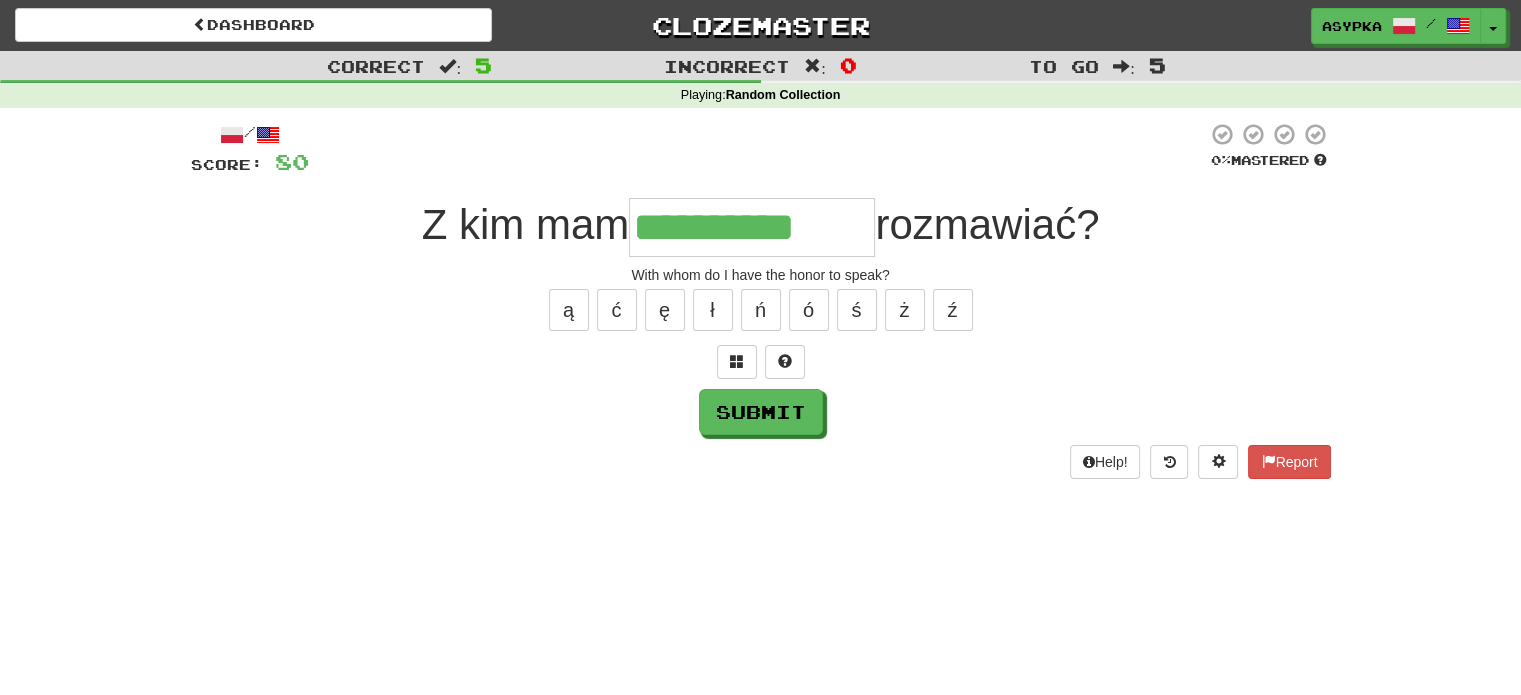 type on "**********" 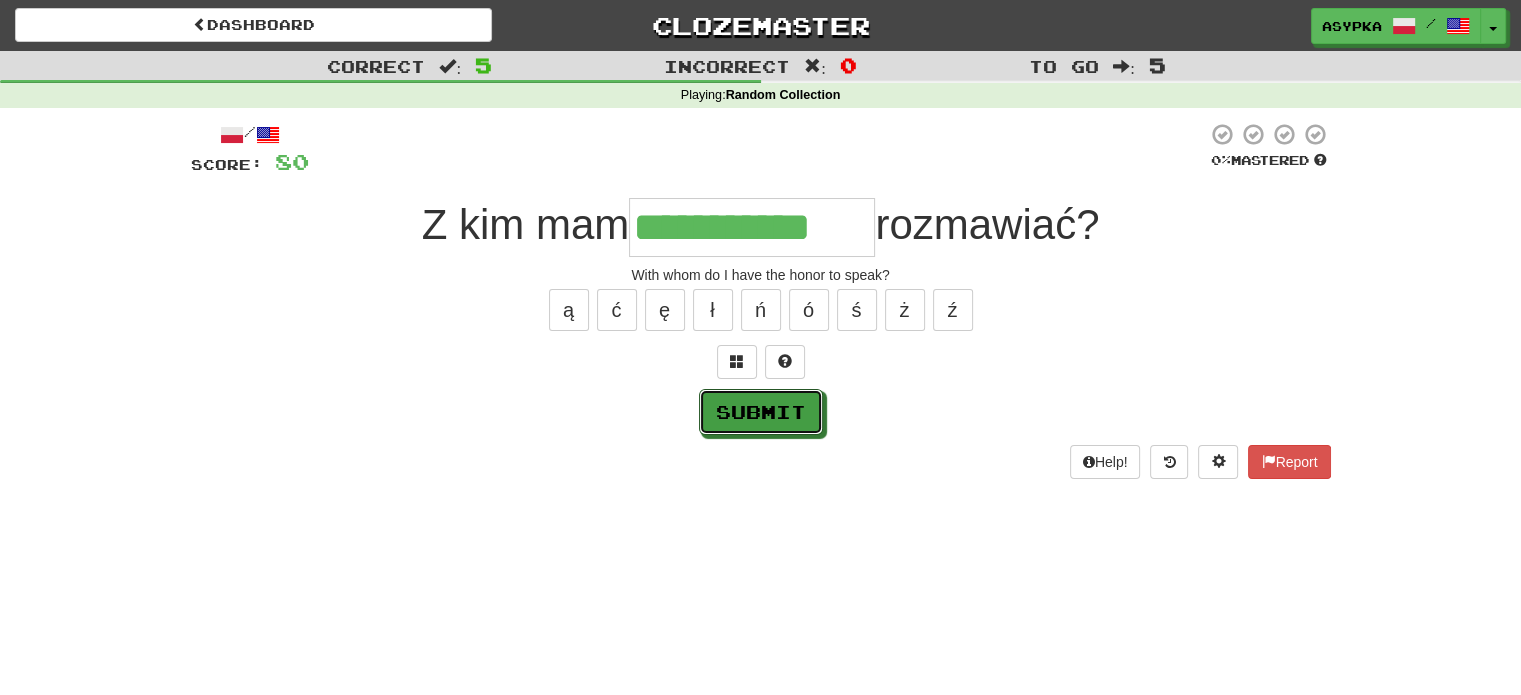 click on "Submit" at bounding box center [761, 412] 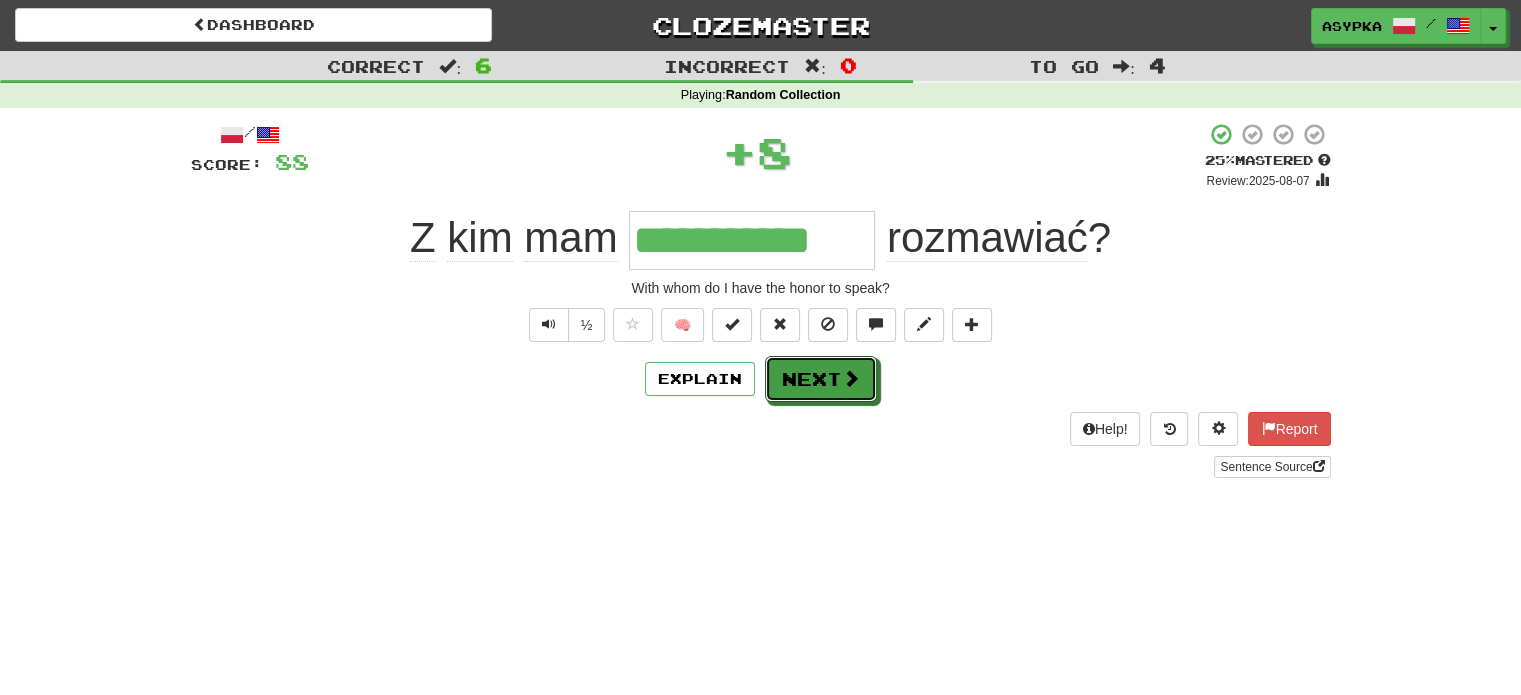 click on "Next" at bounding box center (821, 379) 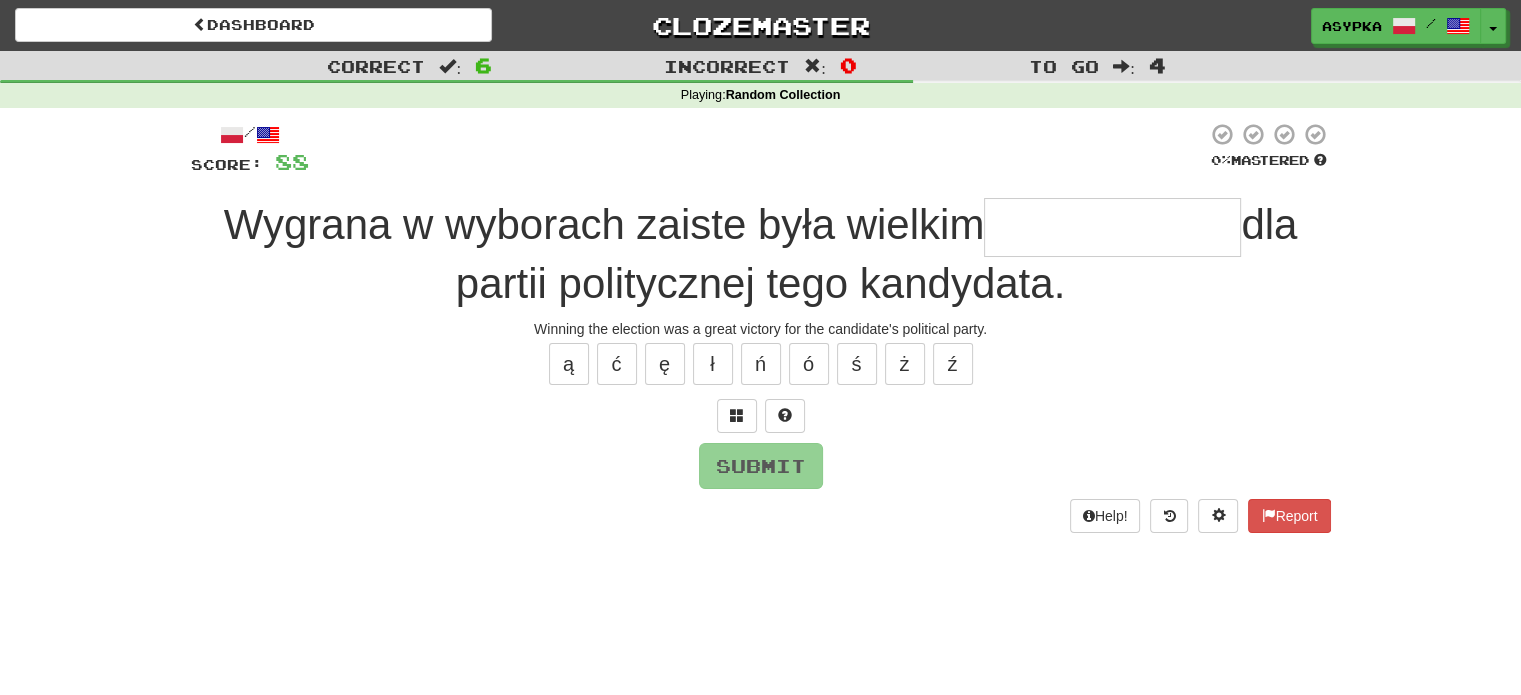 type on "*" 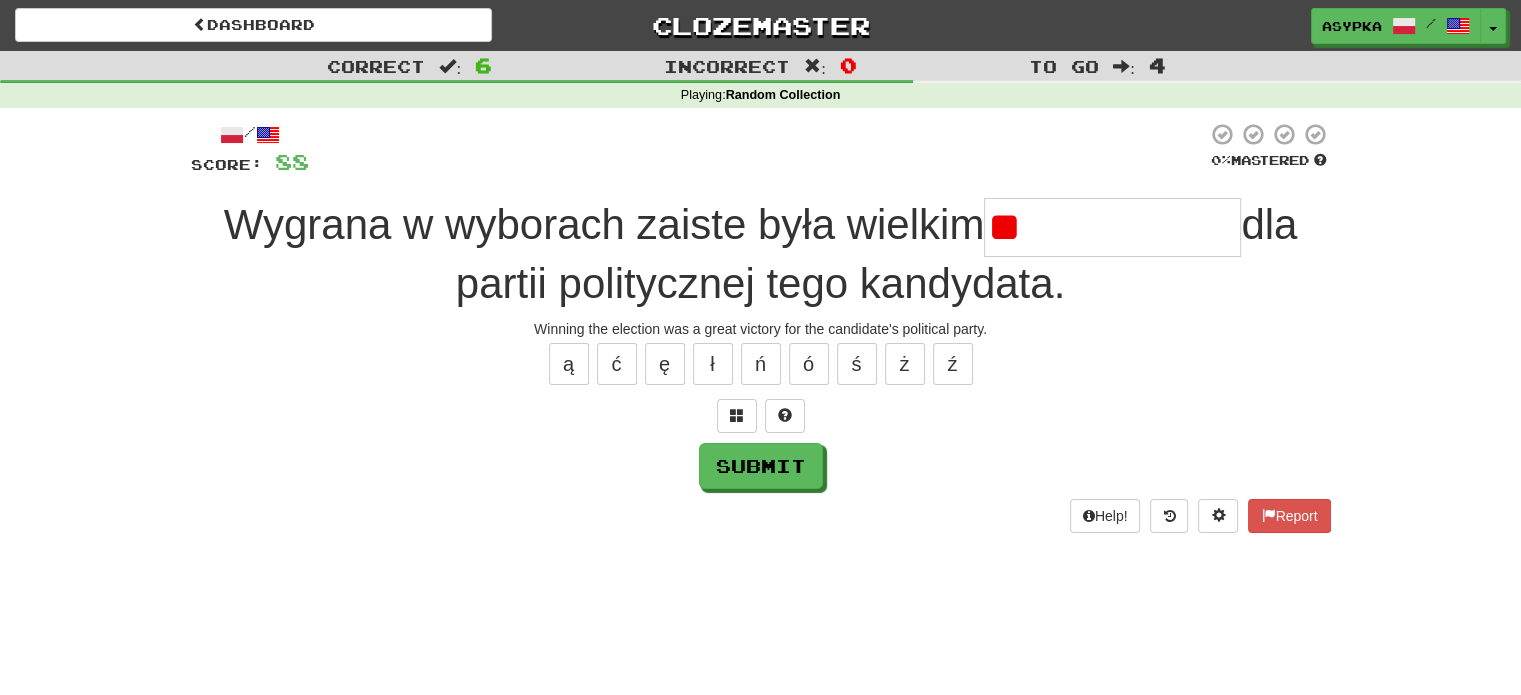 type on "*" 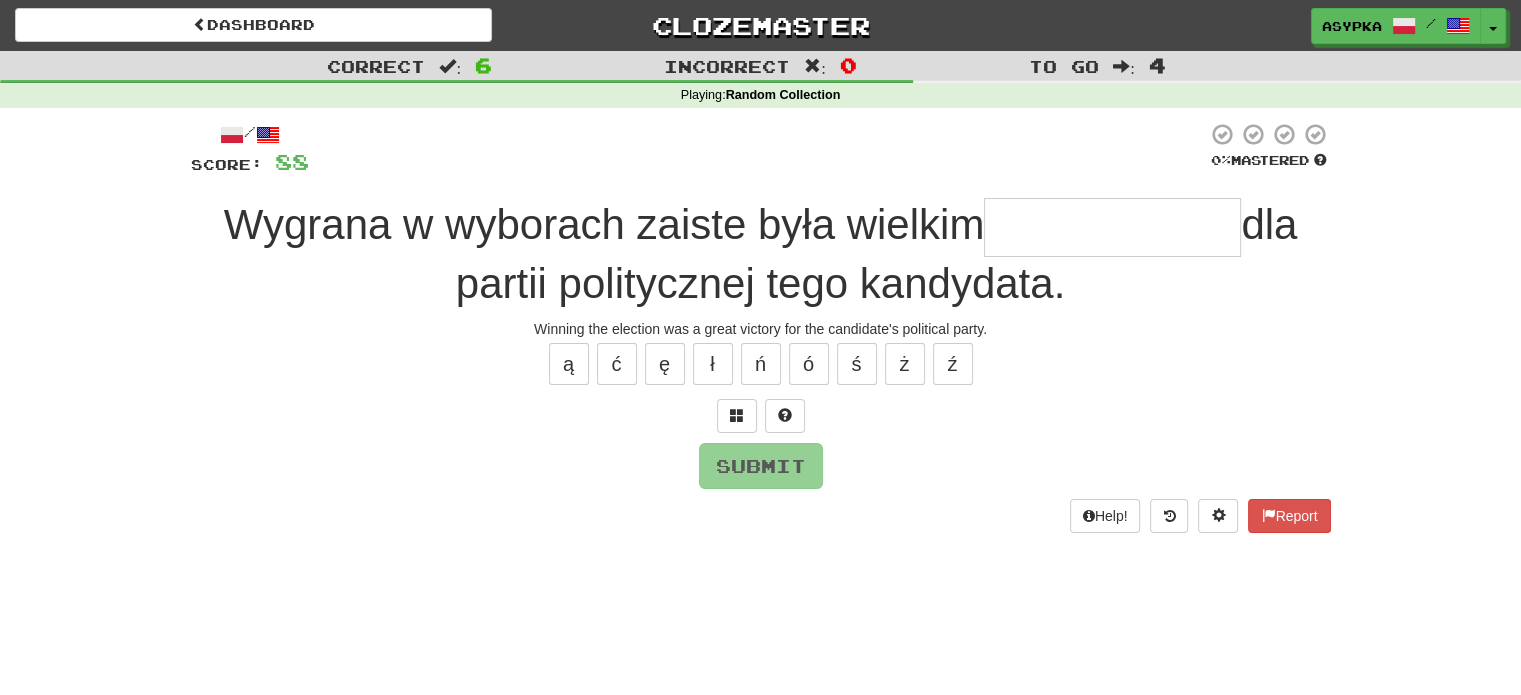 type on "*" 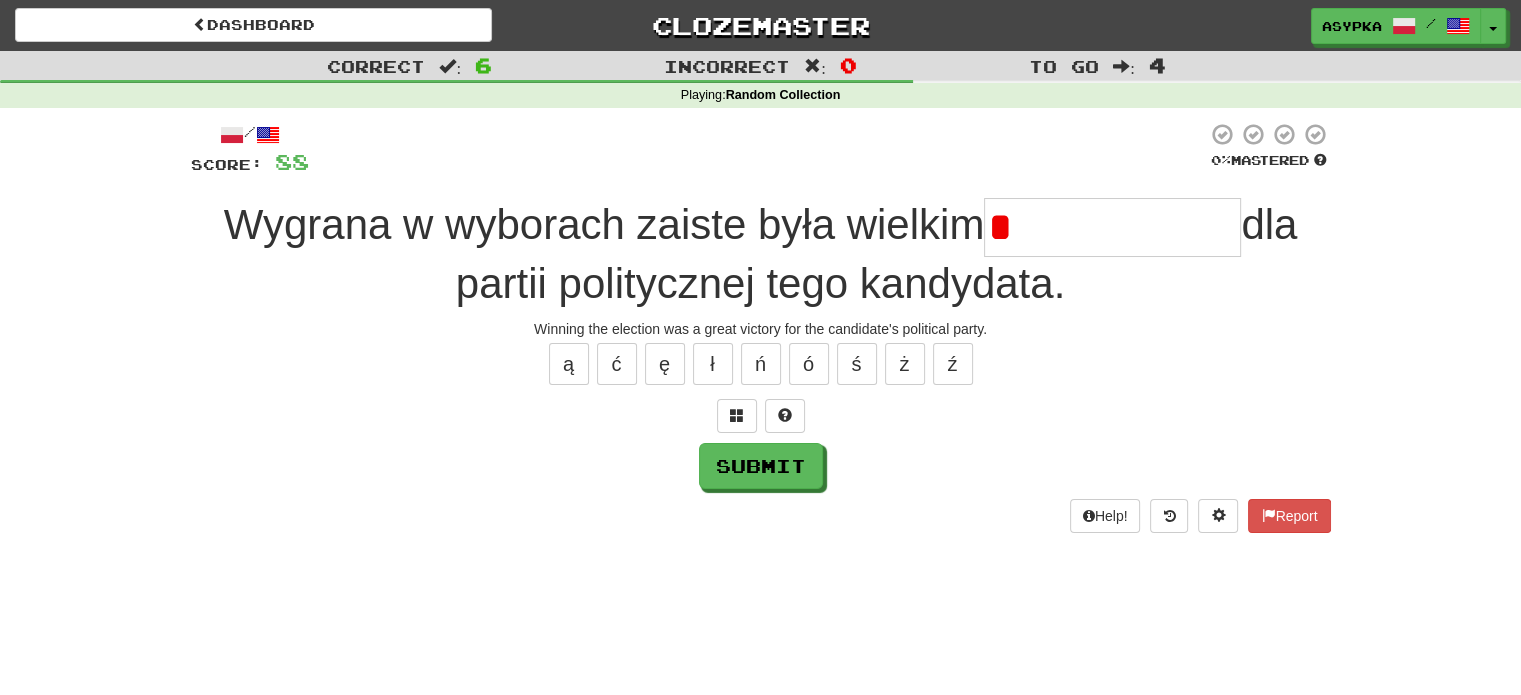 click on "*" at bounding box center (1112, 227) 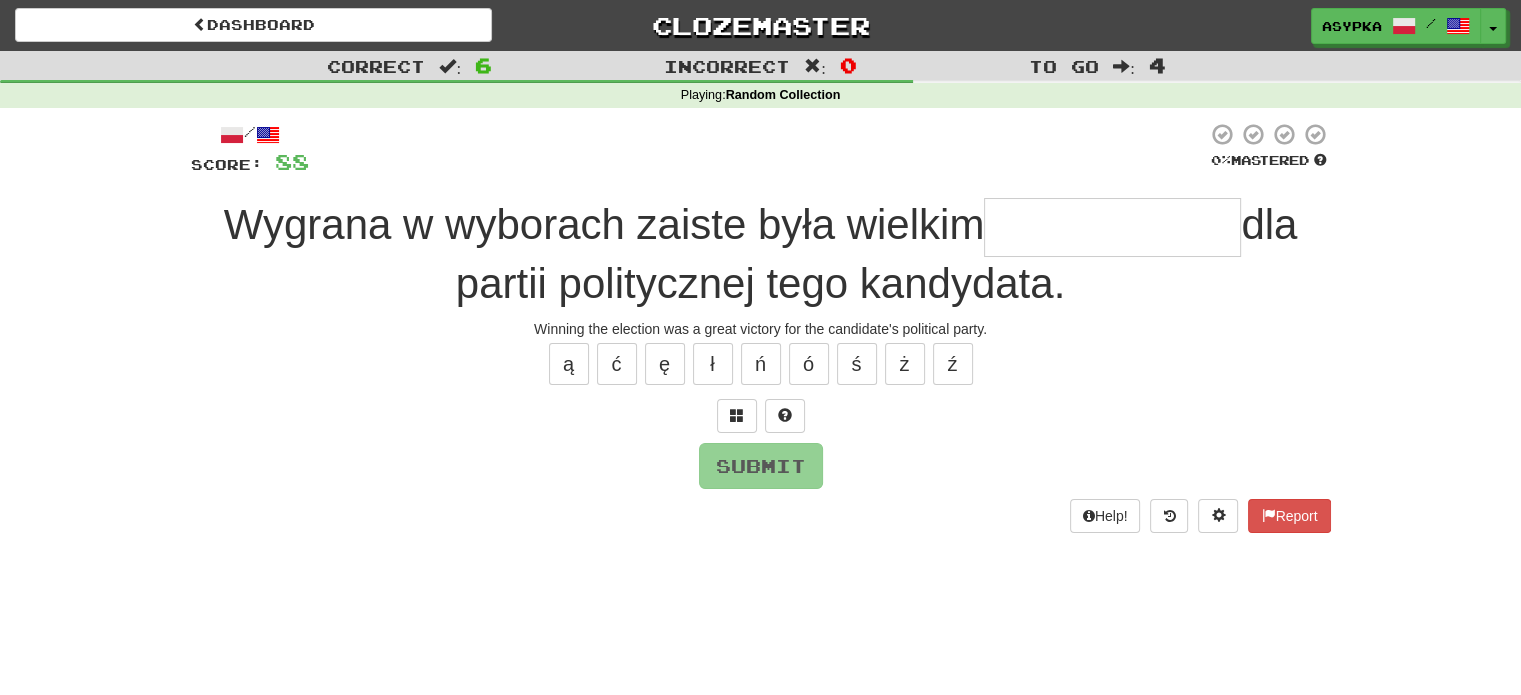 type on "*" 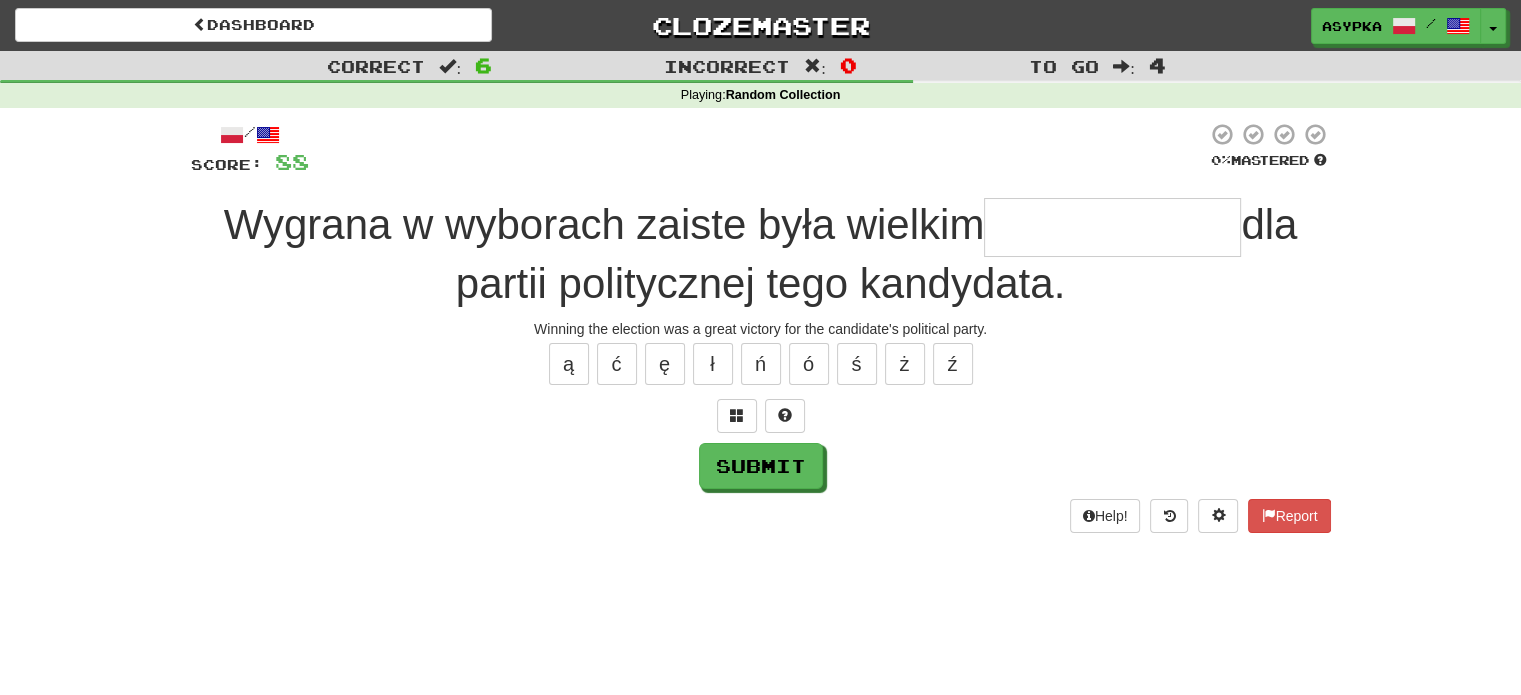 type on "*" 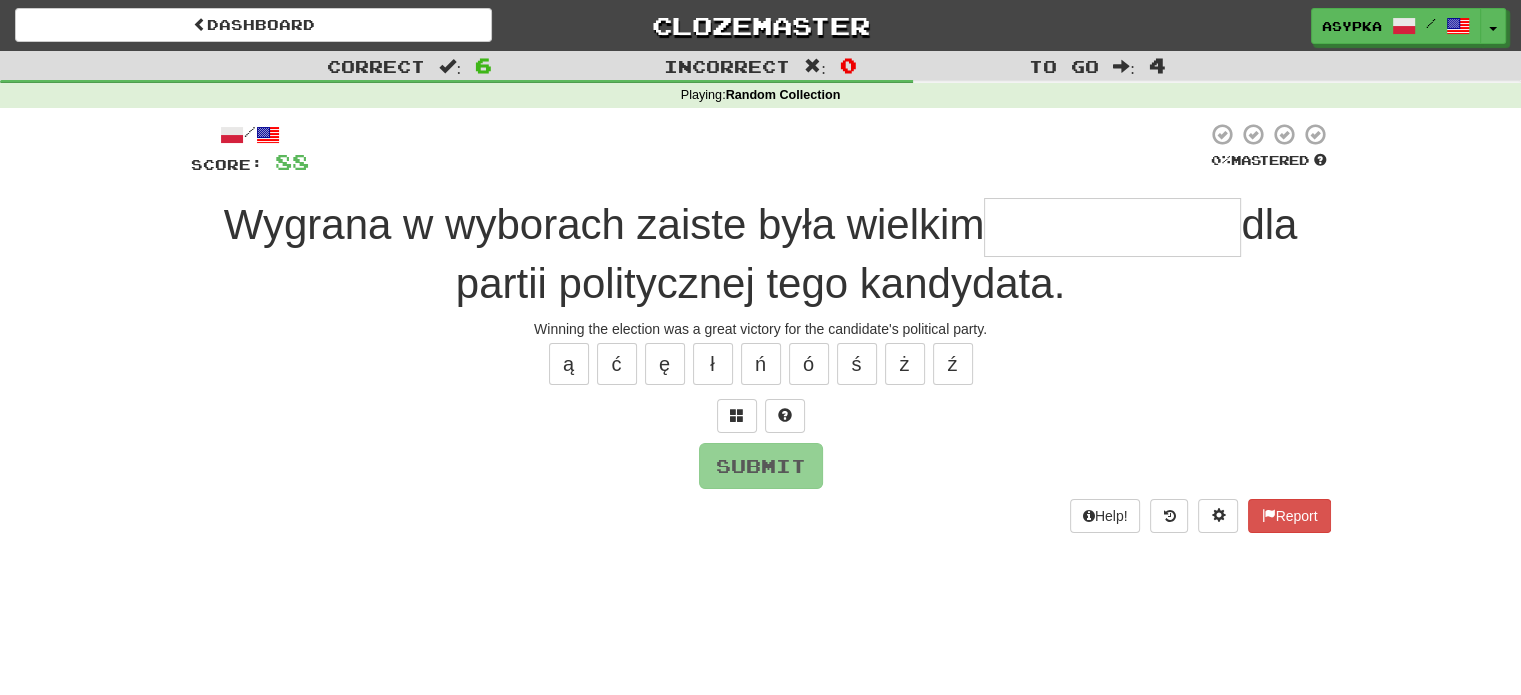 type on "*" 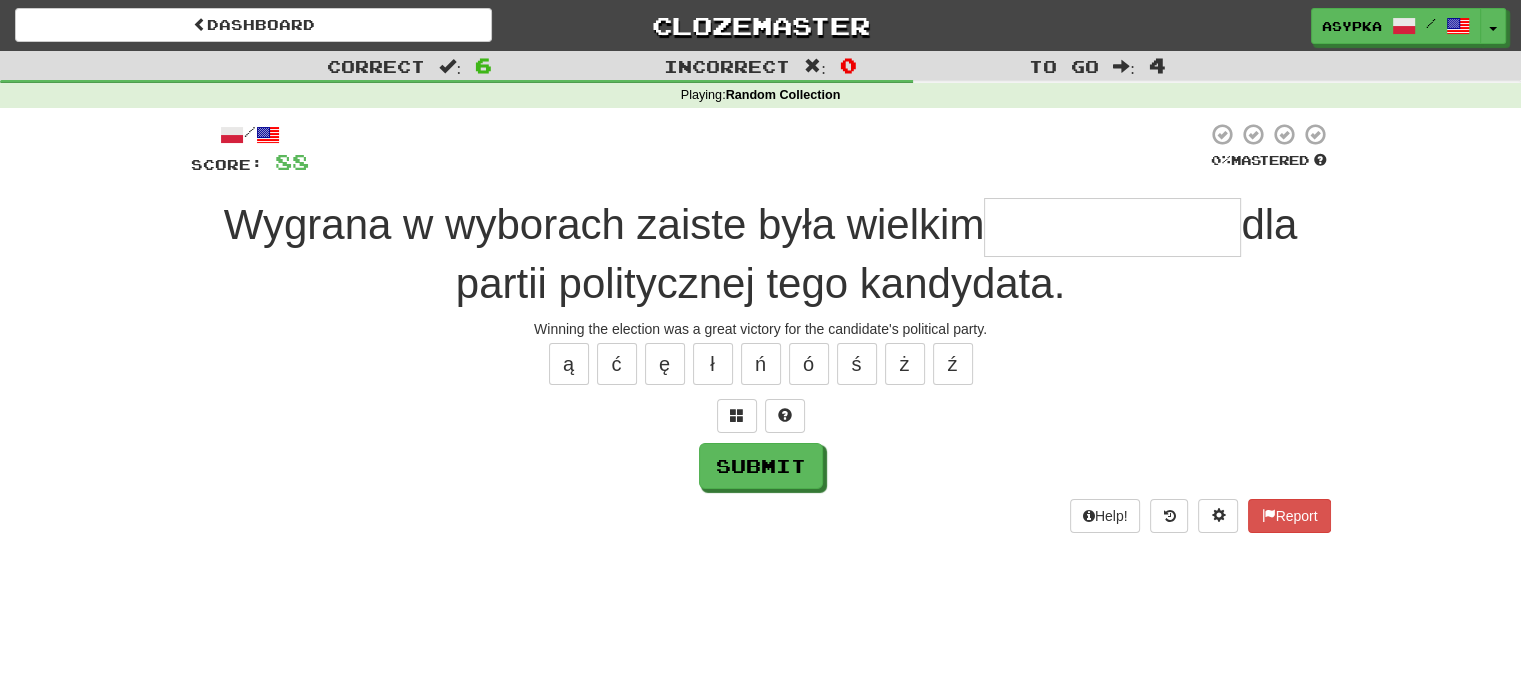 type on "*" 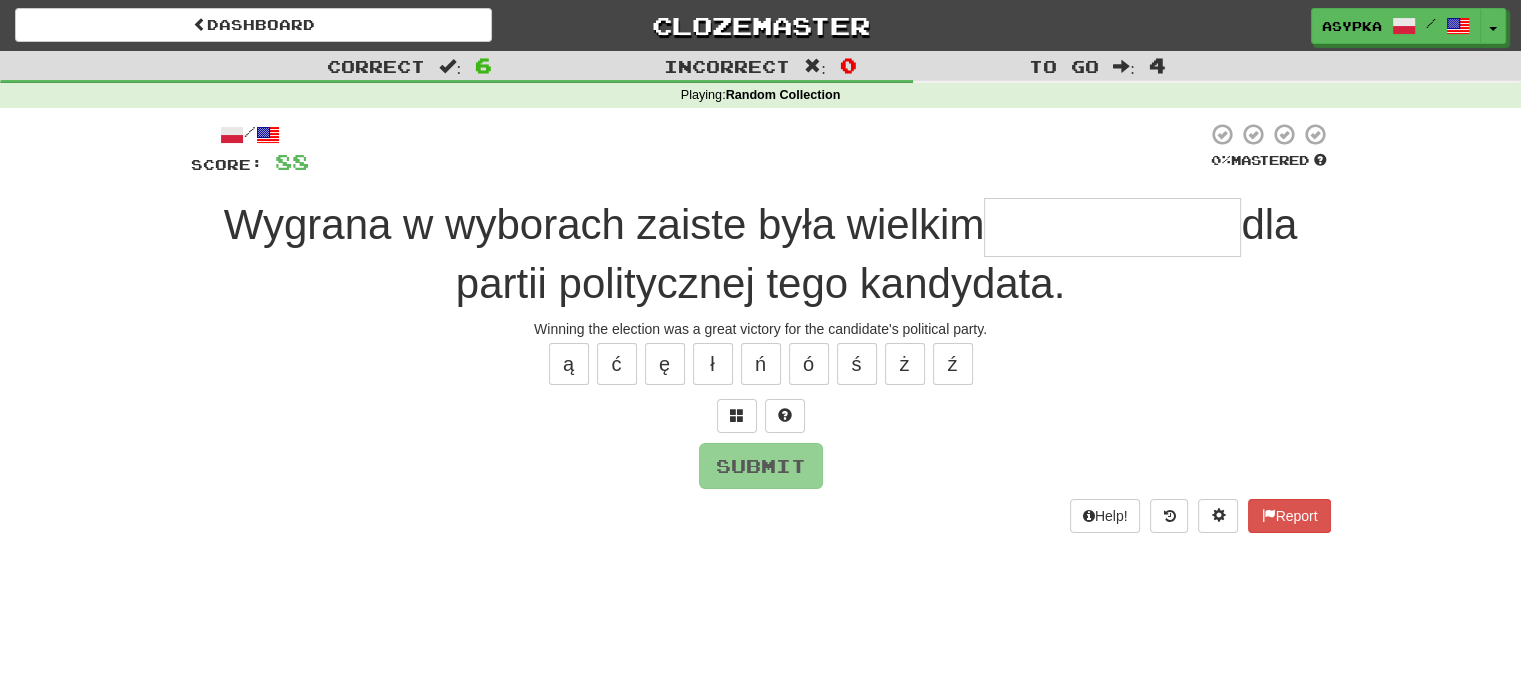 type on "*" 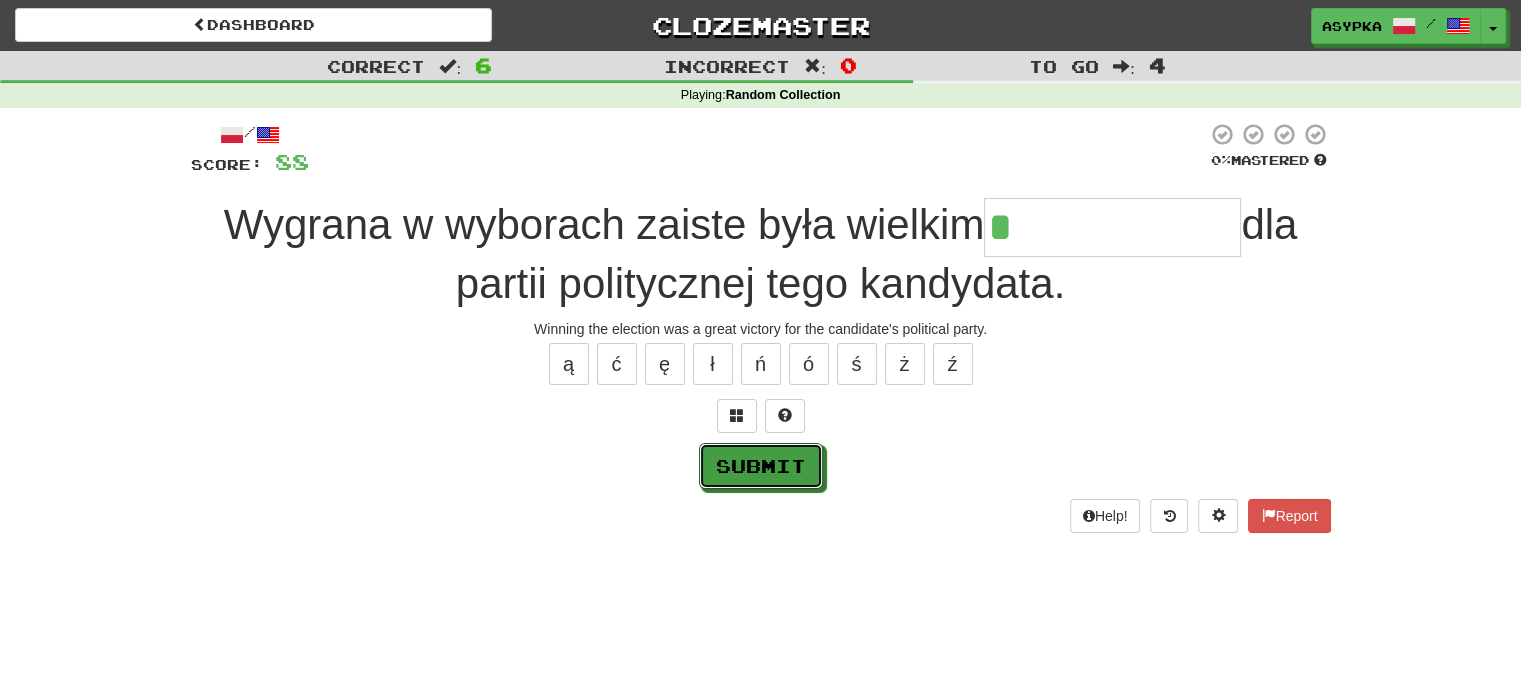click on "Submit" at bounding box center (761, 466) 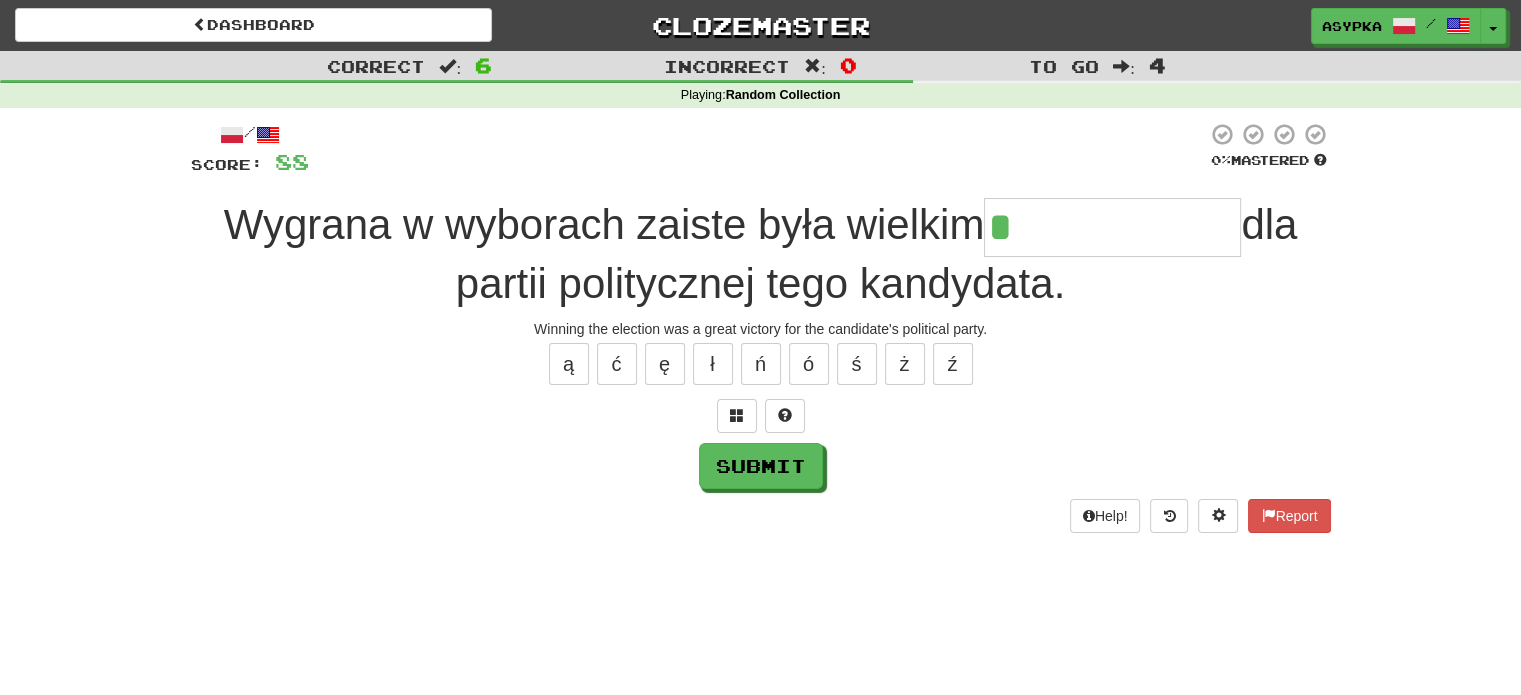 type on "**********" 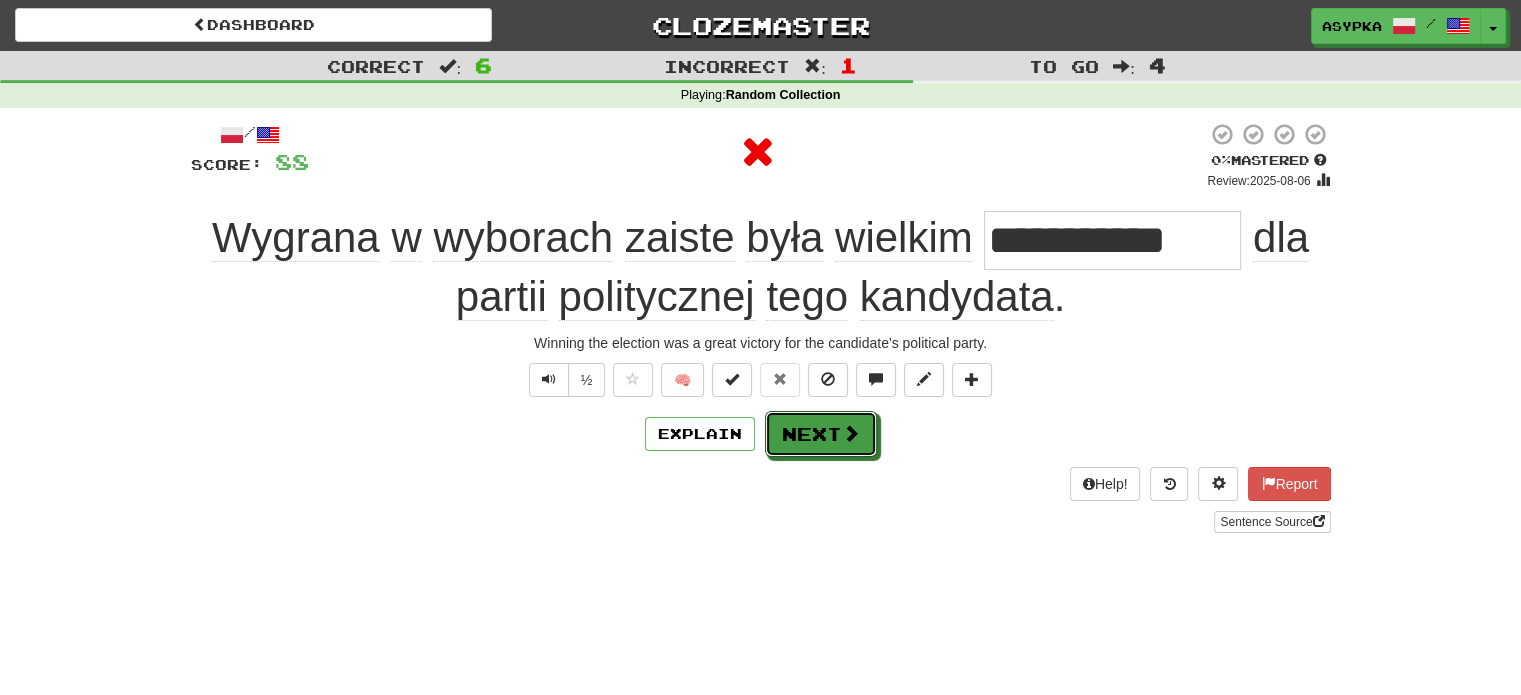 click on "Next" at bounding box center (821, 434) 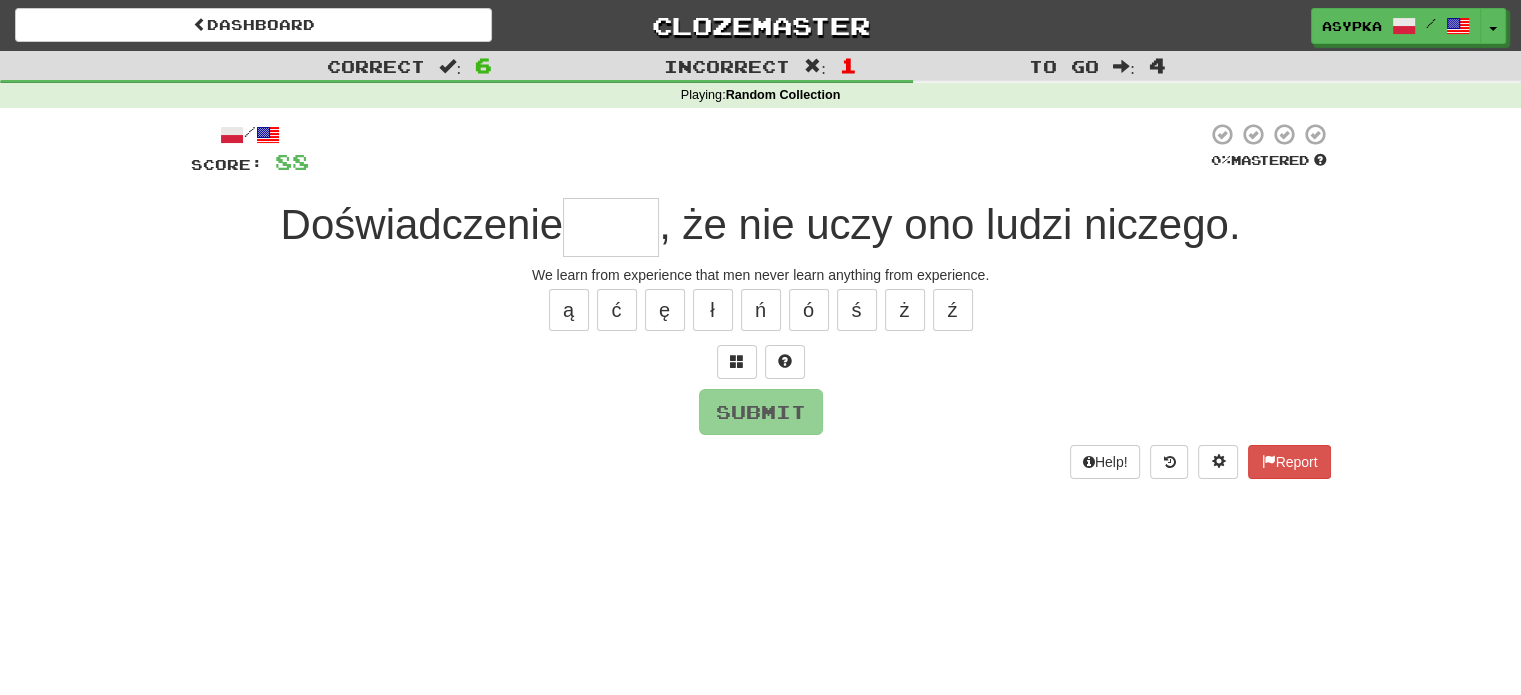 type on "*" 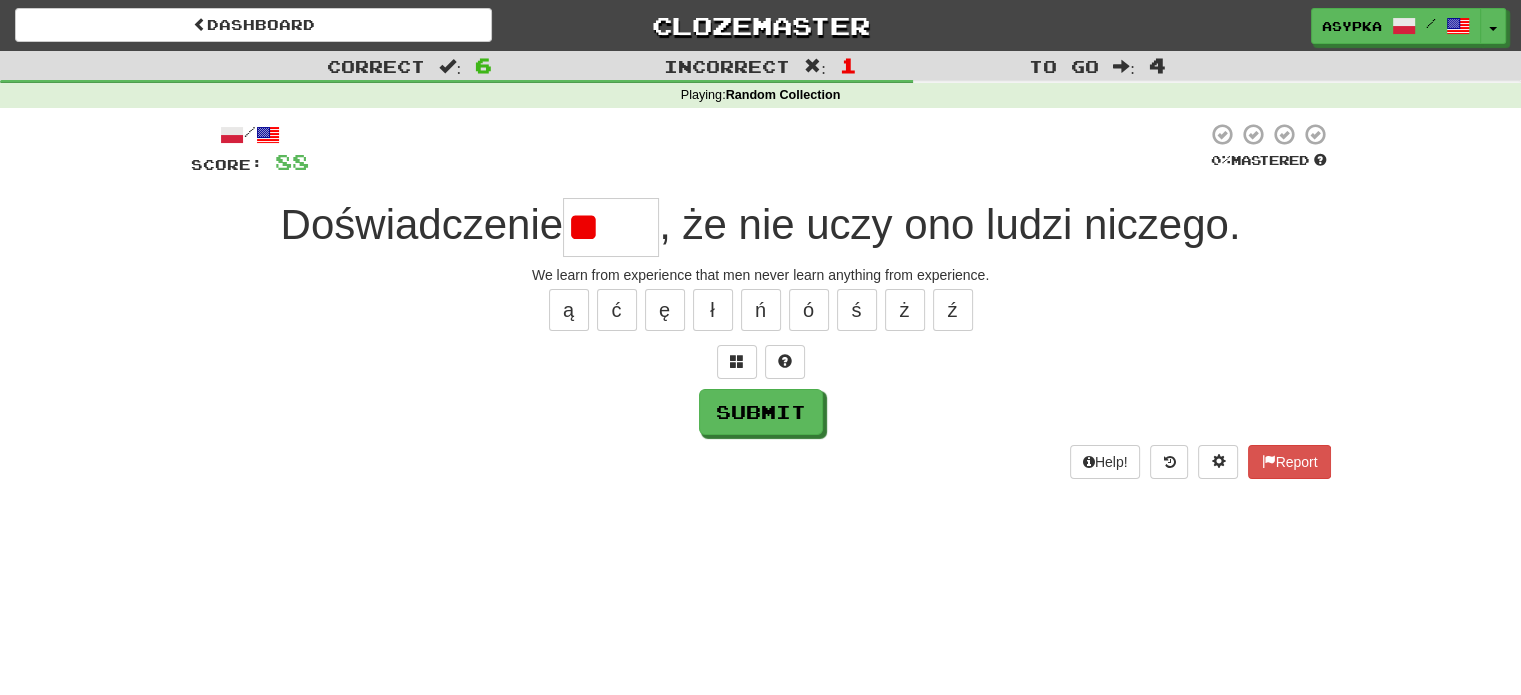 type on "*" 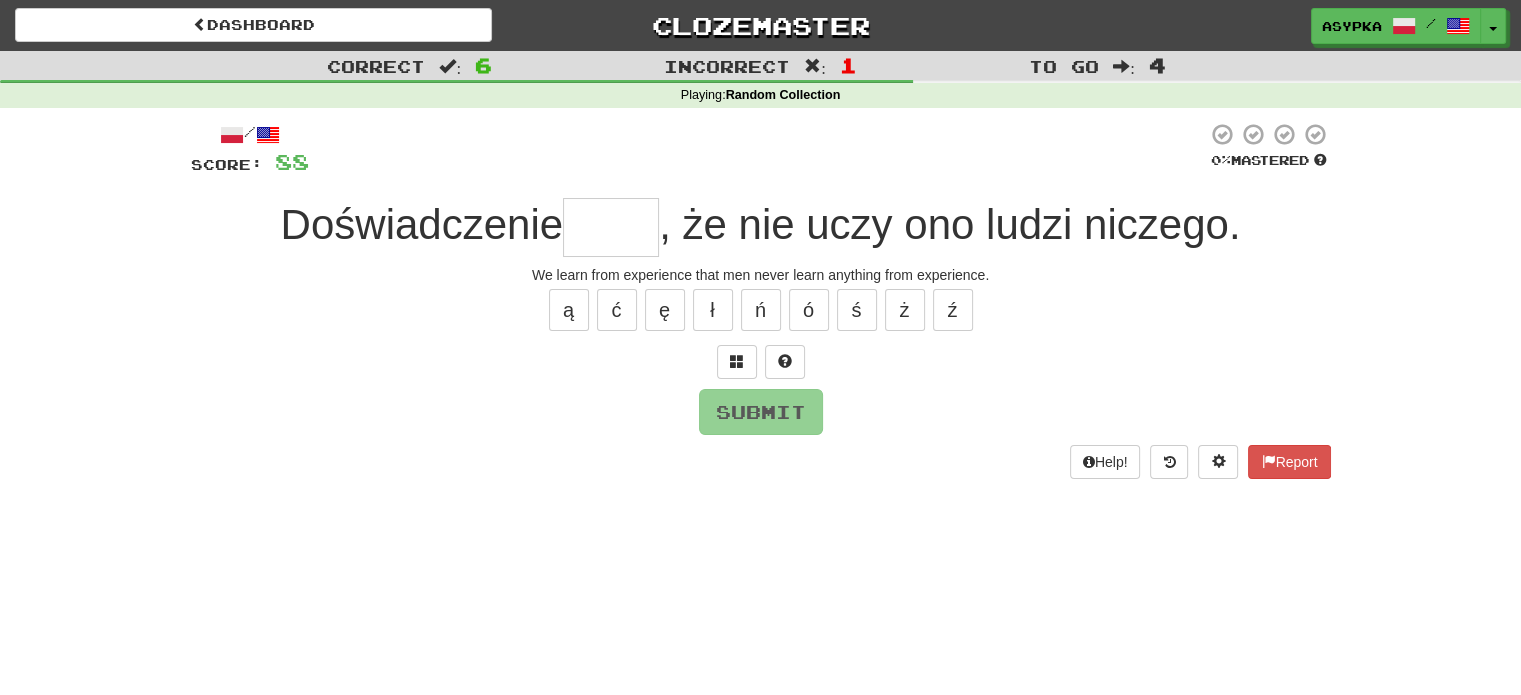 type on "*" 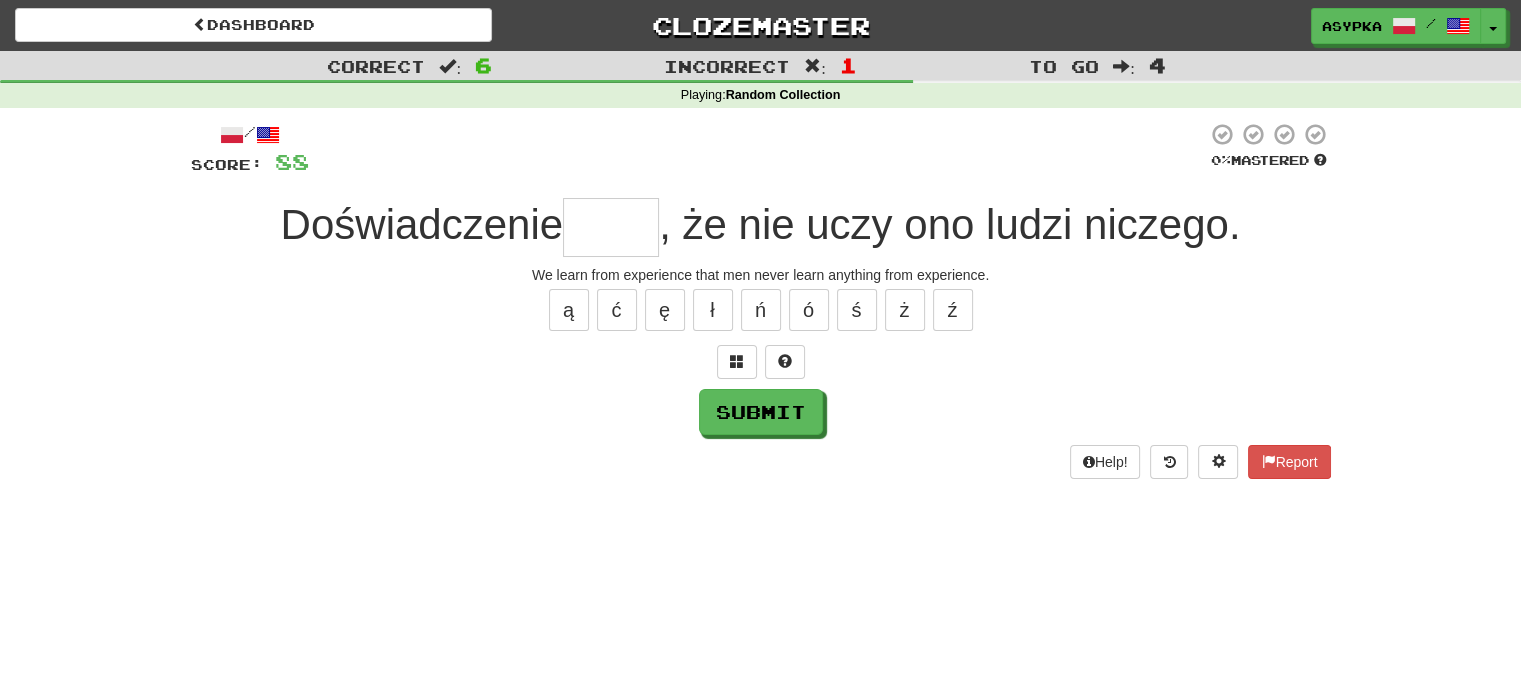 type on "*" 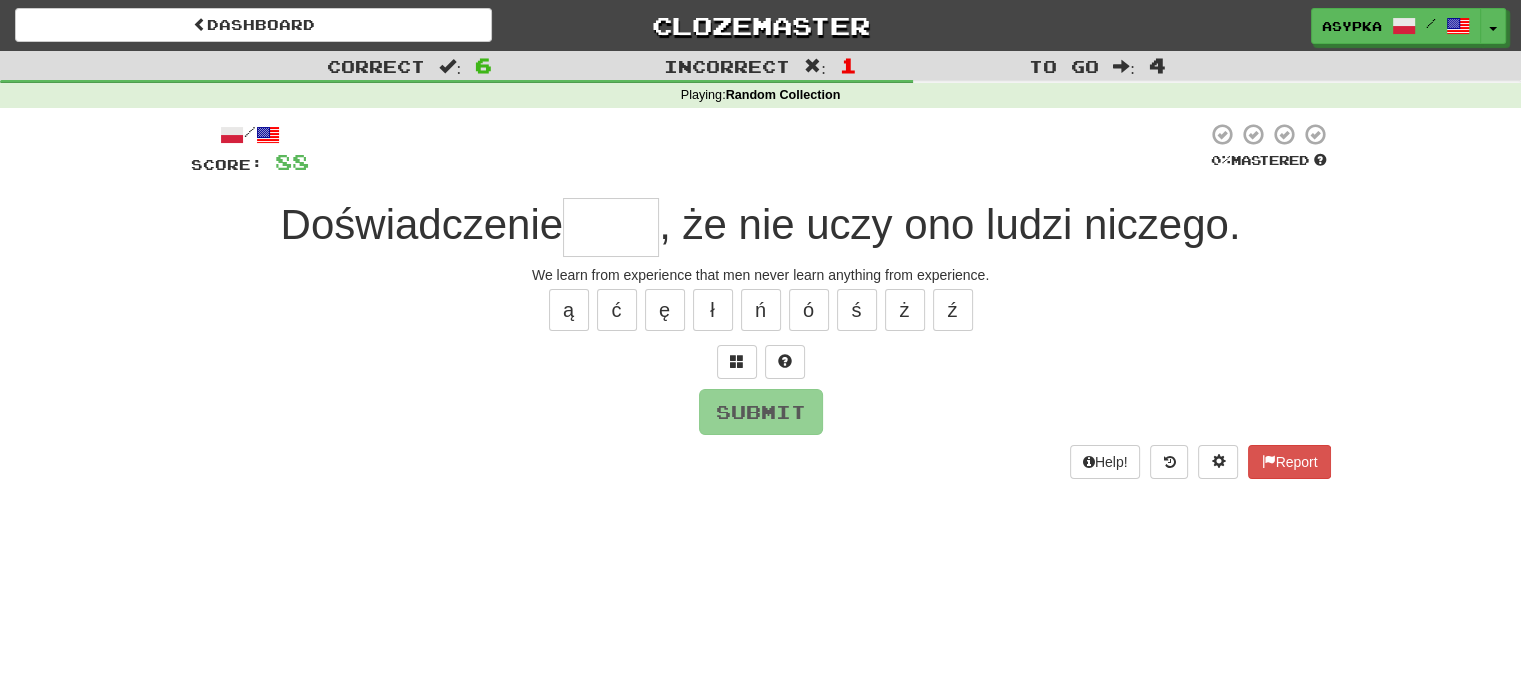click on "/ Score: 88 0 % Mastered Doświadczenie , że nie uczy ono ludzi niczego. We learn from experience that men never learn anything from experience. ą ć ę ł ń ó ś ż ź Submit Help! Report" at bounding box center (761, 300) 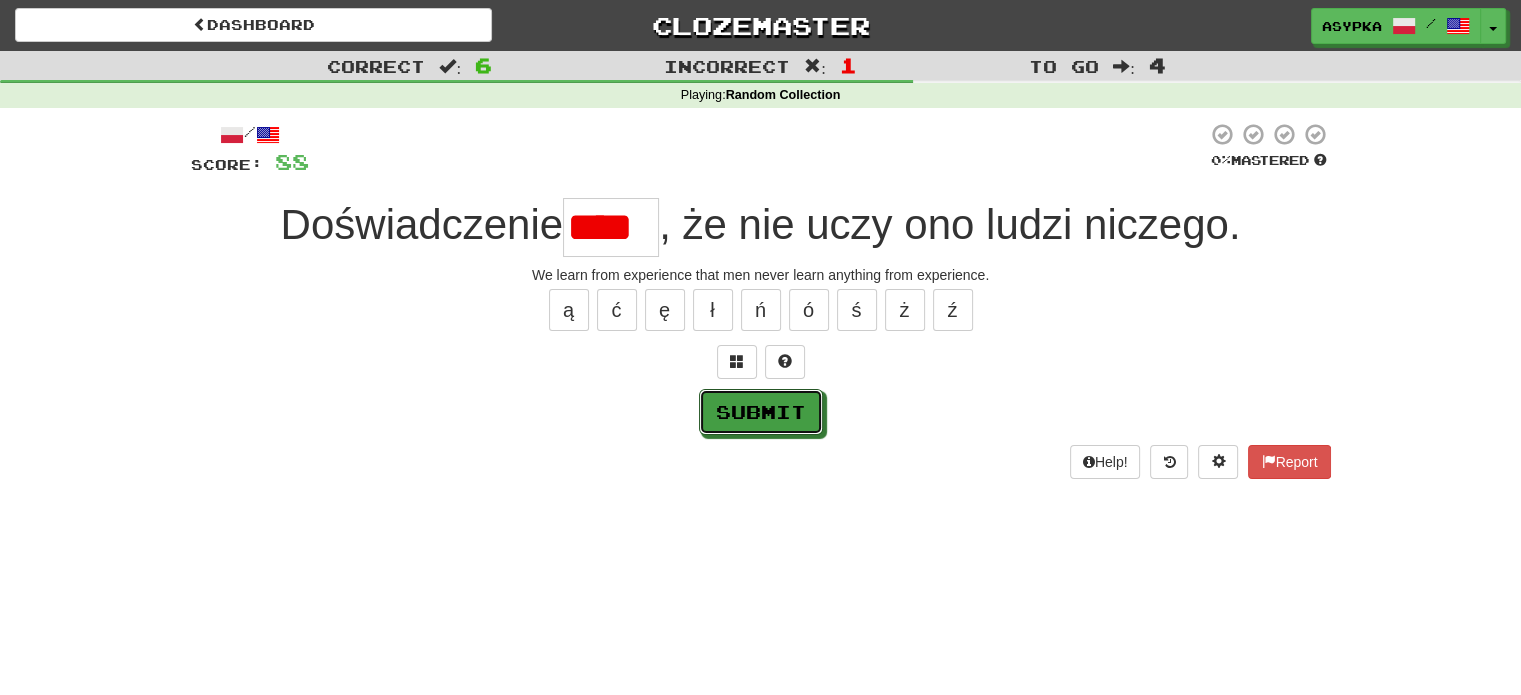 click on "Submit" at bounding box center [761, 412] 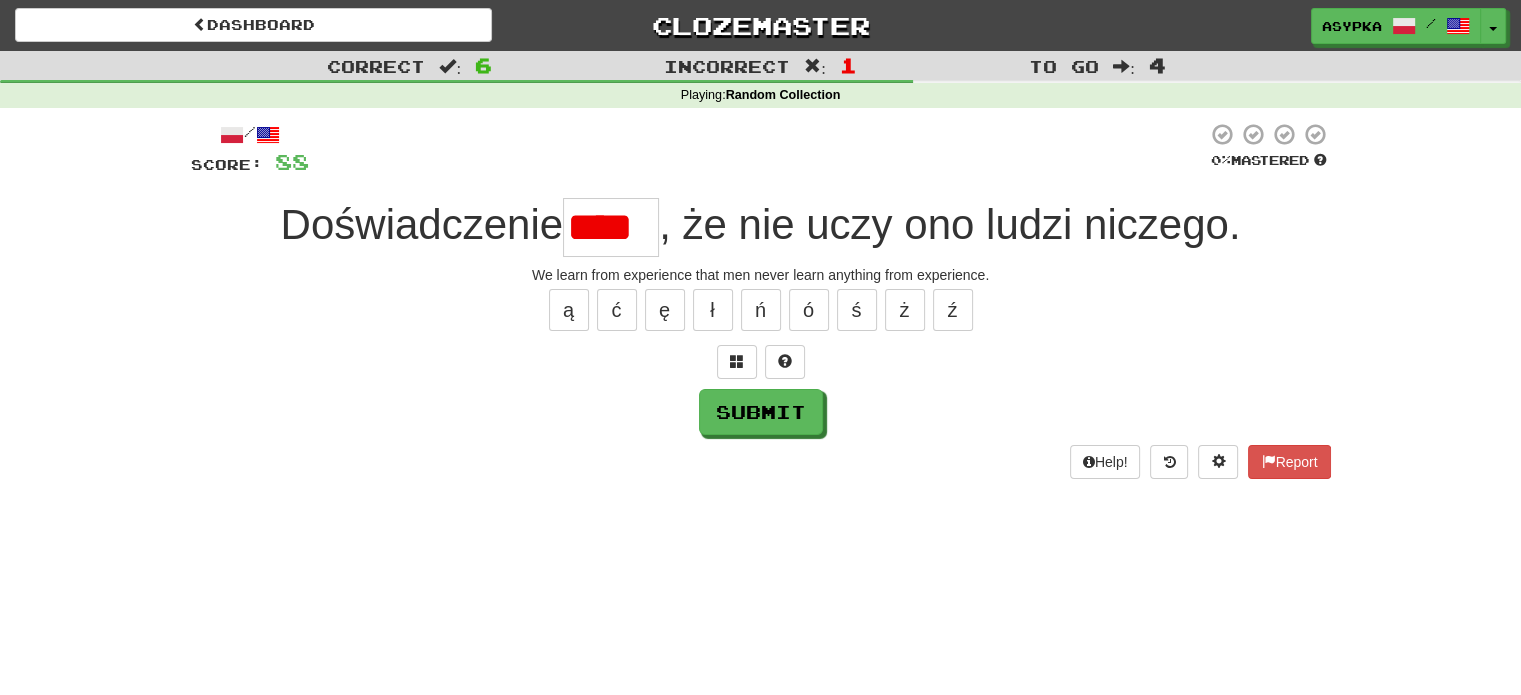 type on "****" 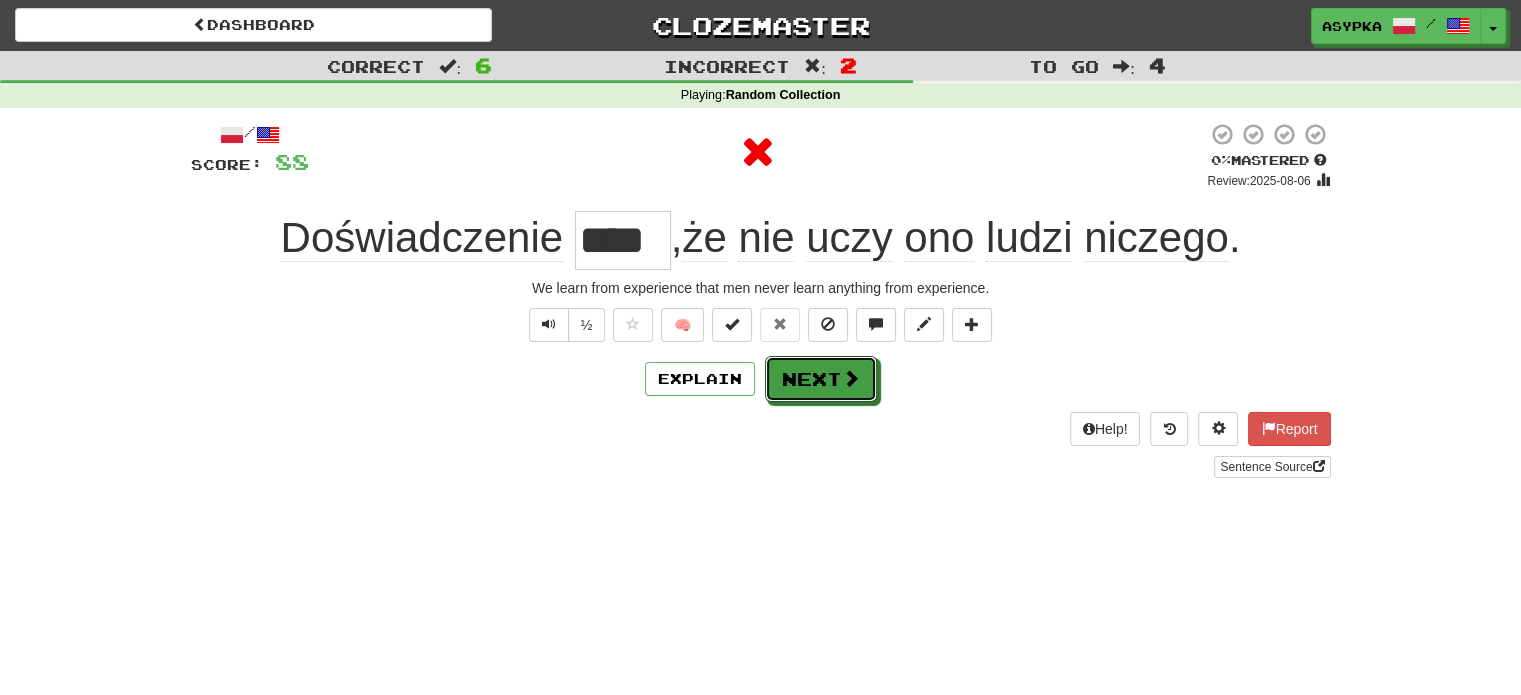 click on "Next" at bounding box center [821, 379] 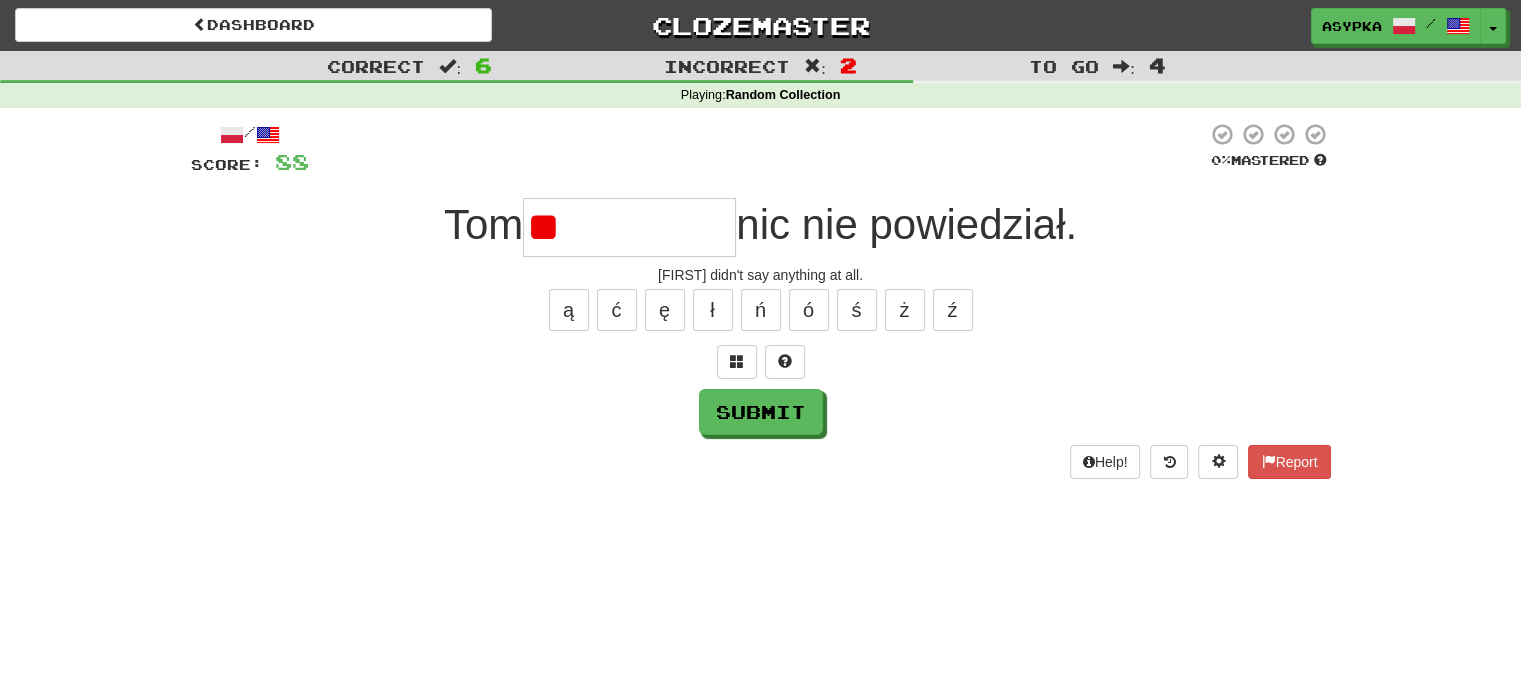 type on "*" 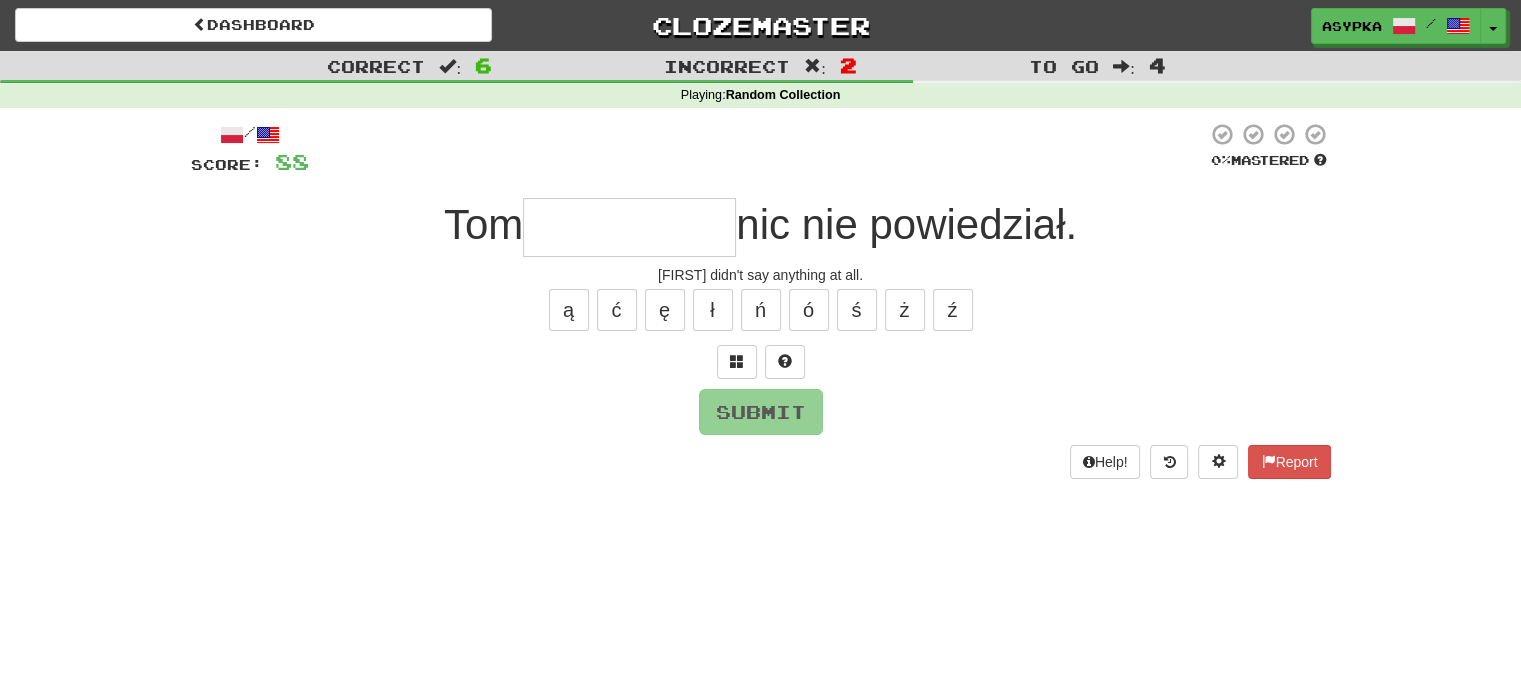 type on "*" 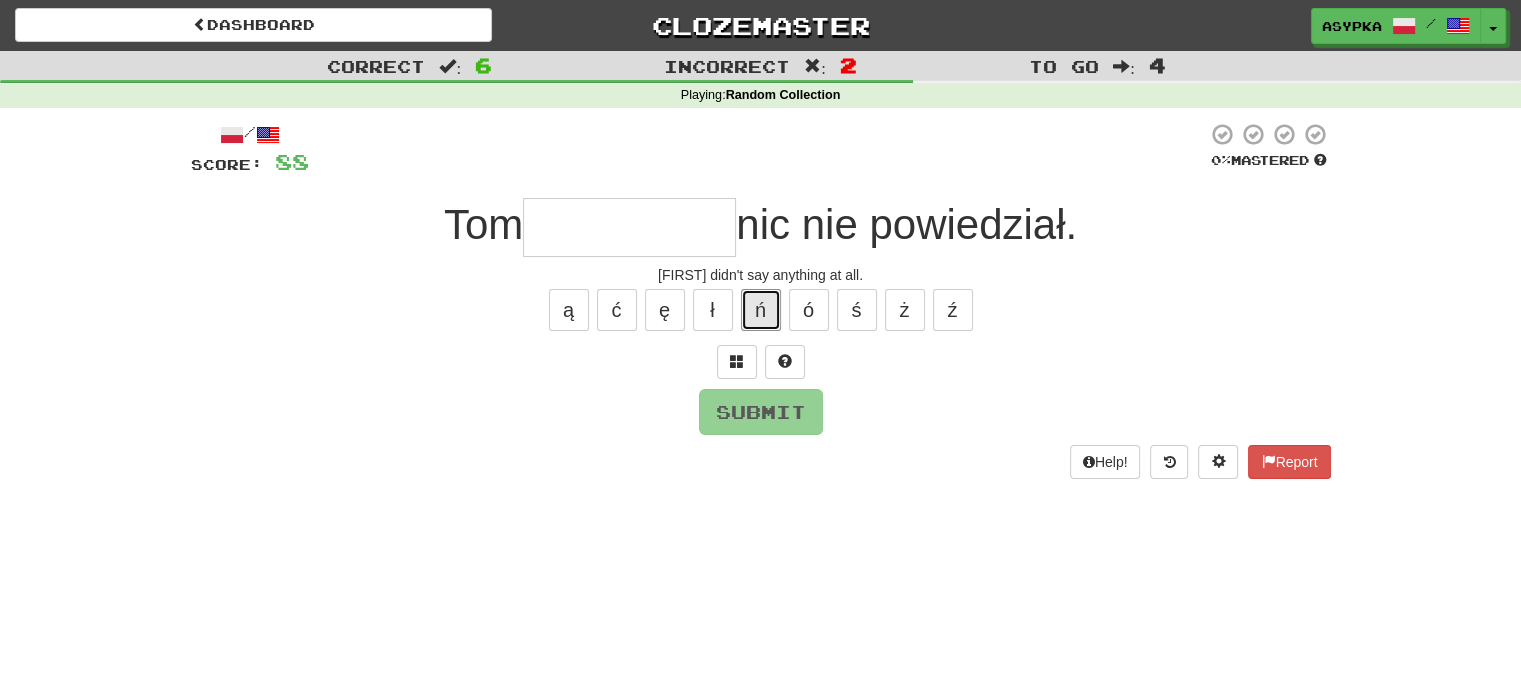 click on "ń" at bounding box center (761, 310) 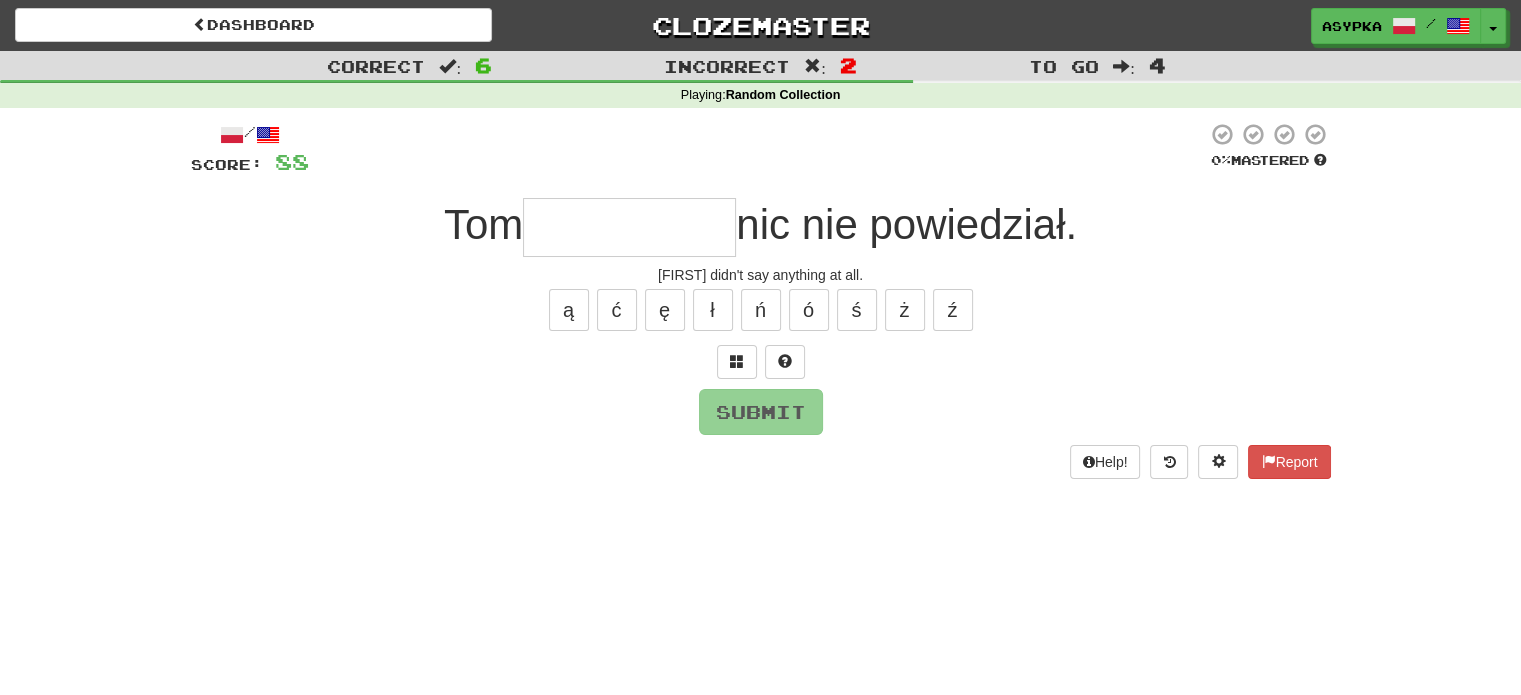 type on "*" 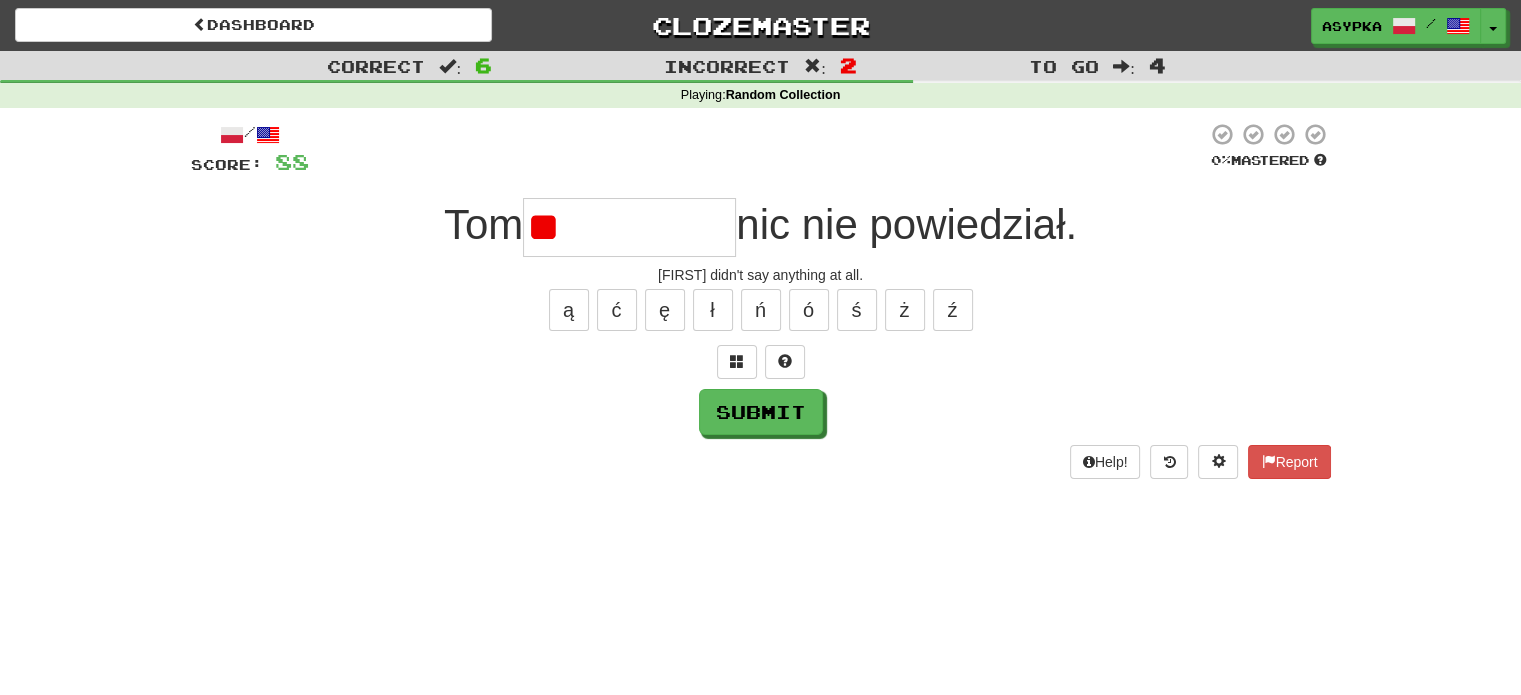 type on "*" 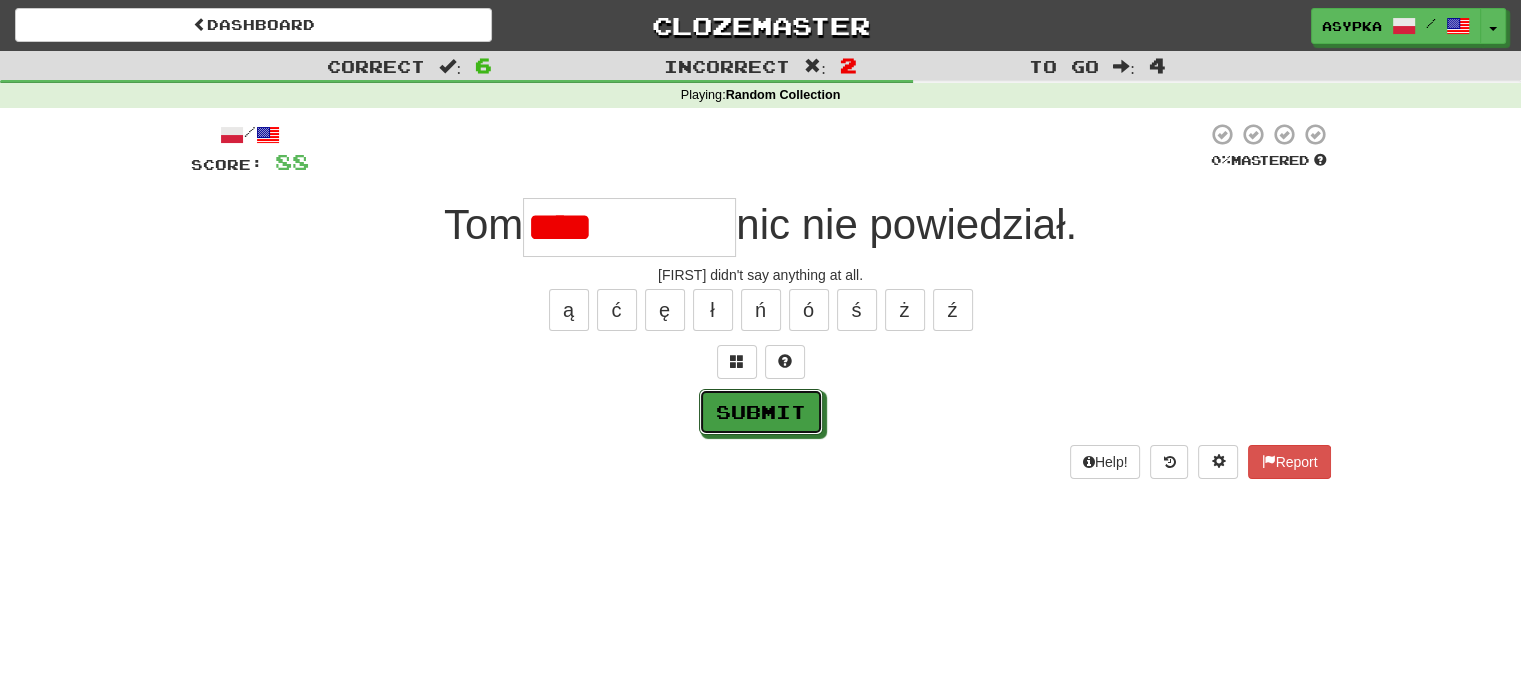 click on "Submit" at bounding box center (761, 412) 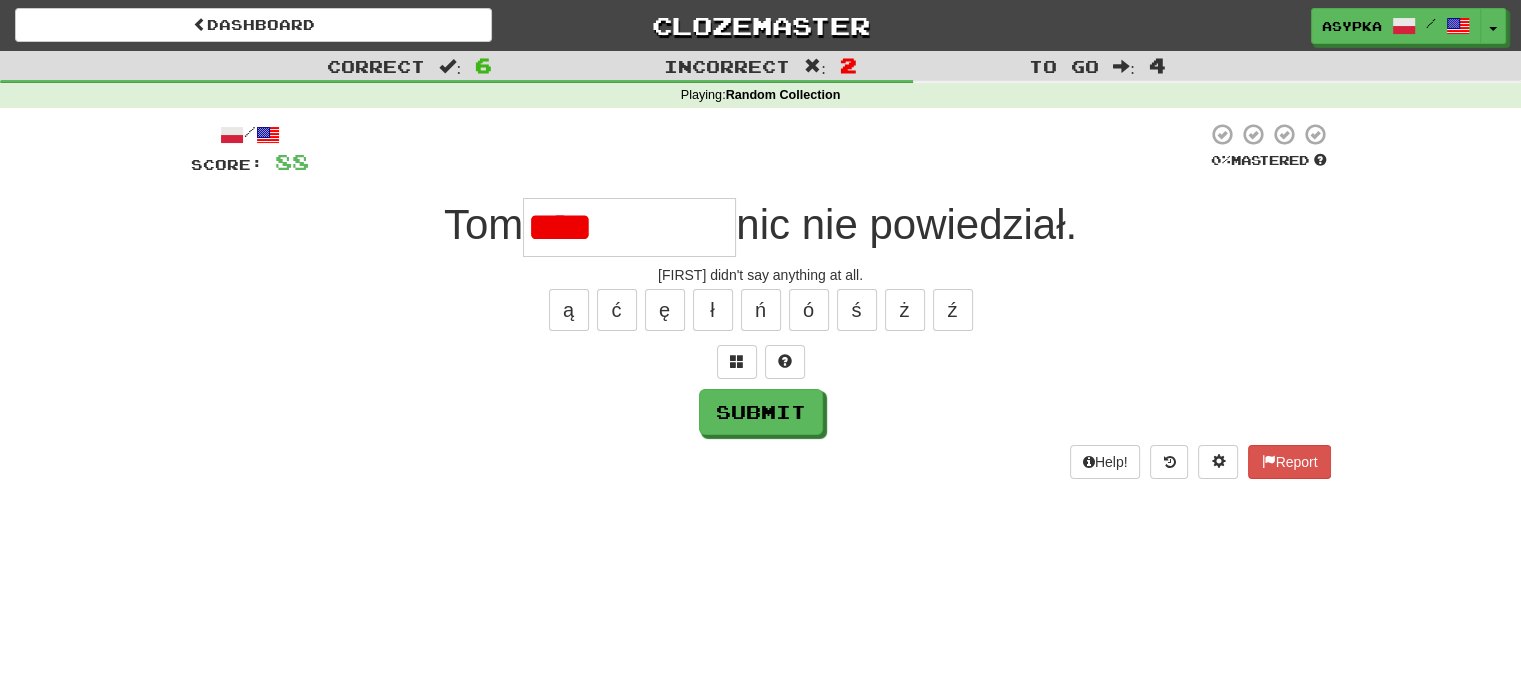 type on "**********" 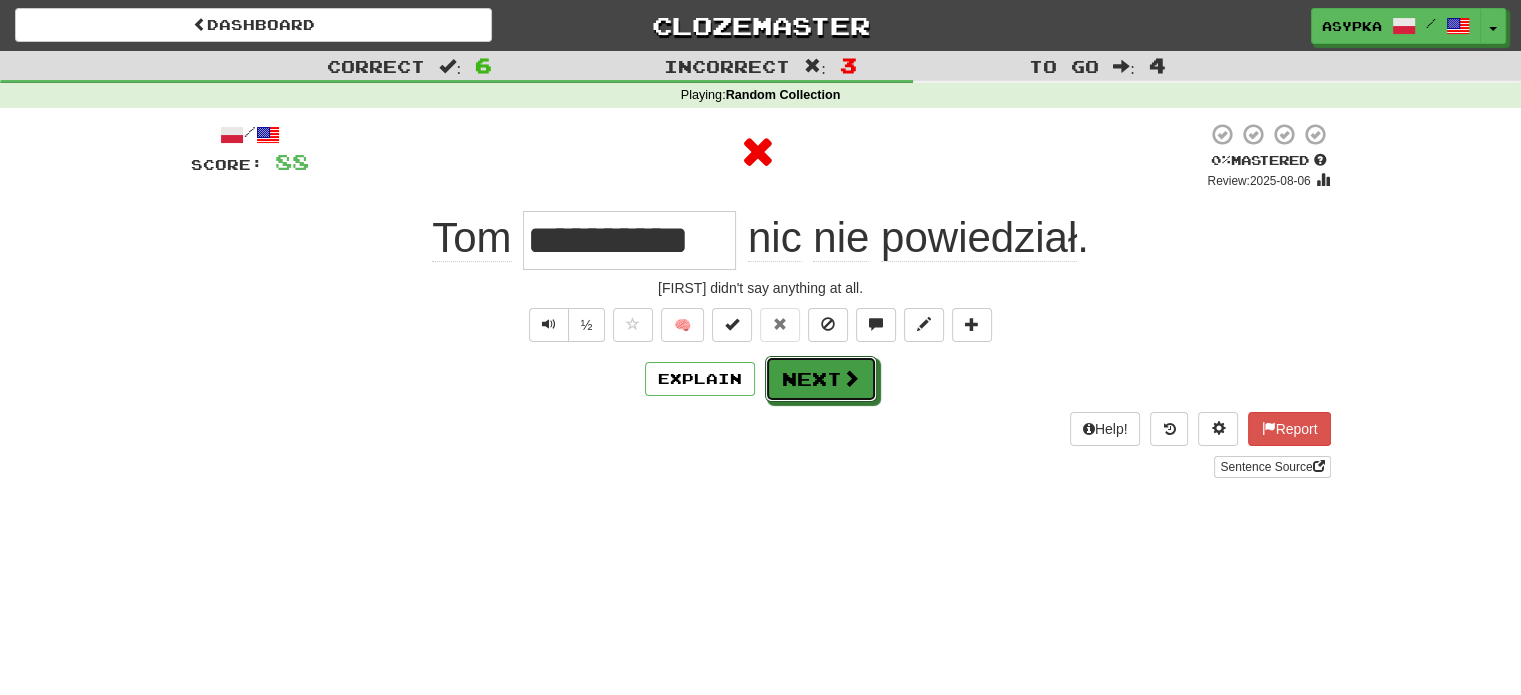 click on "Next" at bounding box center [821, 379] 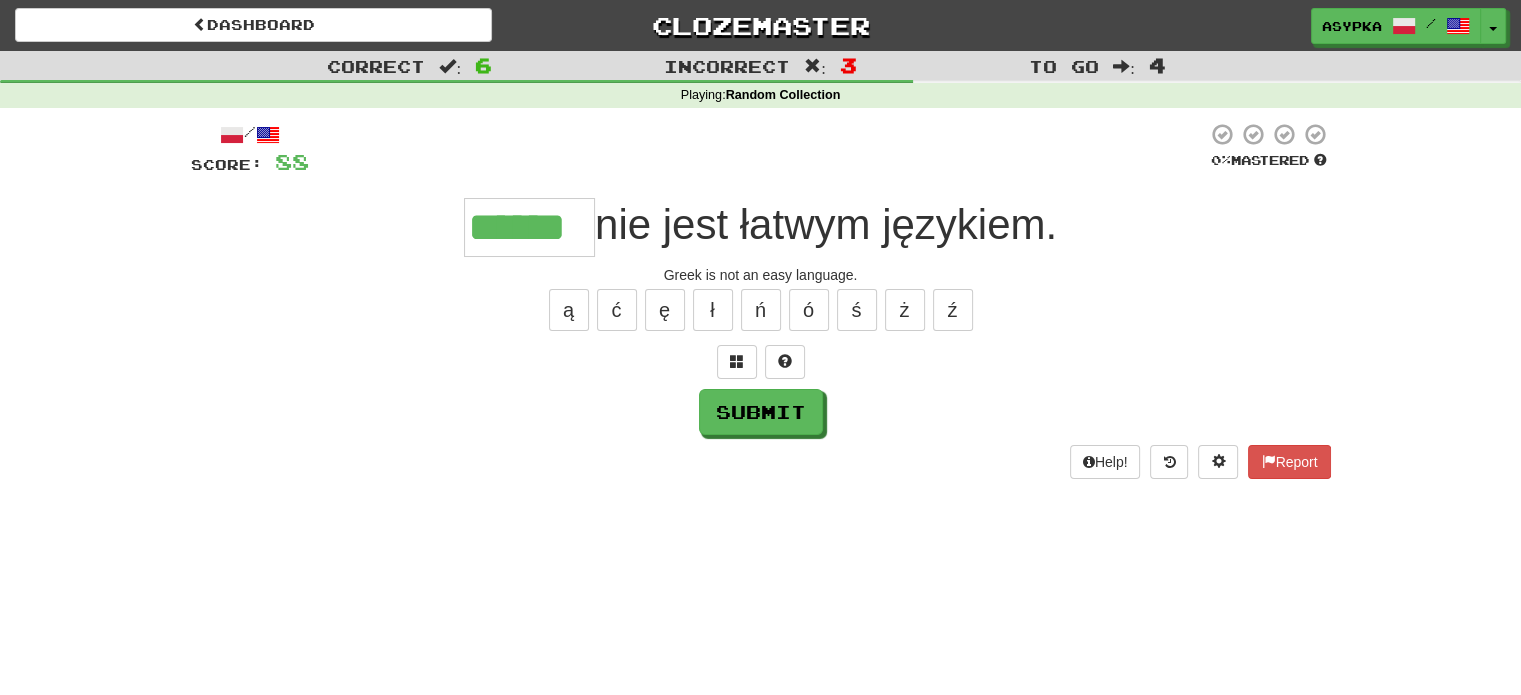 type on "******" 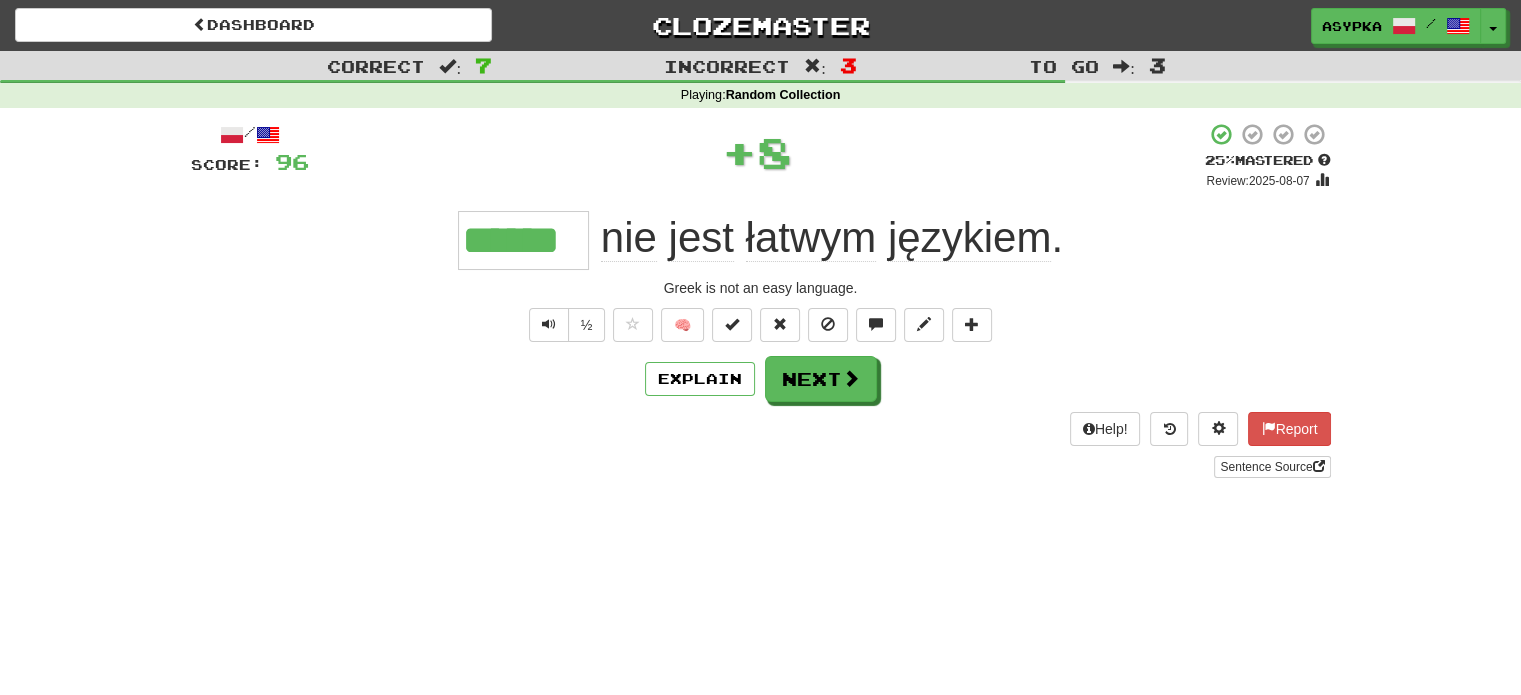 type 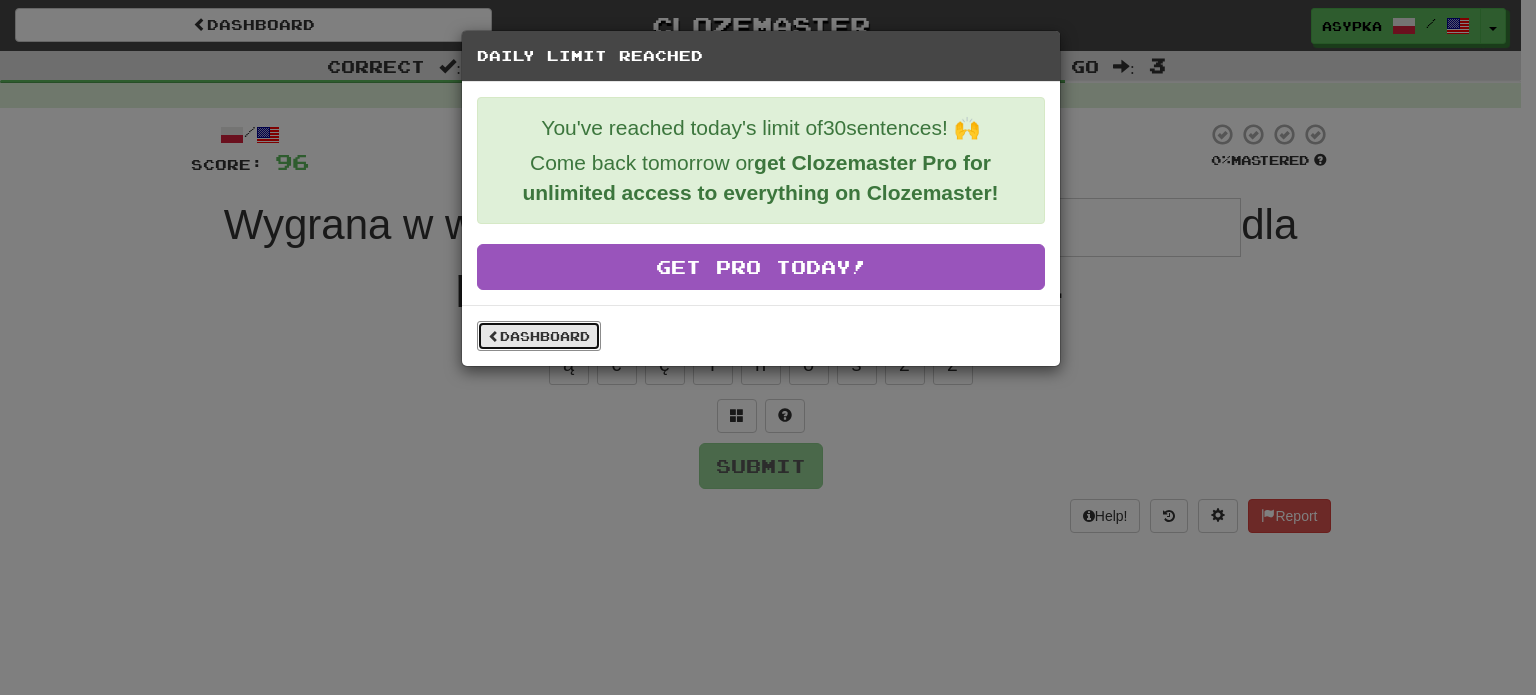 click on "Dashboard" at bounding box center (539, 336) 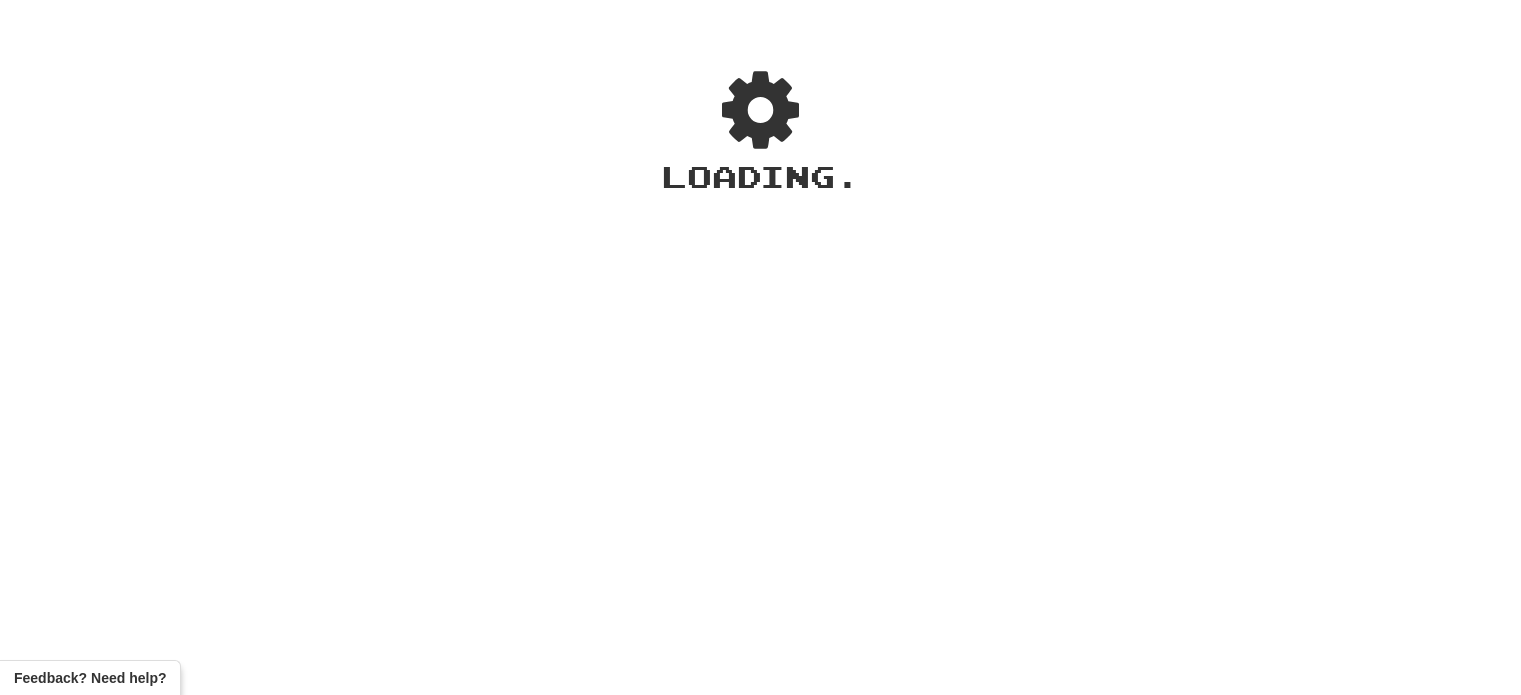 scroll, scrollTop: 0, scrollLeft: 0, axis: both 